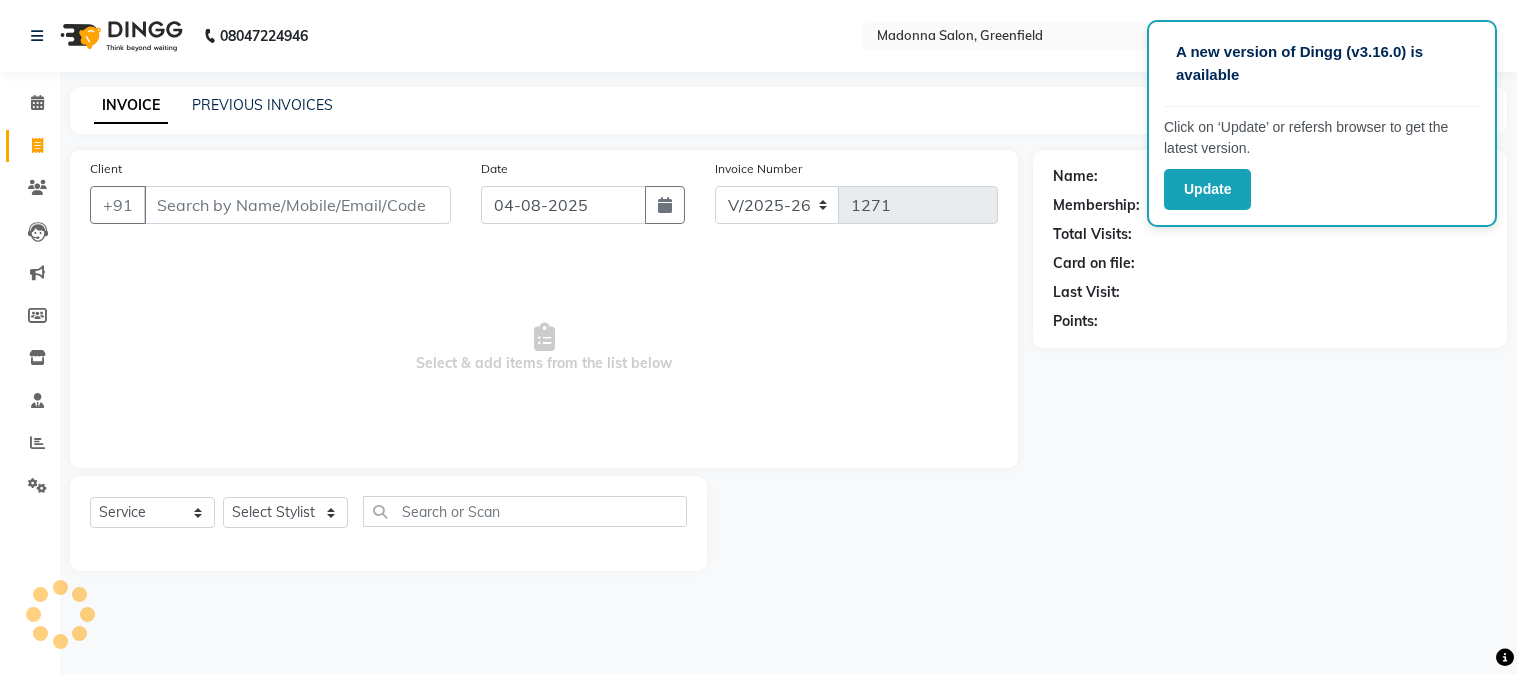 select on "7672" 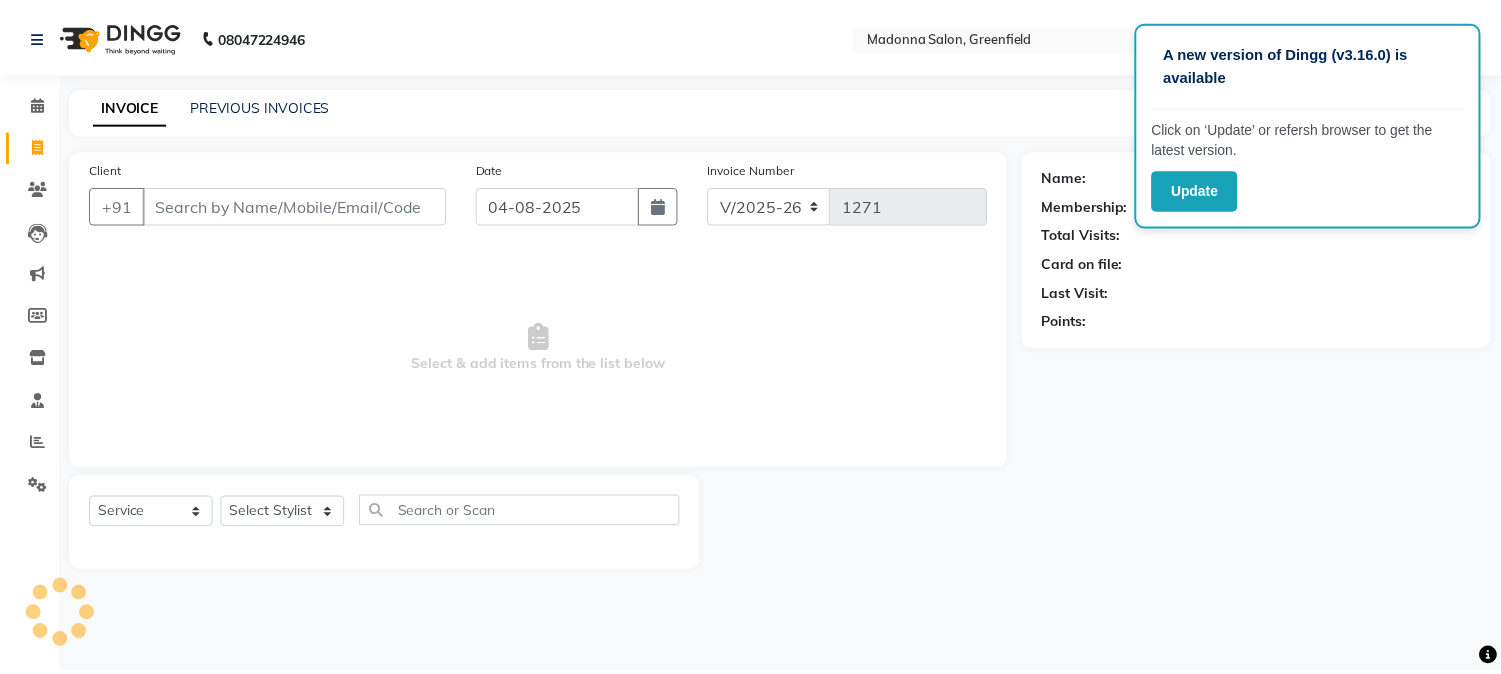 scroll, scrollTop: 0, scrollLeft: 0, axis: both 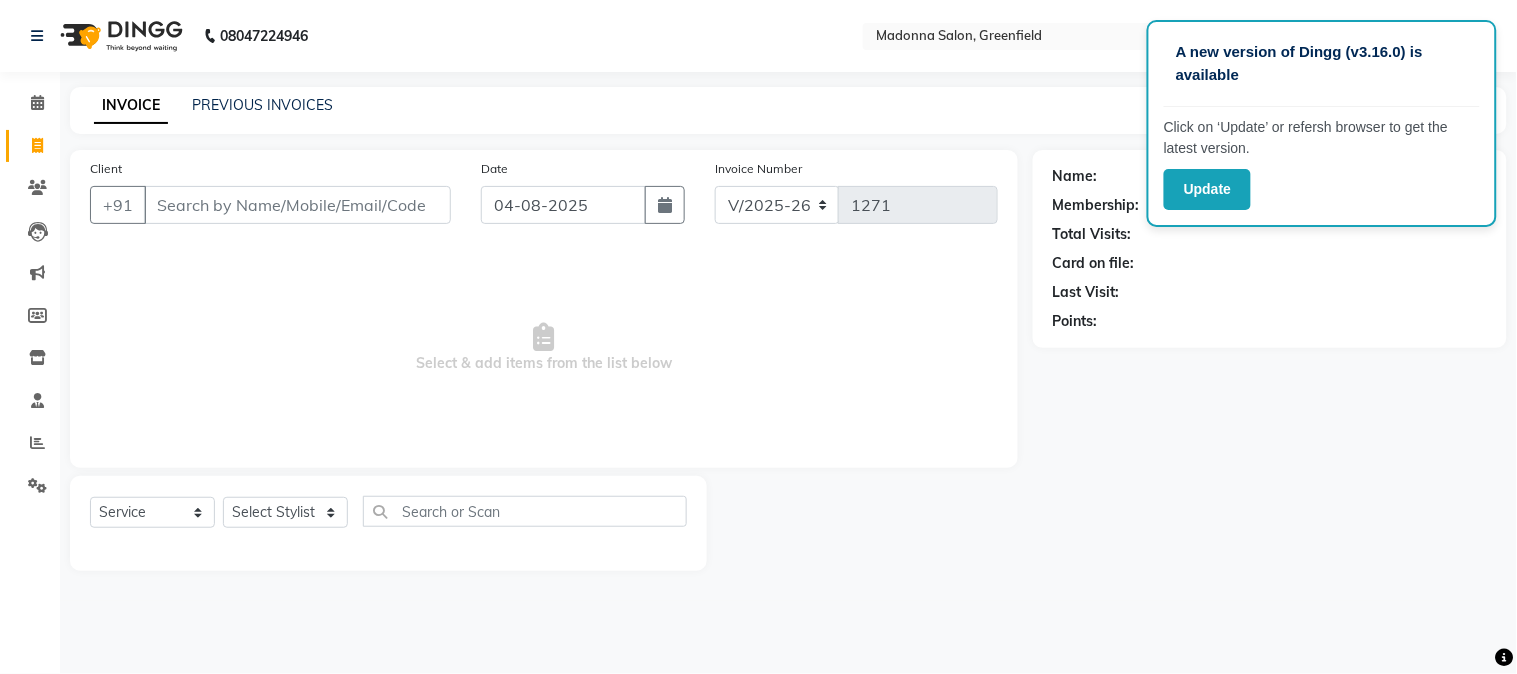 click on "Client" at bounding box center [297, 205] 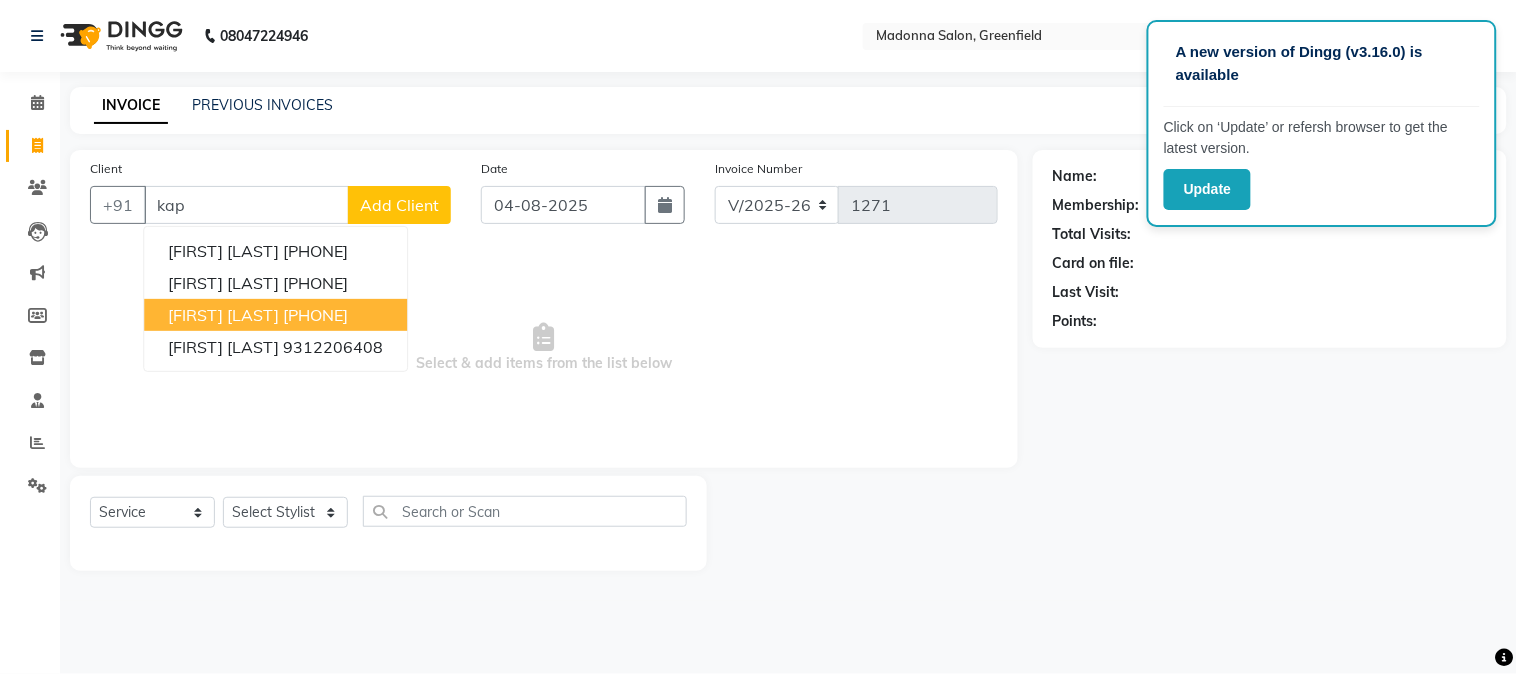 click on "[FIRST] [LAST]" at bounding box center [223, 315] 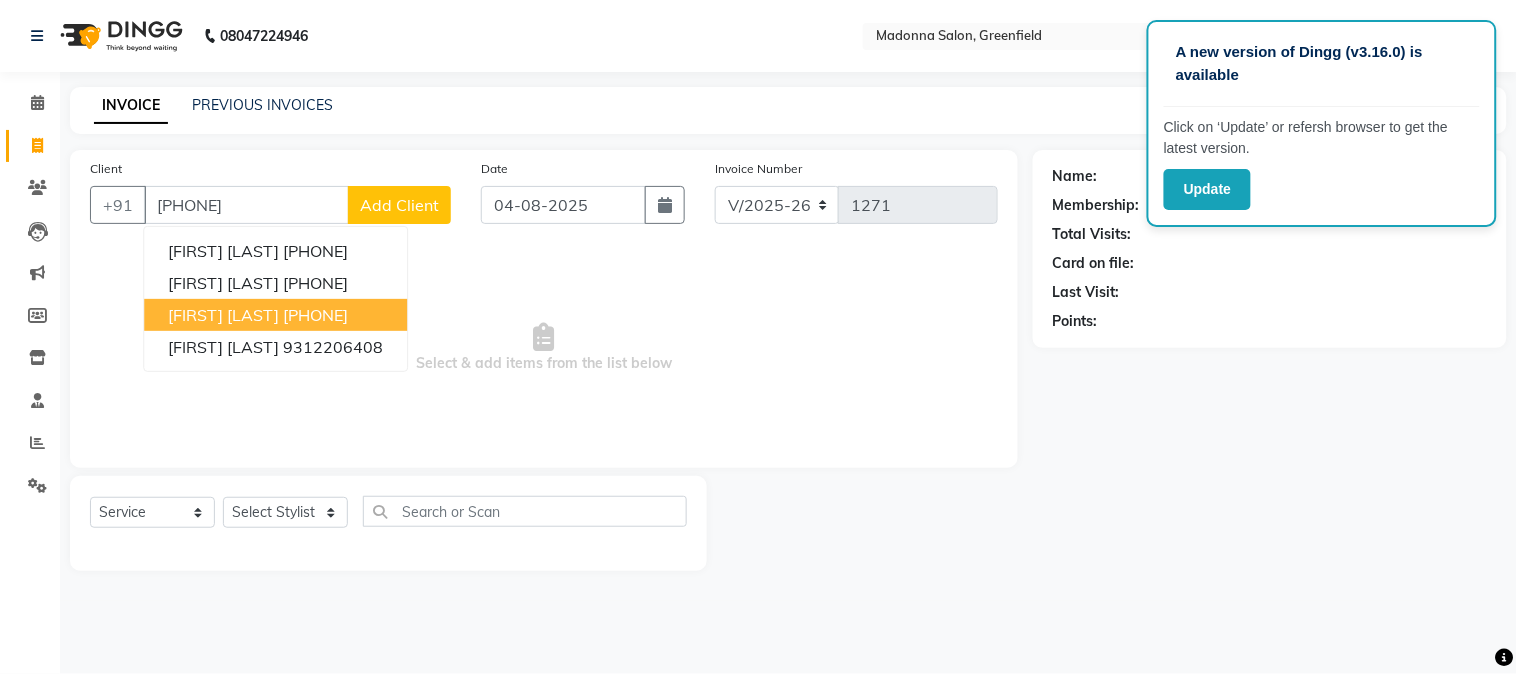 type on "[PHONE]" 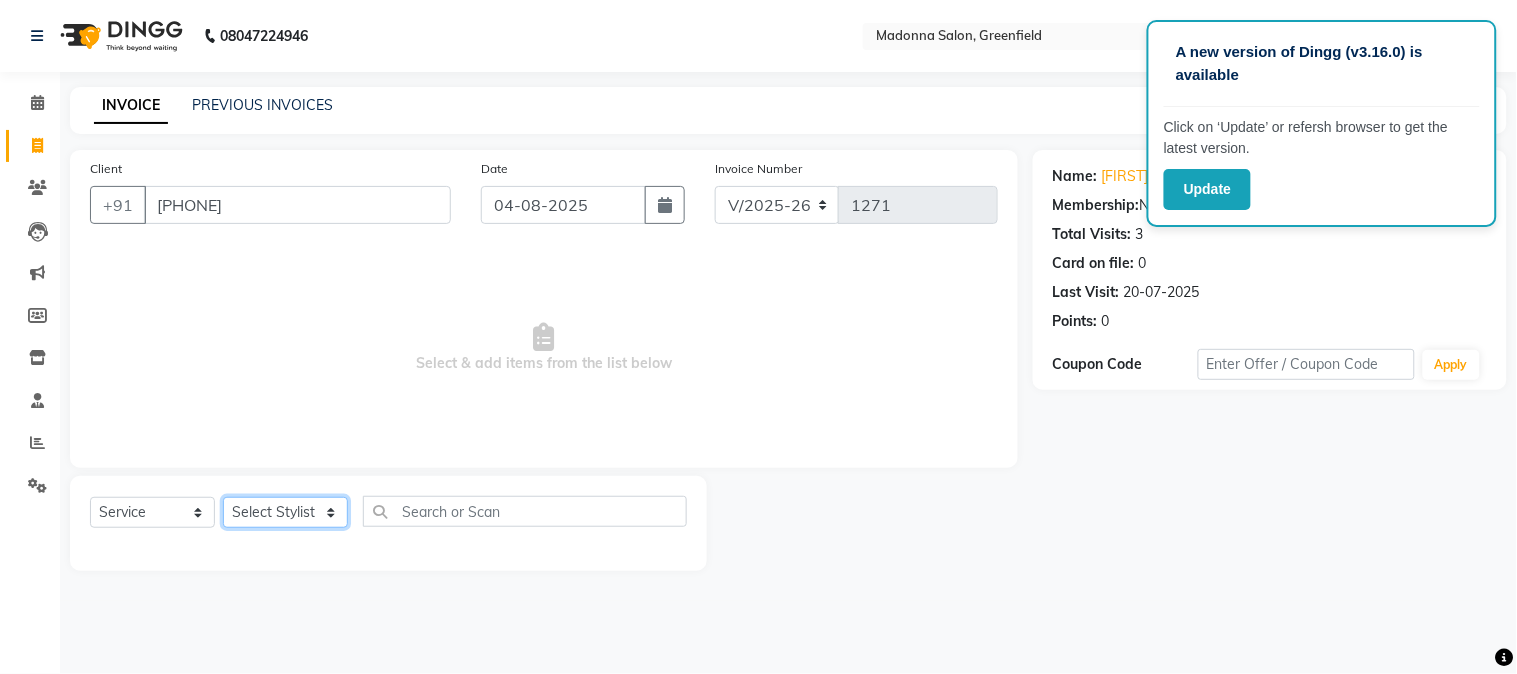click on "Select Stylist [FIRST] [FIRST] [FIRST] [FIRST] [FIRST] [FIRST] [FIRST] [FIRST] [FIRST] [FIRST] [FIRST] [FIRST] [FIRST] [FIRST] [FIRST] [FIRST] [FIRST] [FIRST] [FIRST] [FIRST] [FIRST] [FIRST] [FIRST]" 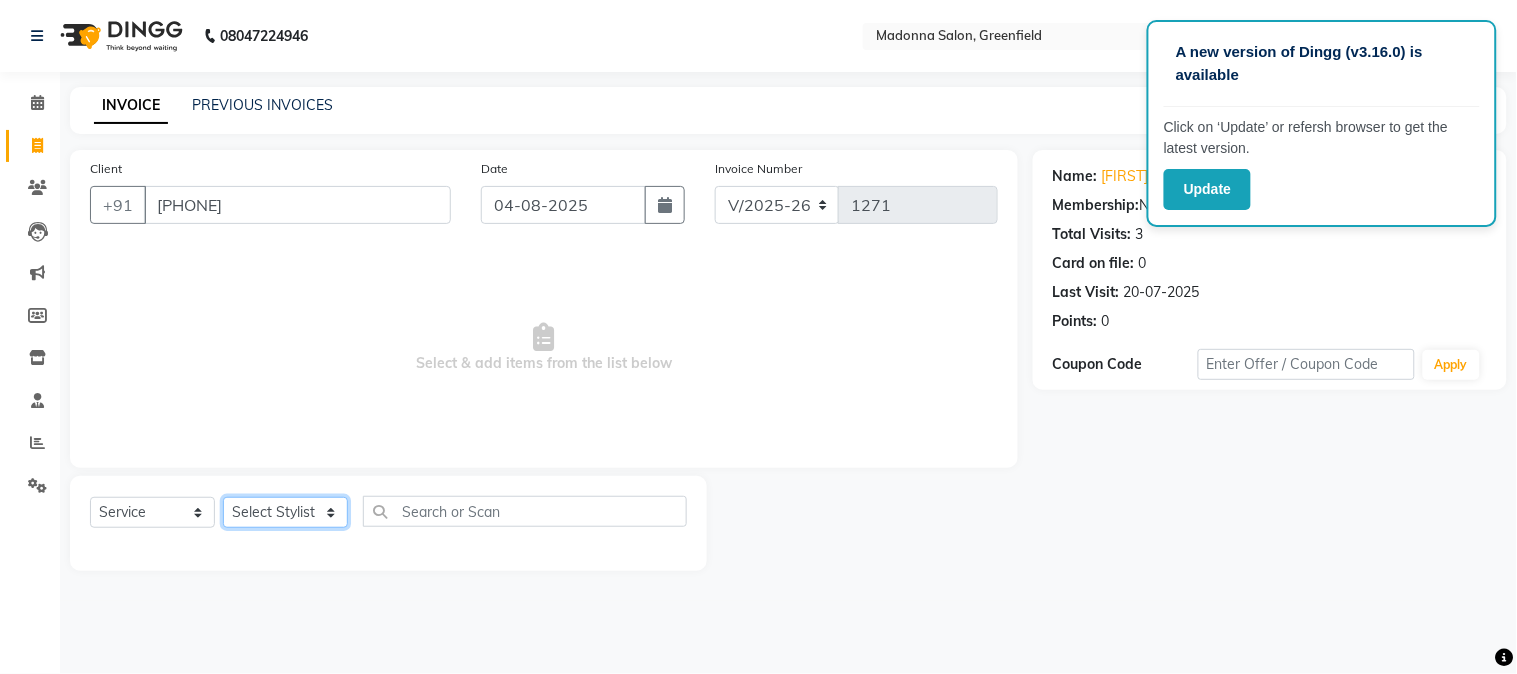 select on "68888" 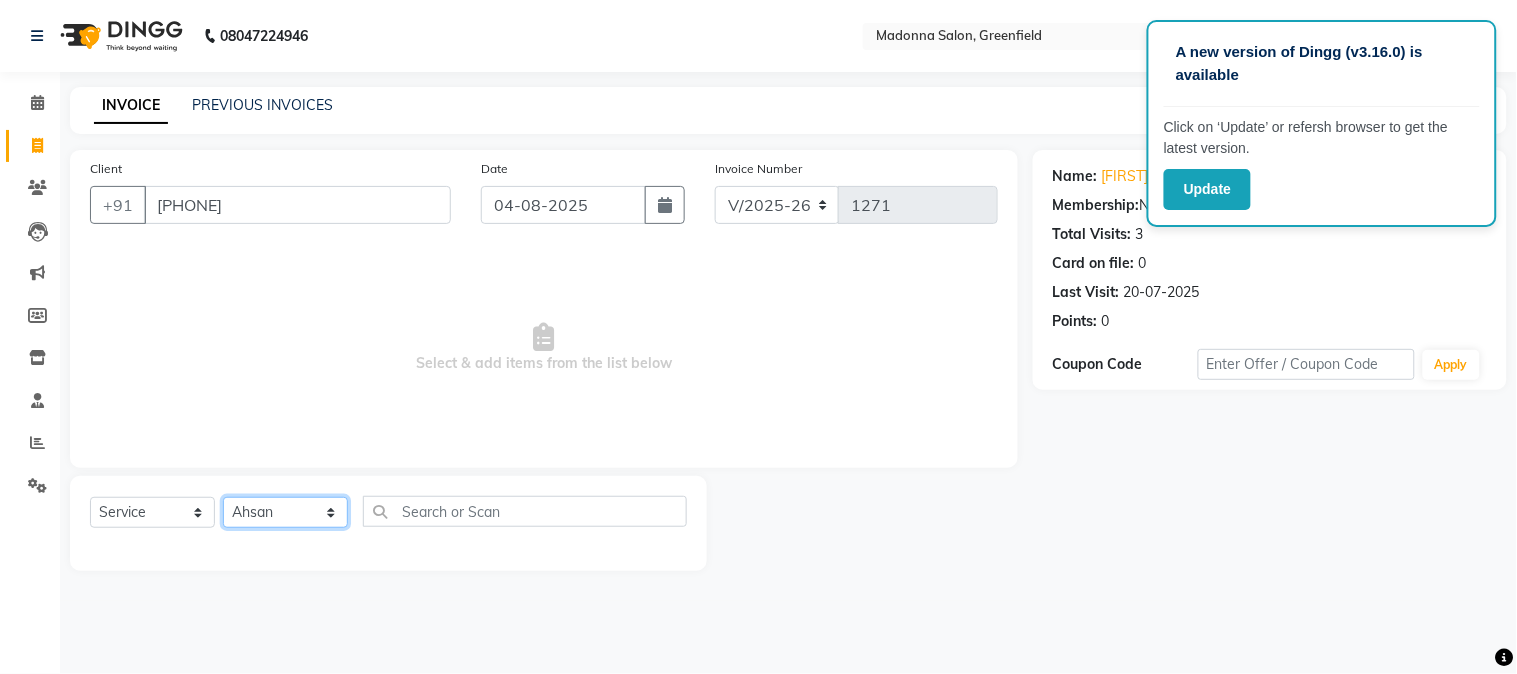 click on "Select Stylist [FIRST] [FIRST] [FIRST] [FIRST] [FIRST] [FIRST] [FIRST] [FIRST] [FIRST] [FIRST] [FIRST] [FIRST] [FIRST] [FIRST] [FIRST] [FIRST] [FIRST] [FIRST] [FIRST] [FIRST] [FIRST] [FIRST] [FIRST]" 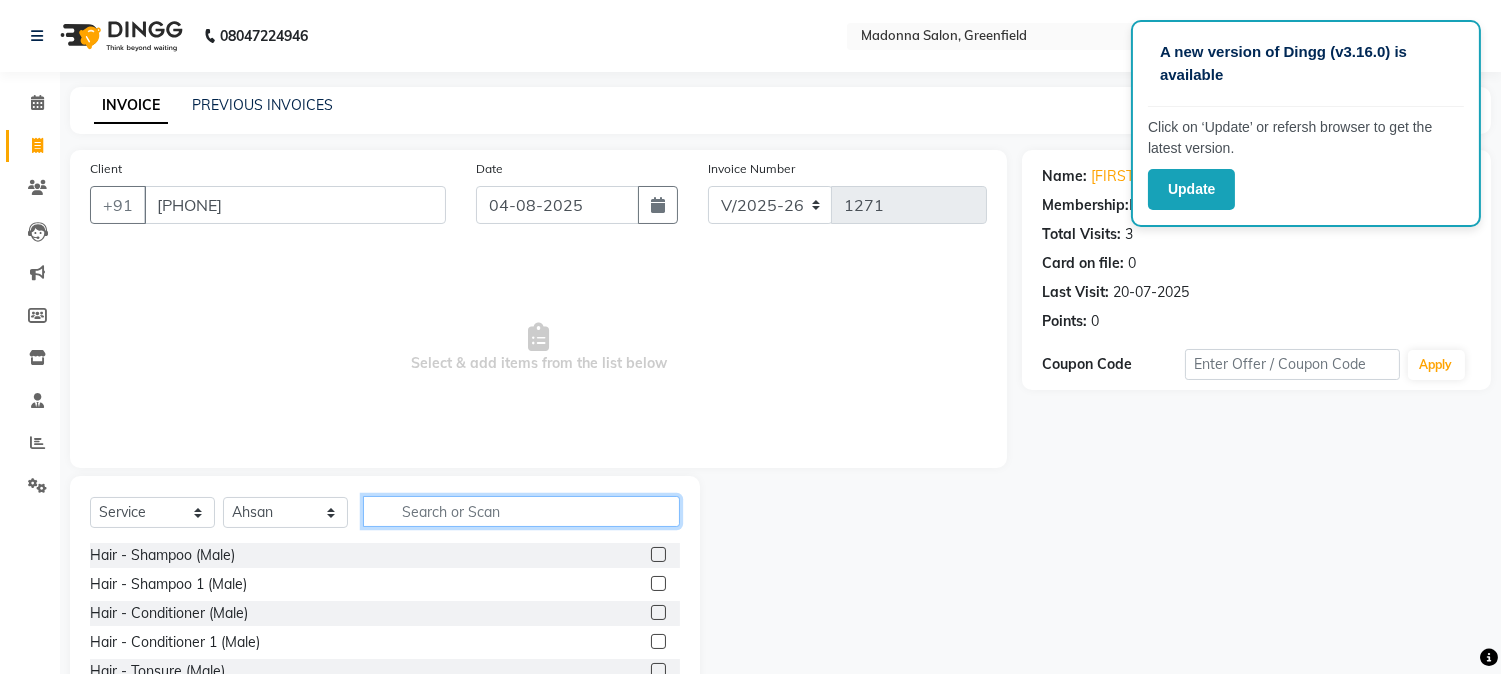 click 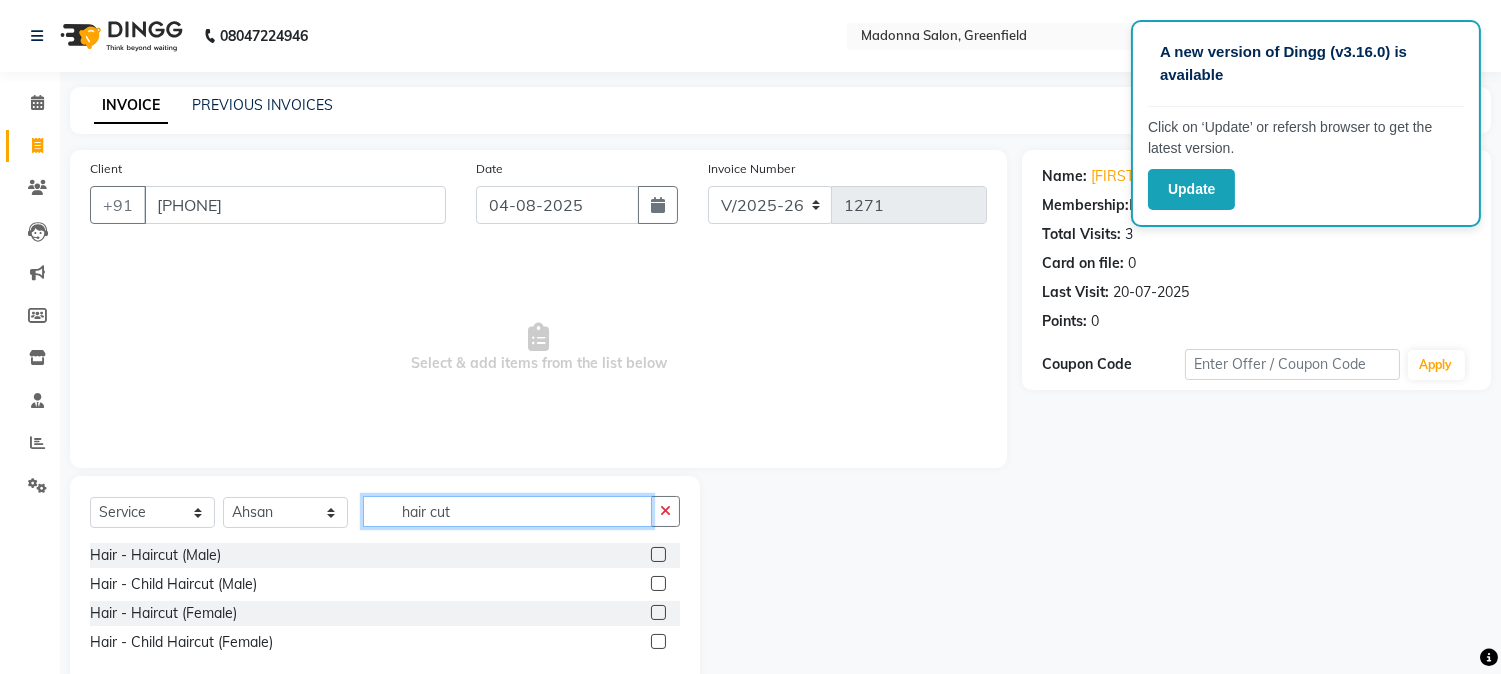 type on "hair cut" 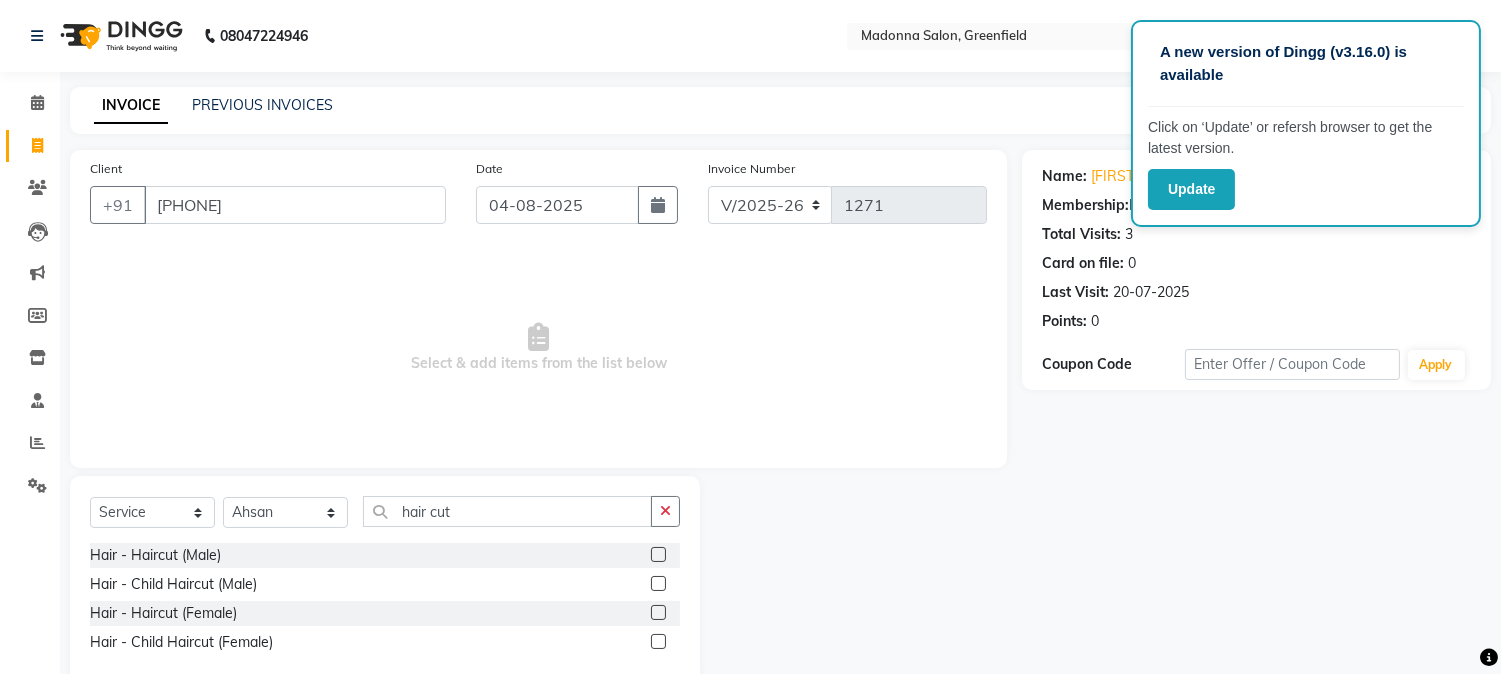 click 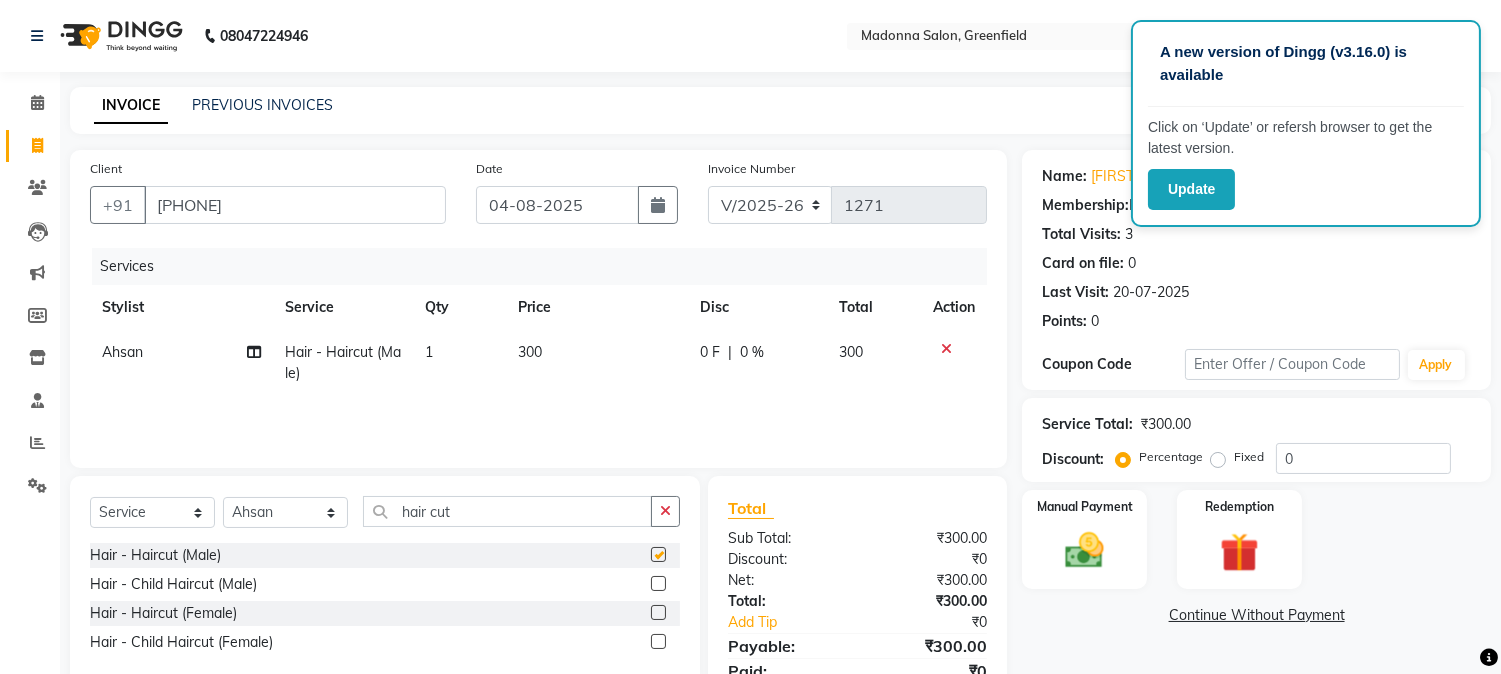 checkbox on "false" 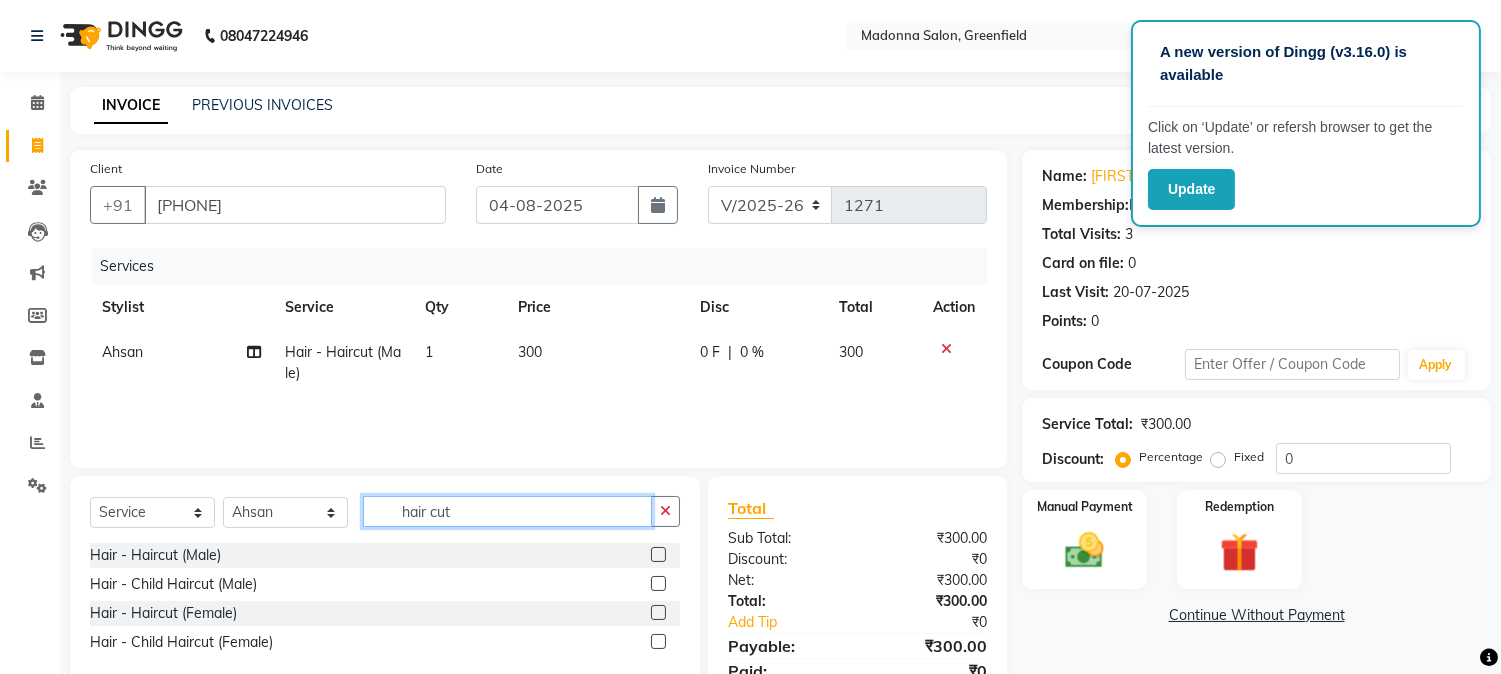 click on "hair cut" 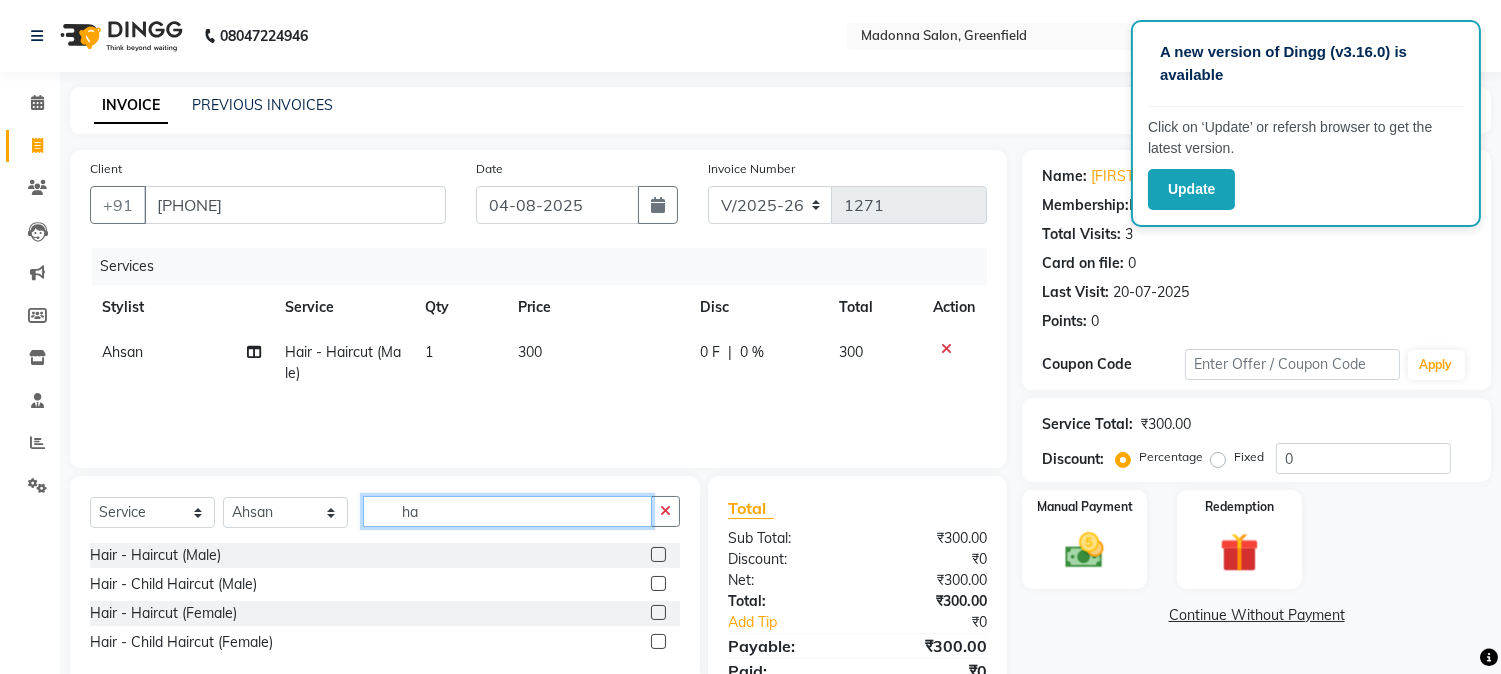 type on "h" 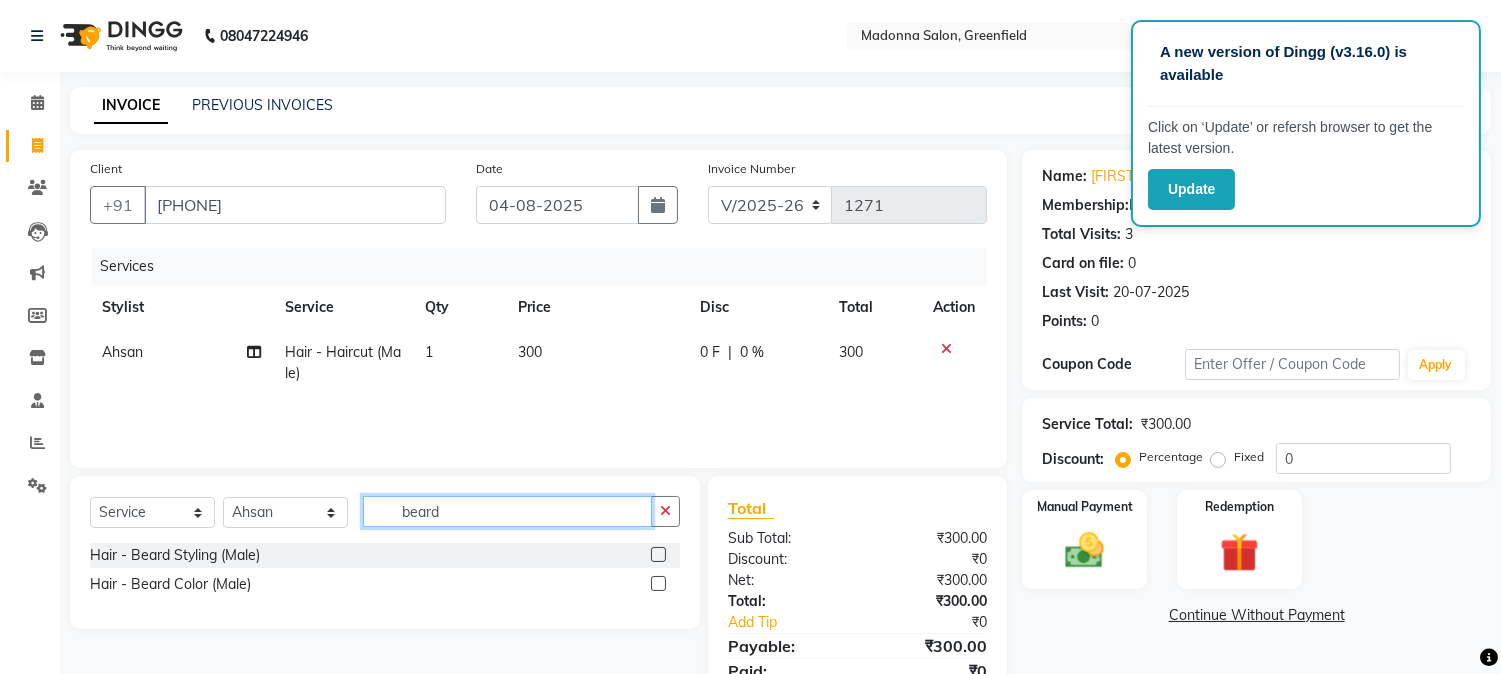 type on "beard" 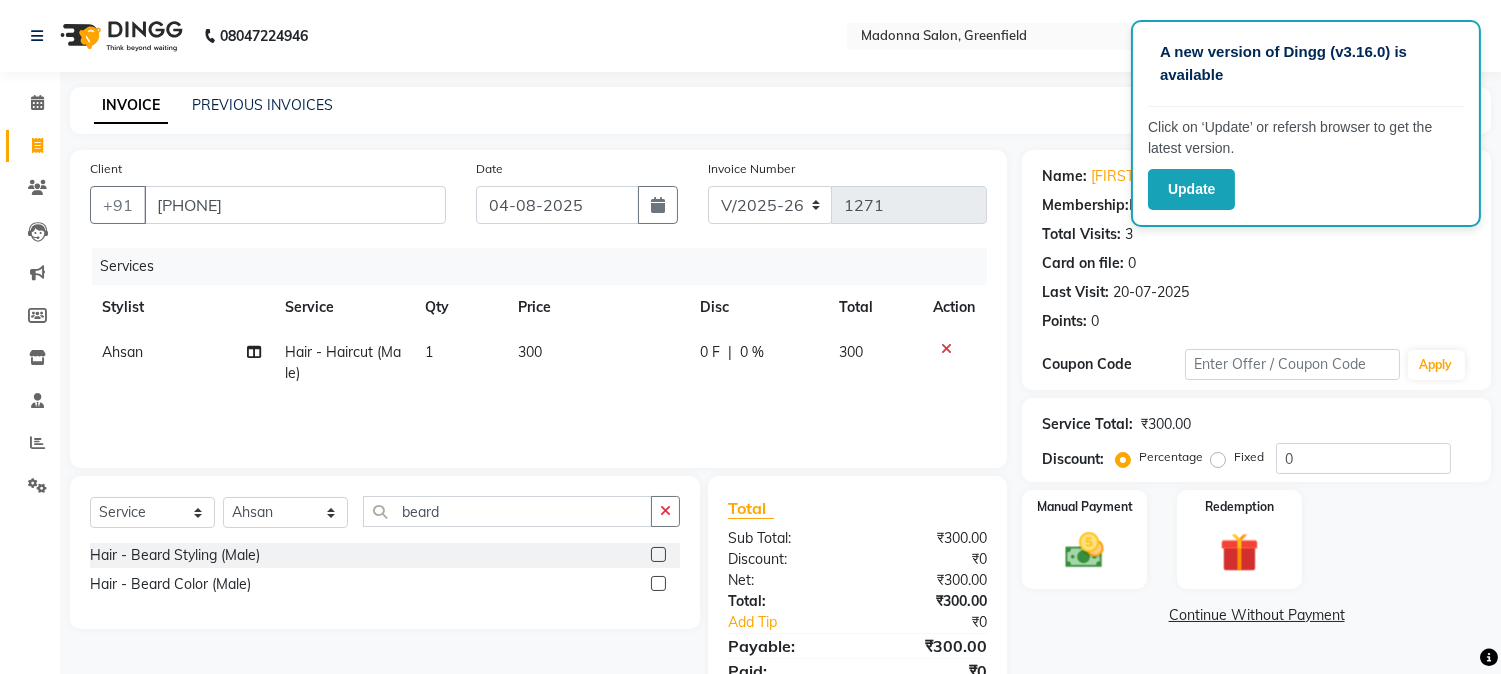 click 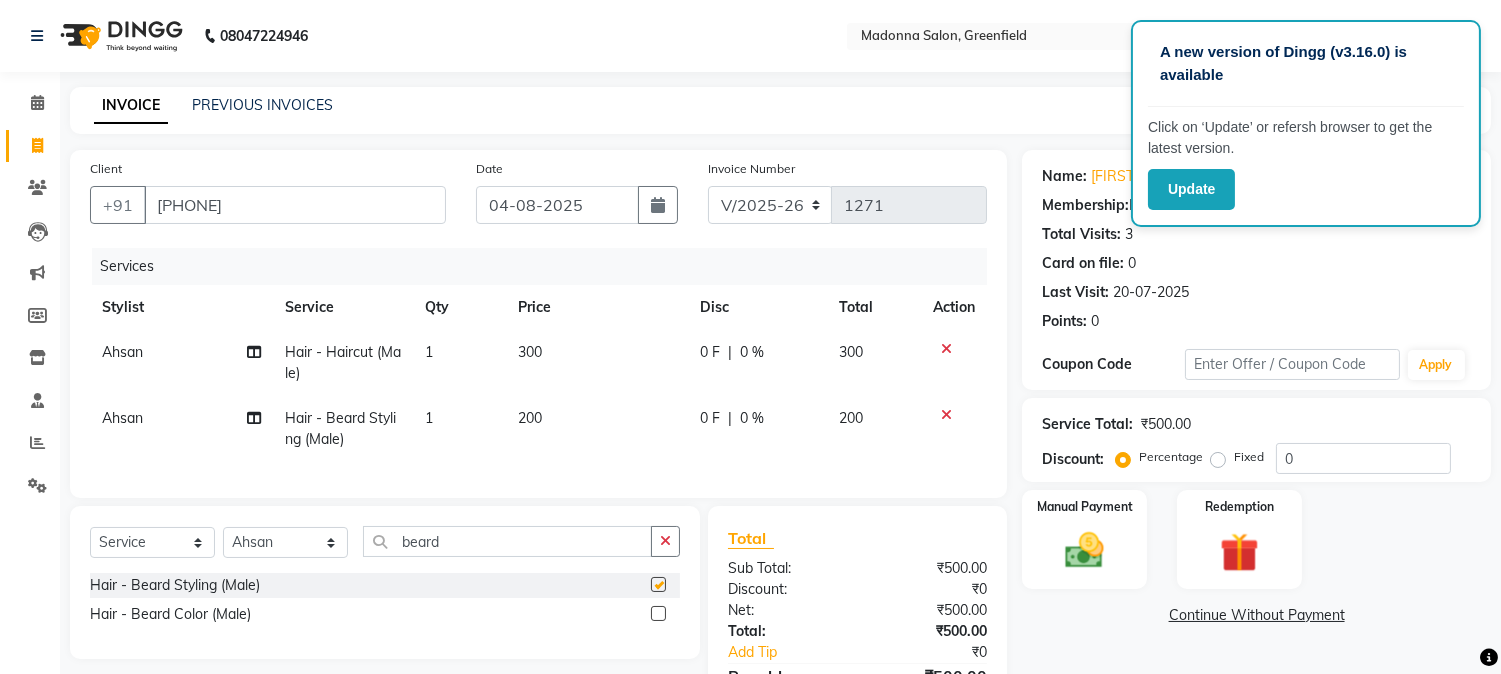 checkbox on "false" 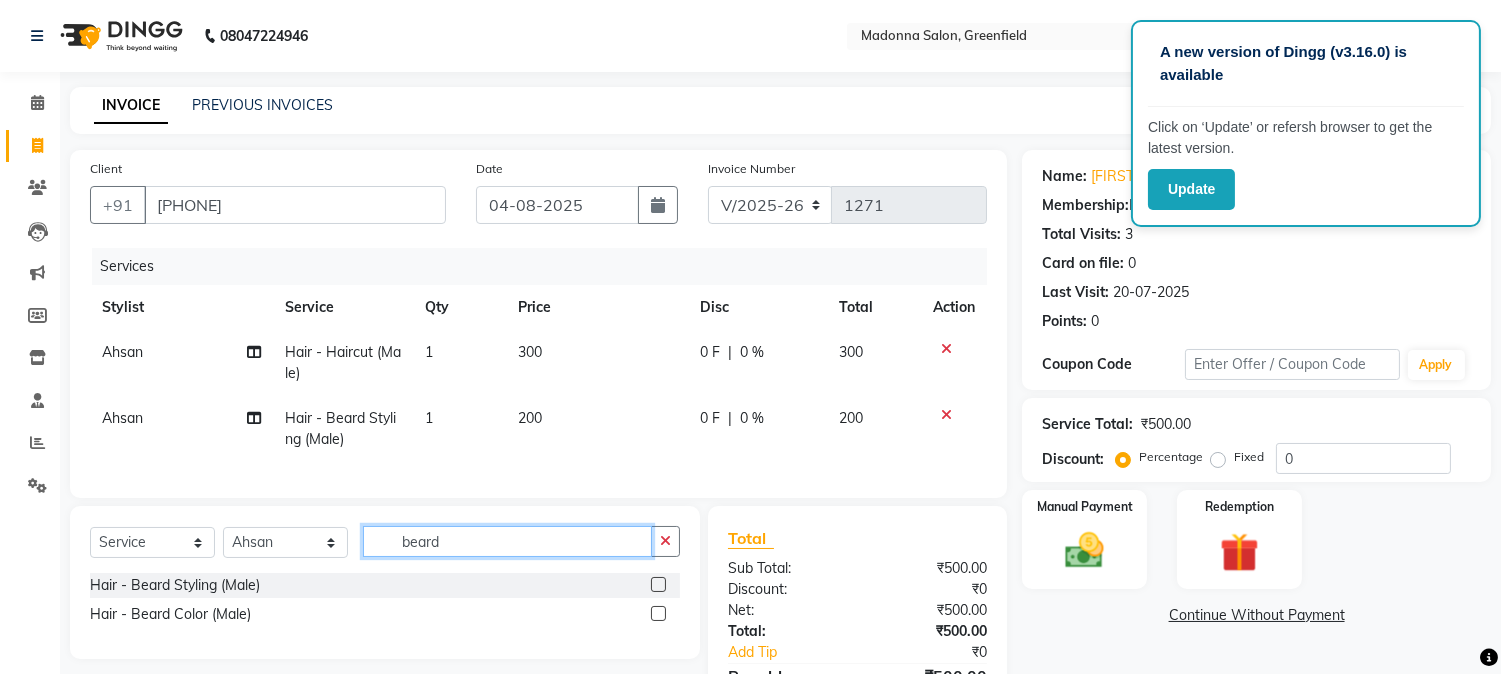 click on "beard" 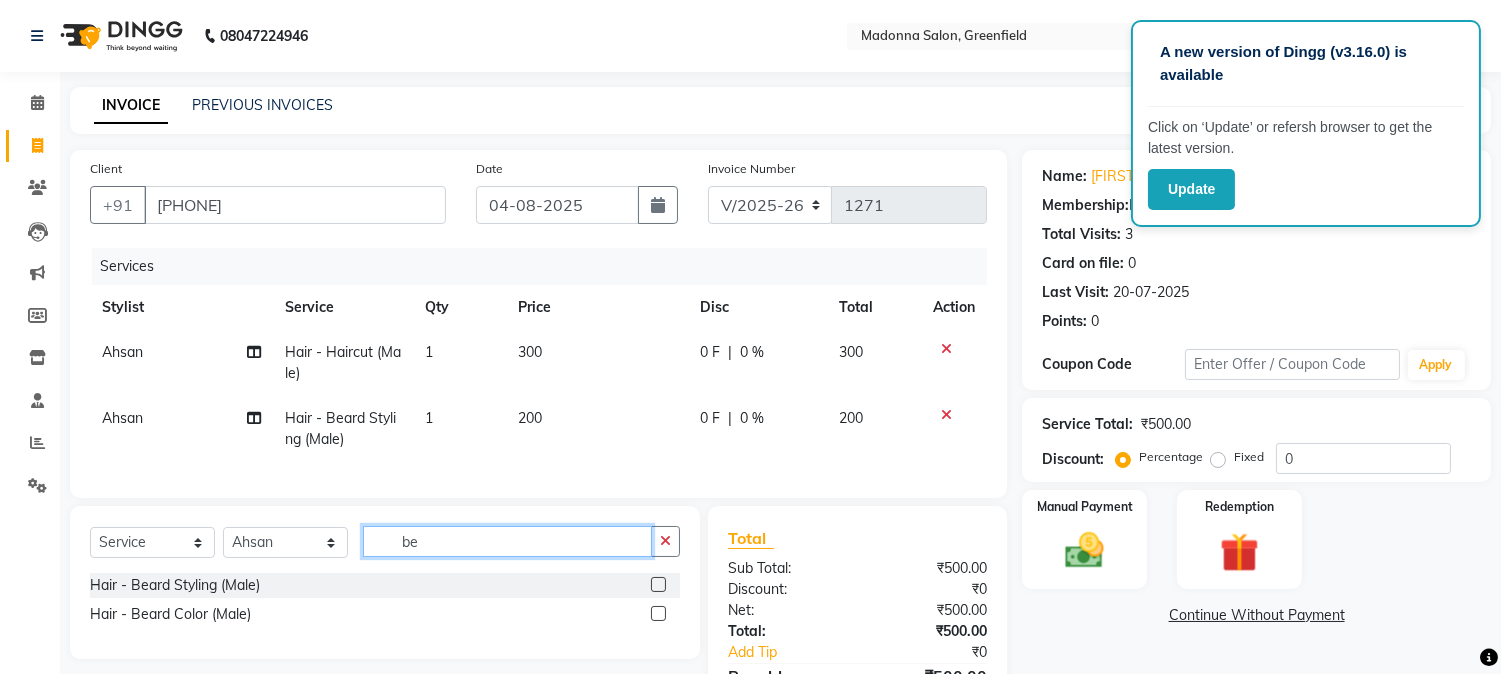 type on "b" 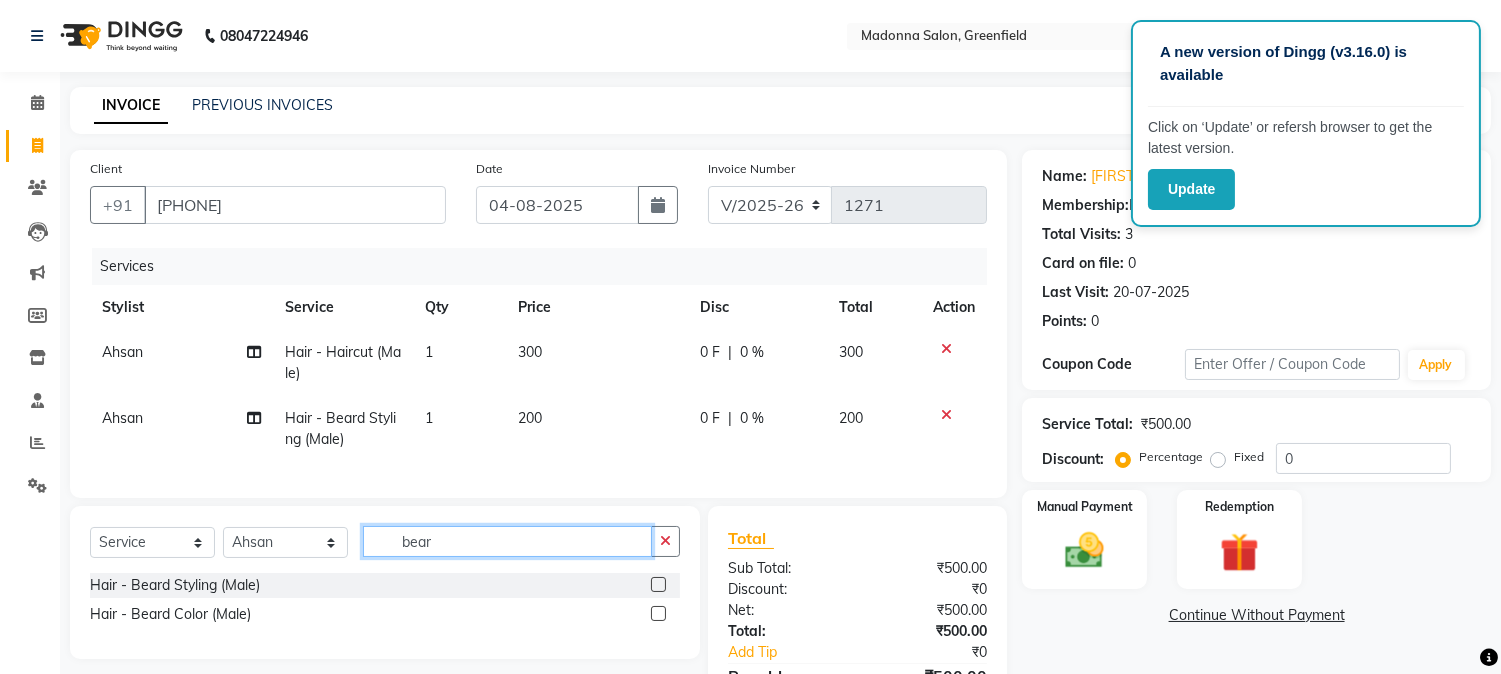 type on "beard" 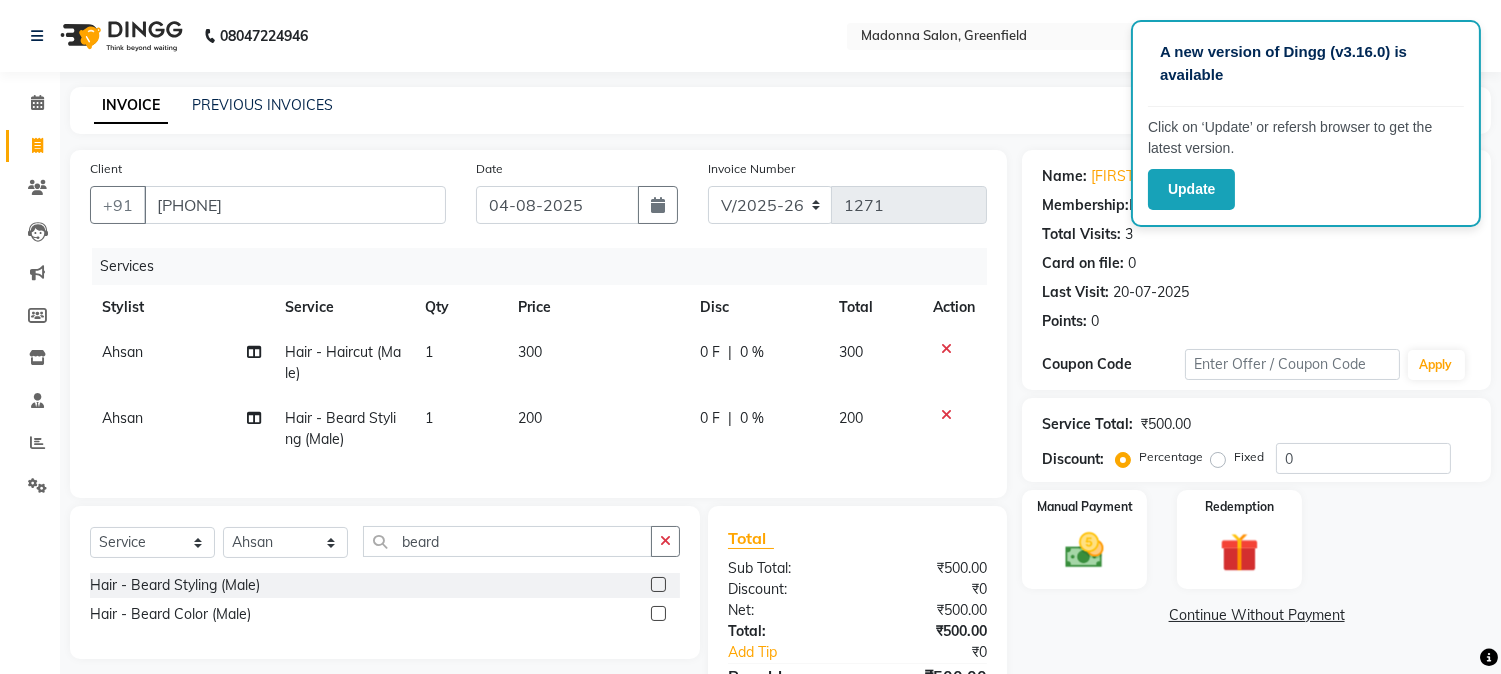 click 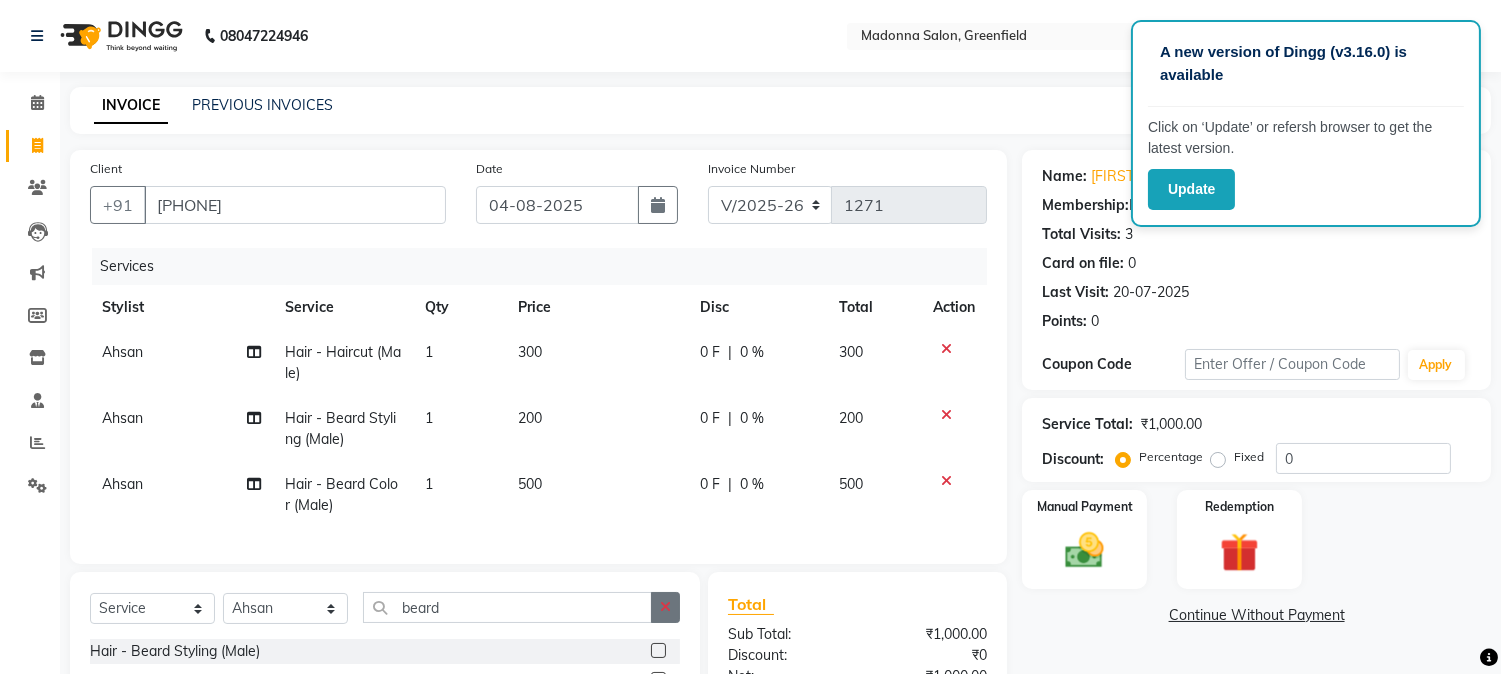 checkbox on "false" 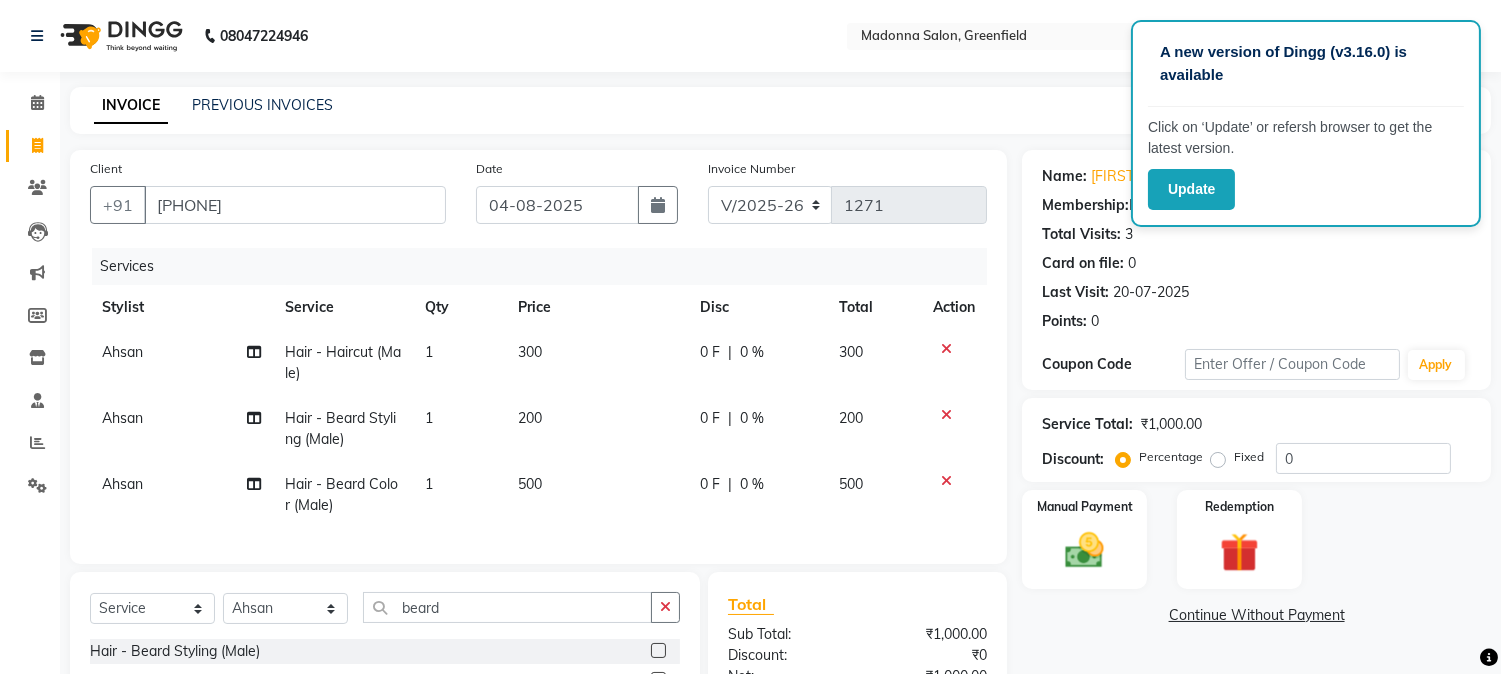 drag, startPoint x: 332, startPoint y: 605, endPoint x: 330, endPoint y: 617, distance: 12.165525 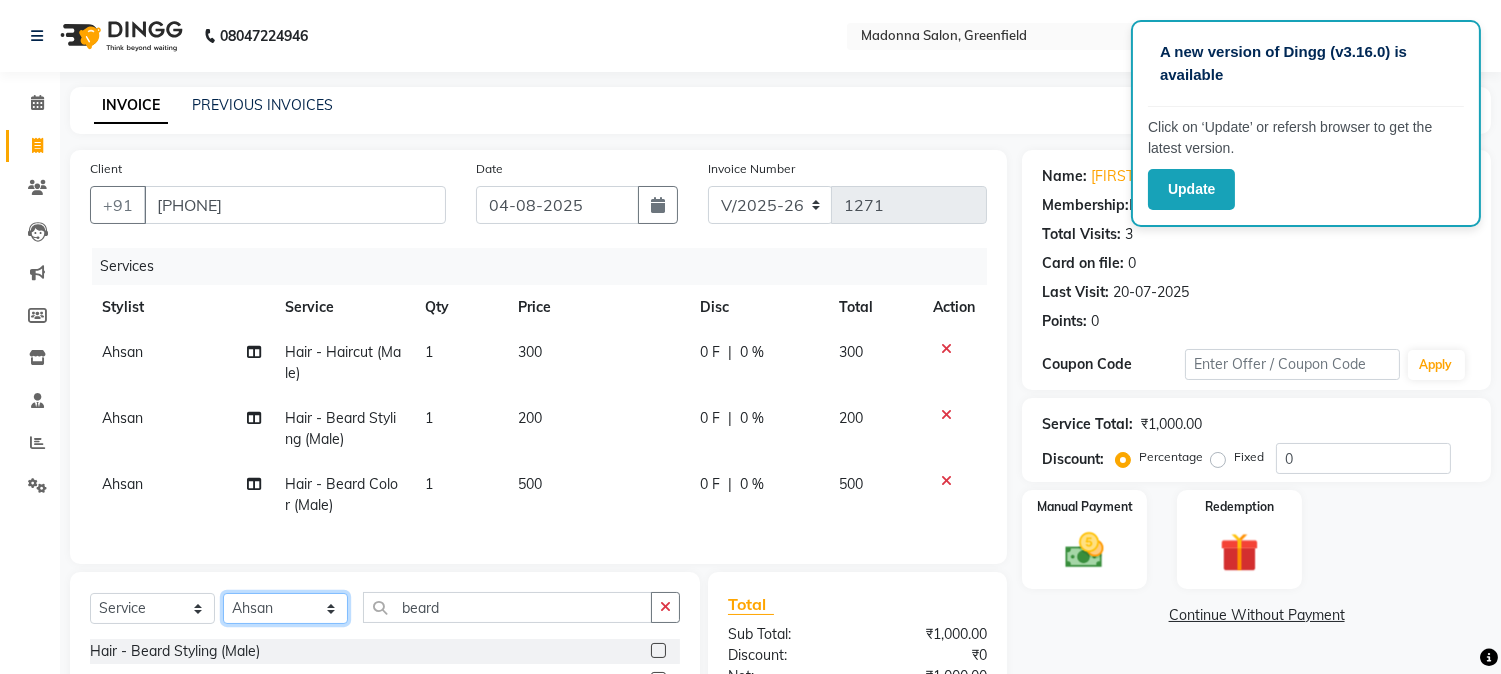click on "Select Stylist [FIRST] [FIRST] [FIRST] [FIRST] [FIRST] [FIRST] [FIRST] [FIRST] [FIRST] [FIRST] [FIRST] [FIRST] [FIRST] [FIRST] [FIRST] [FIRST] [FIRST] [FIRST] [FIRST] [FIRST] [FIRST] [FIRST] [FIRST]" 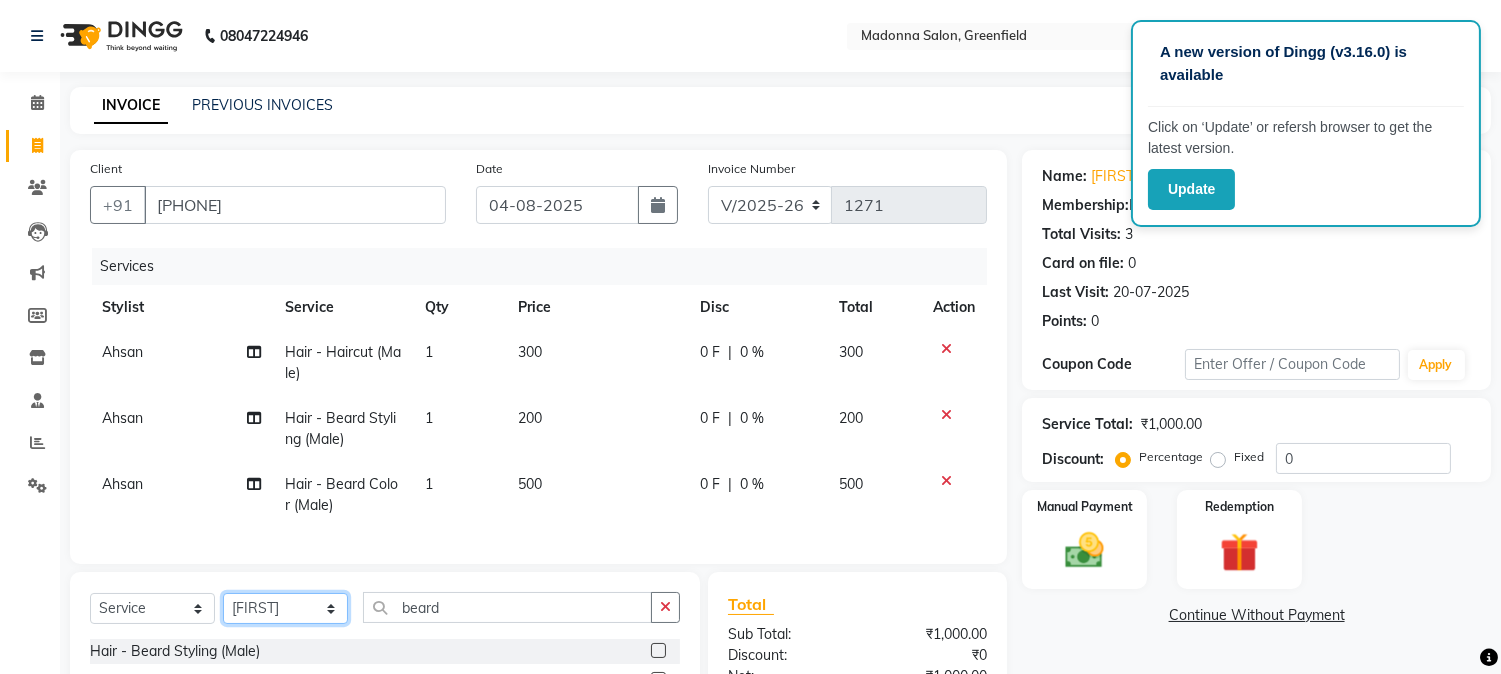 click on "Select Stylist [FIRST] [FIRST] [FIRST] [FIRST] [FIRST] [FIRST] [FIRST] [FIRST] [FIRST] [FIRST] [FIRST] [FIRST] [FIRST] [FIRST] [FIRST] [FIRST] [FIRST] [FIRST] [FIRST] [FIRST] [FIRST] [FIRST] [FIRST]" 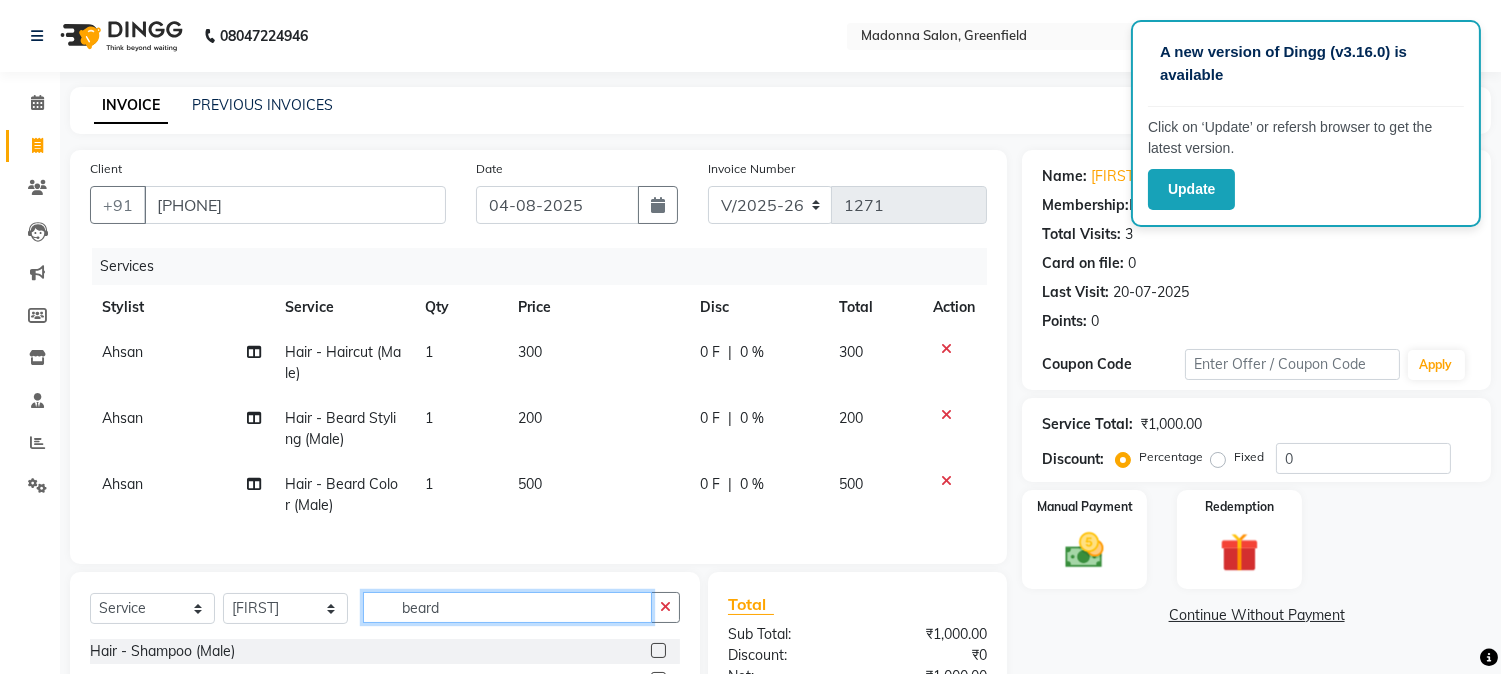 click on "beard" 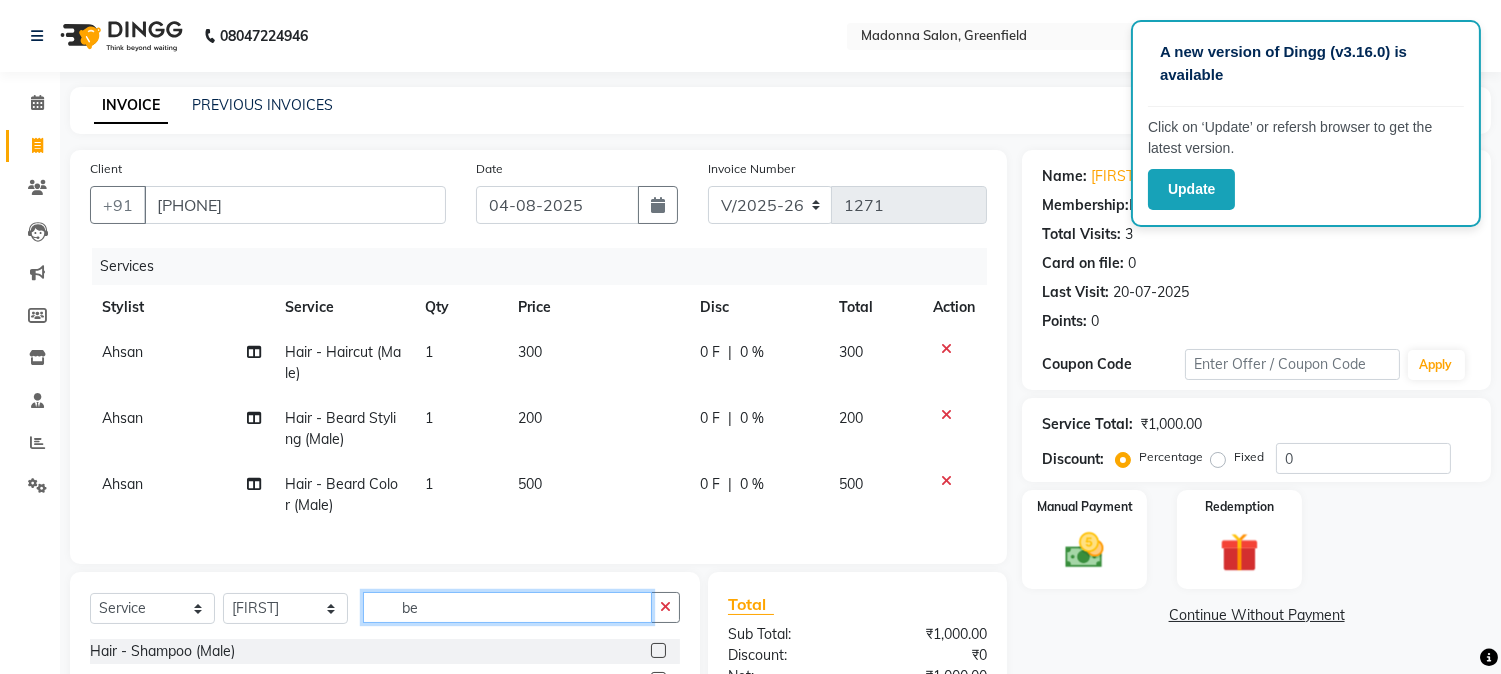 type on "b" 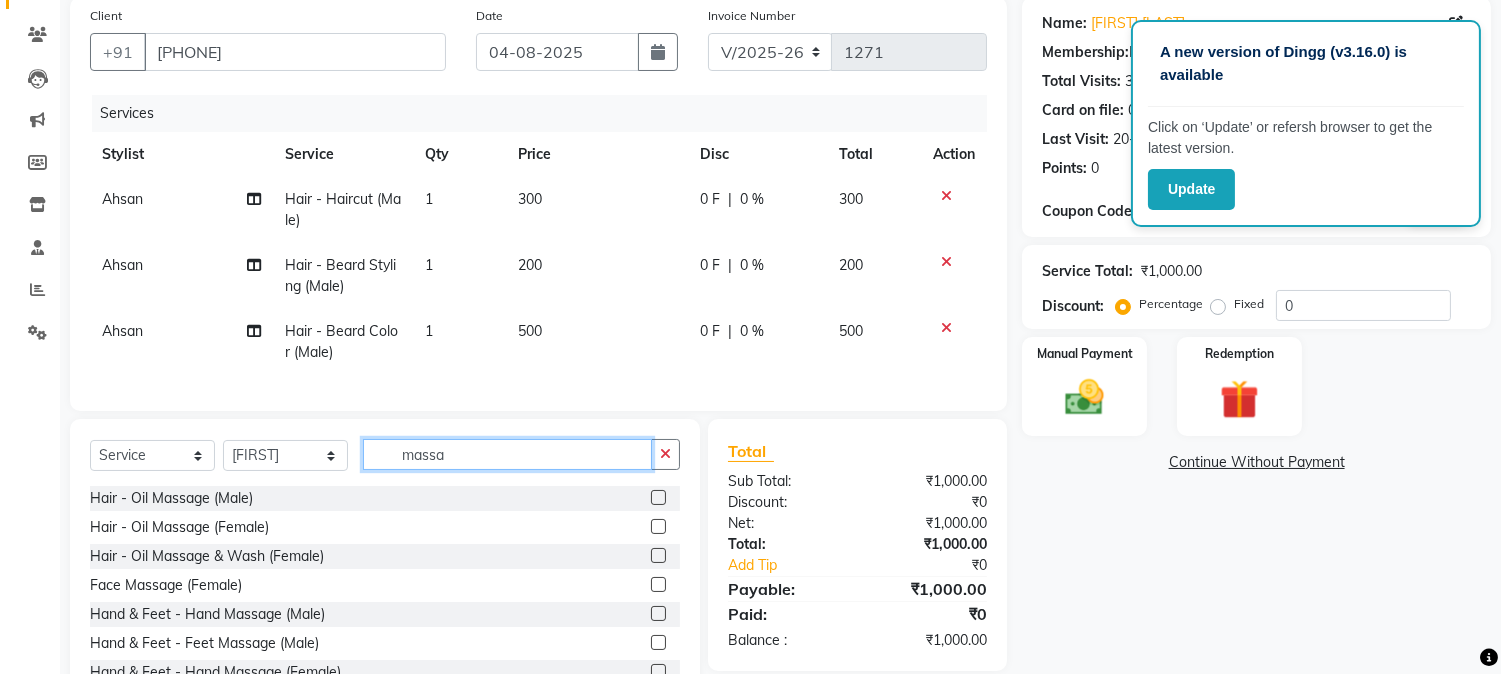 scroll, scrollTop: 240, scrollLeft: 0, axis: vertical 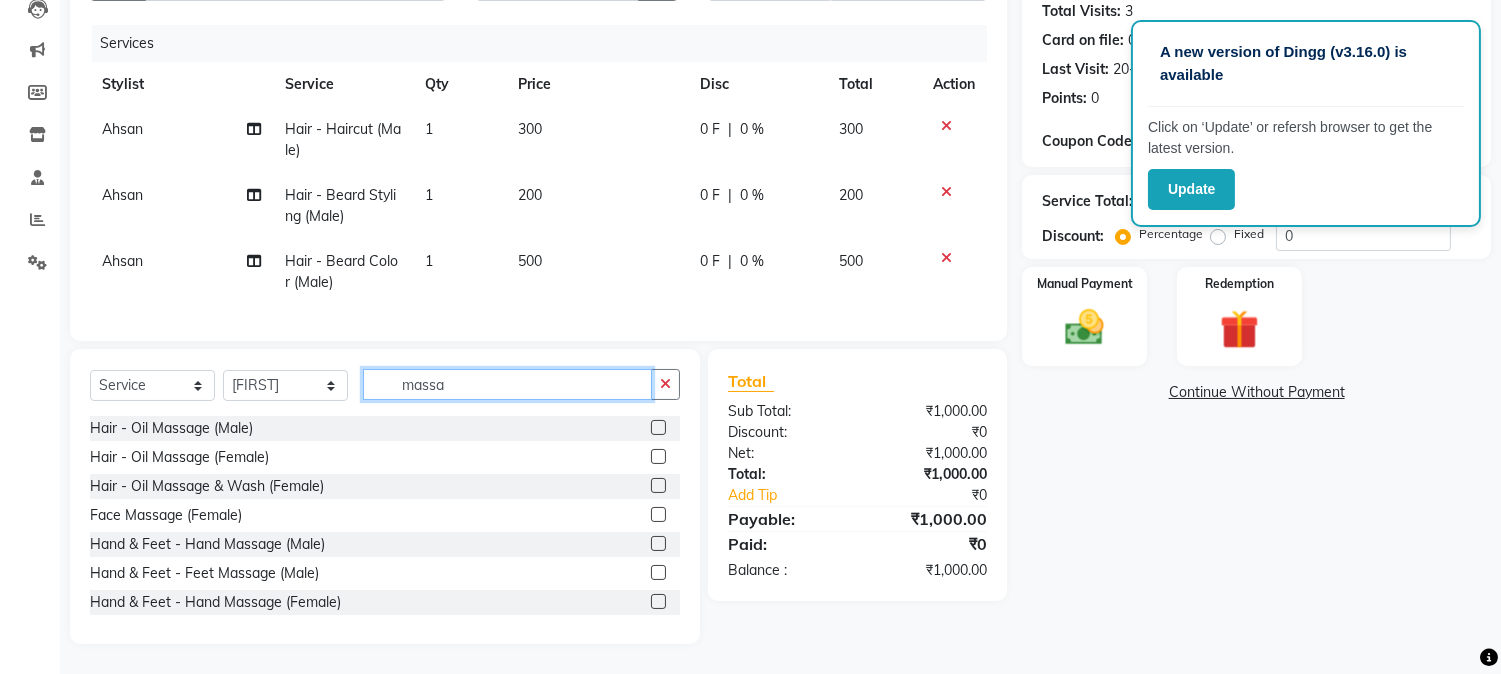 type on "massa" 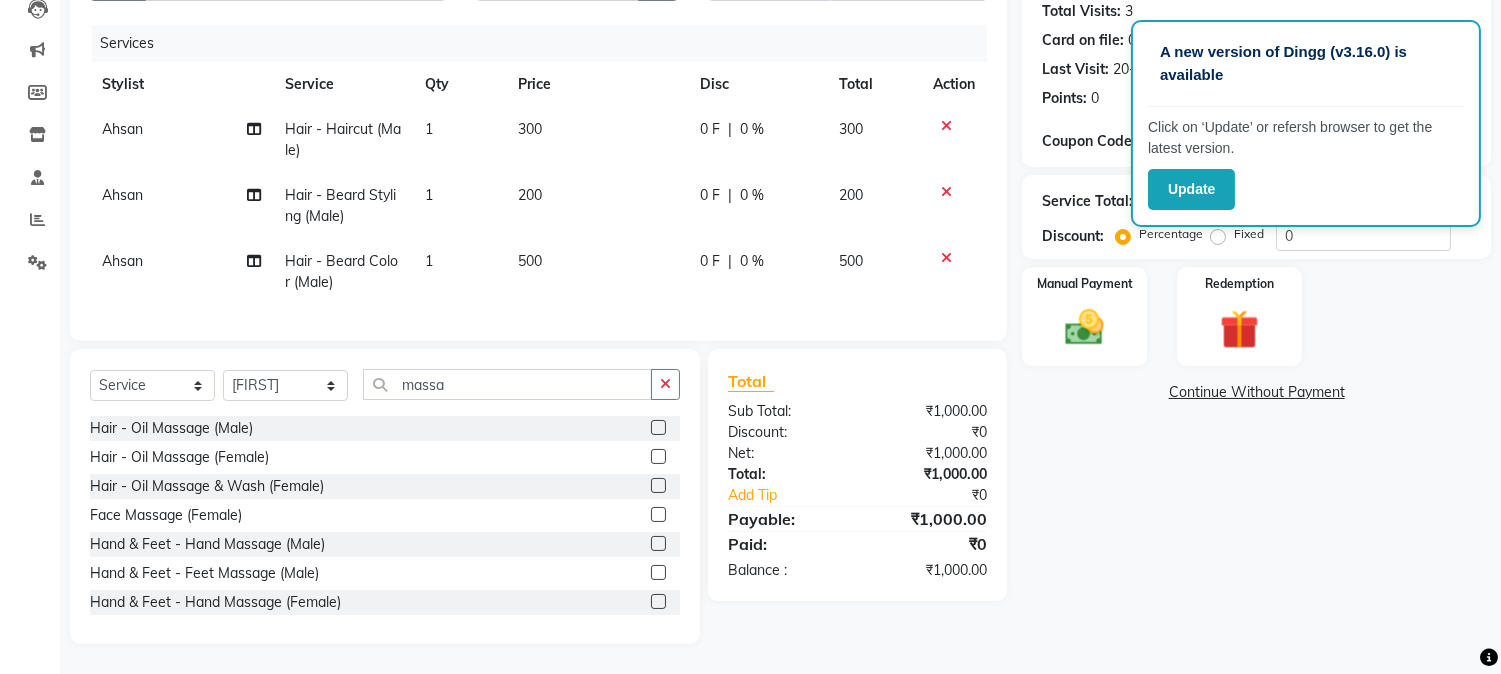 click 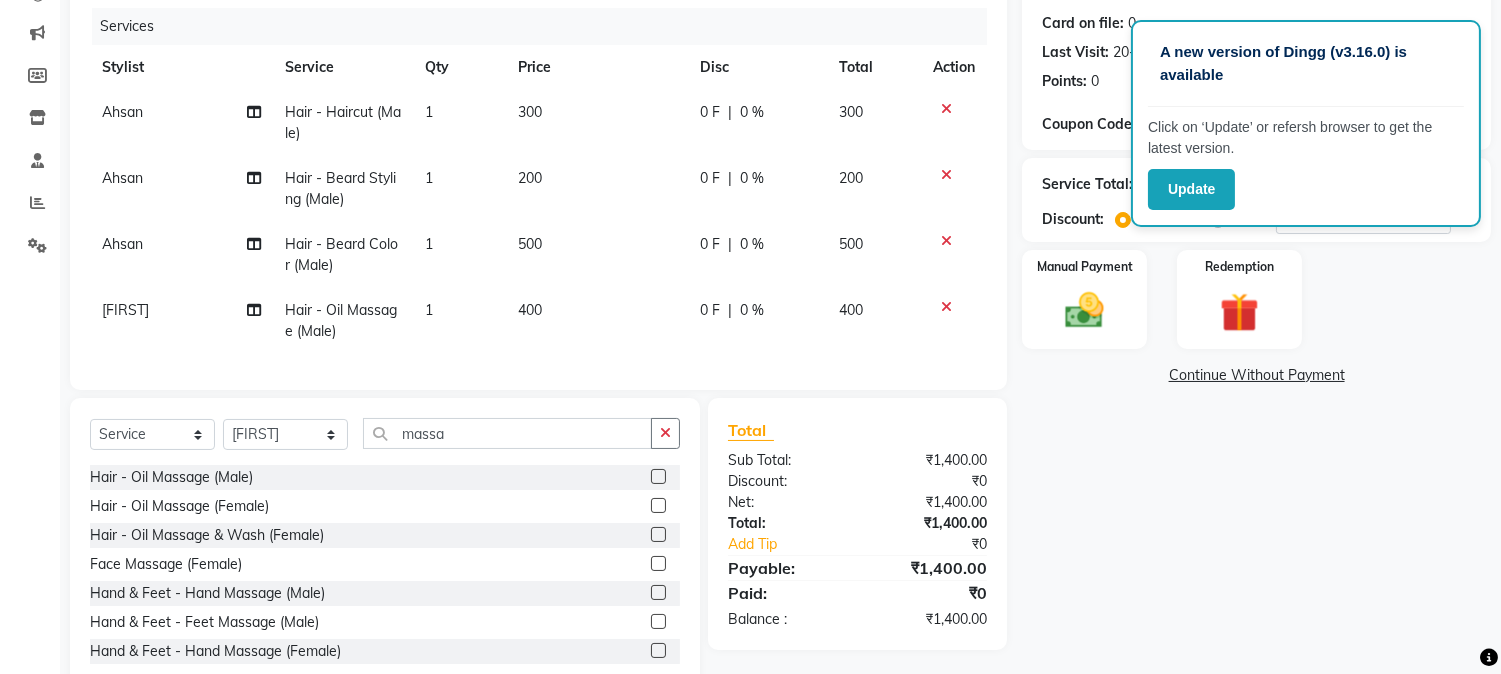 click 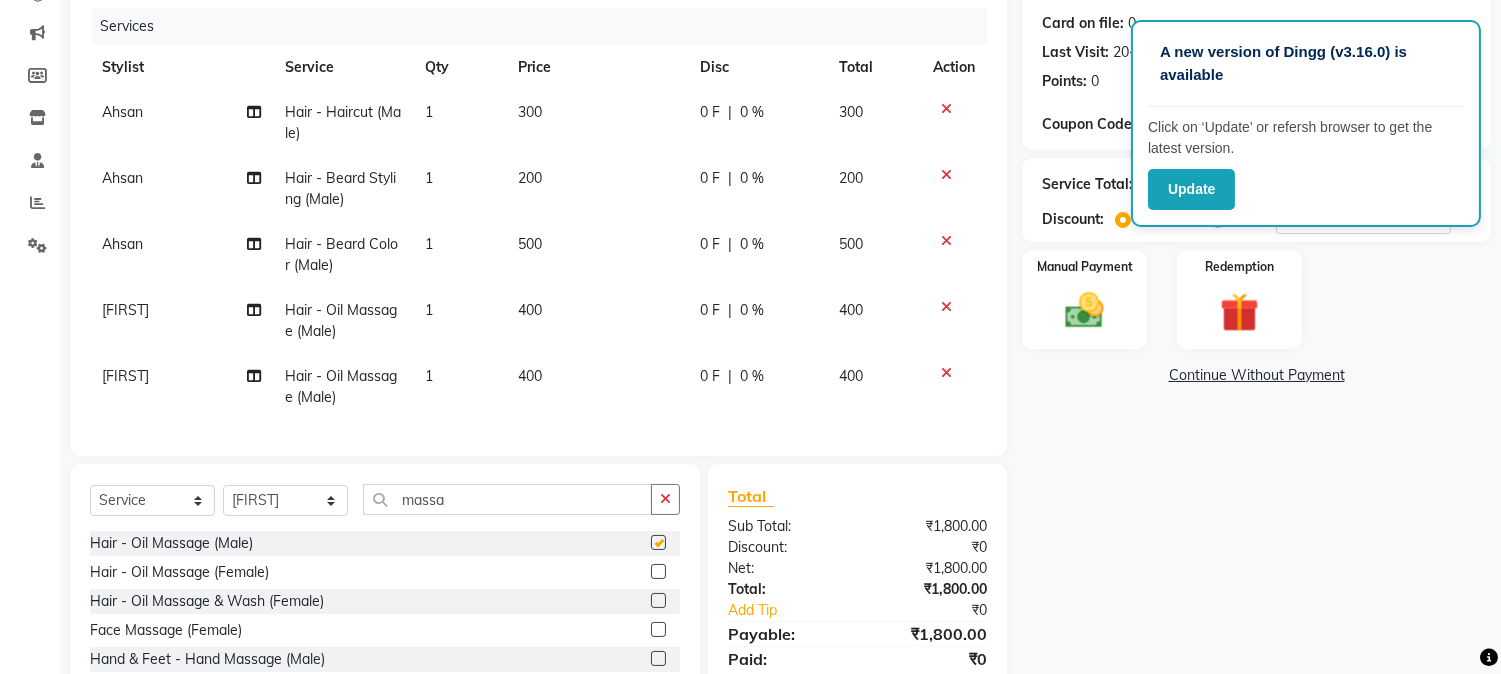 checkbox on "false" 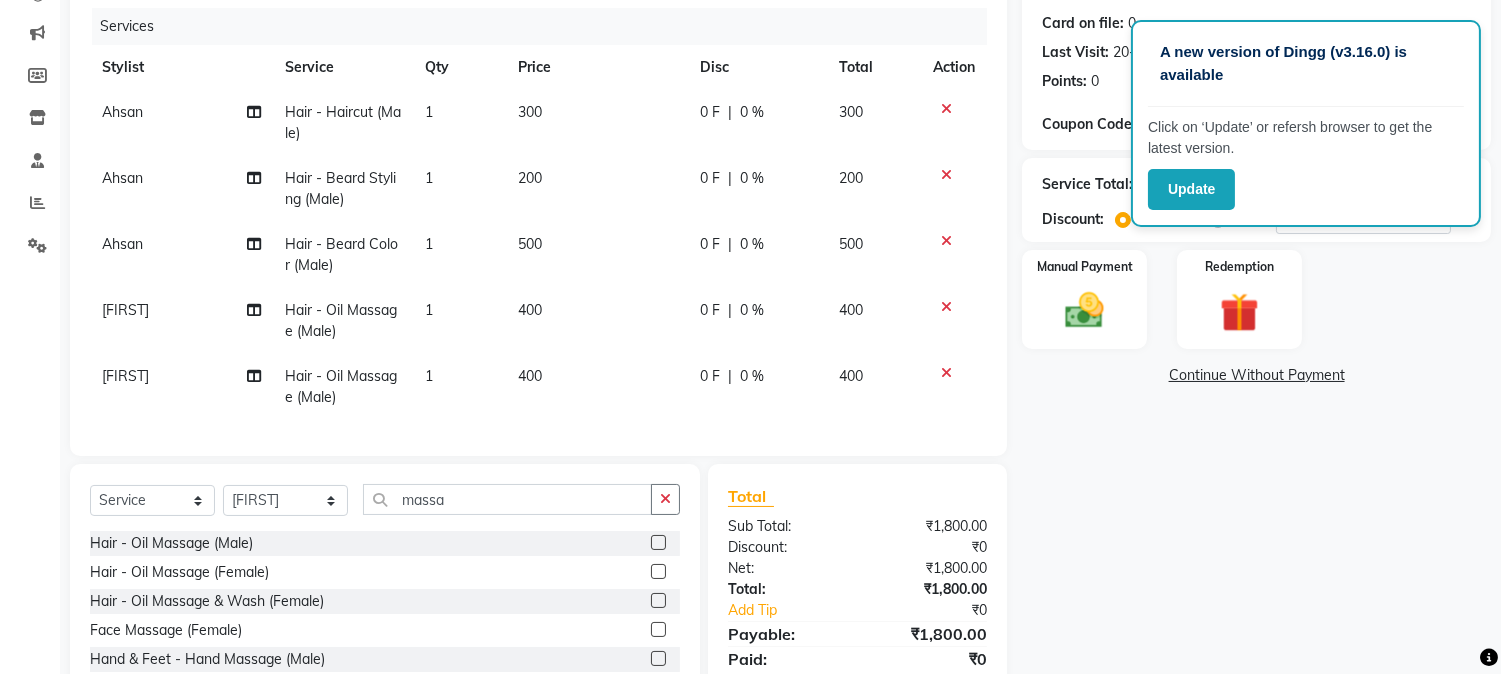 click on "400" 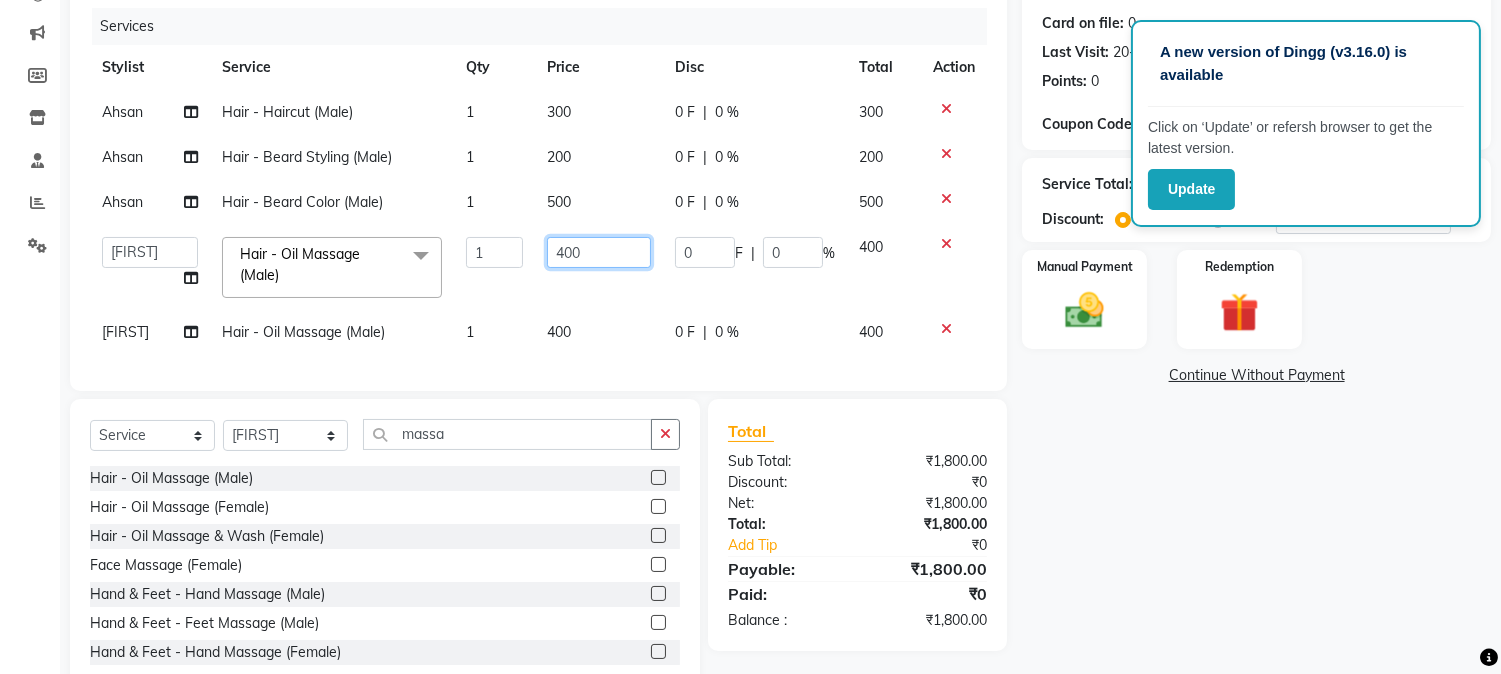 click on "400" 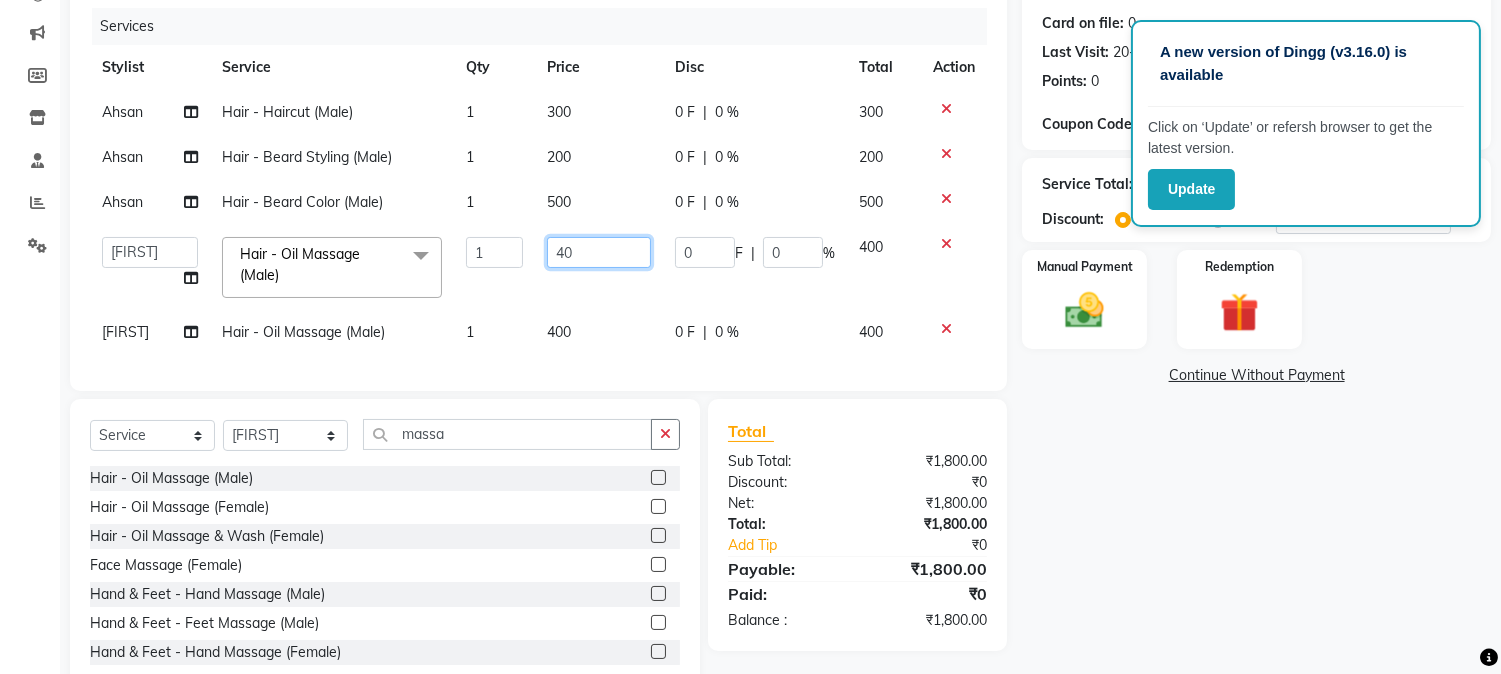 type on "4" 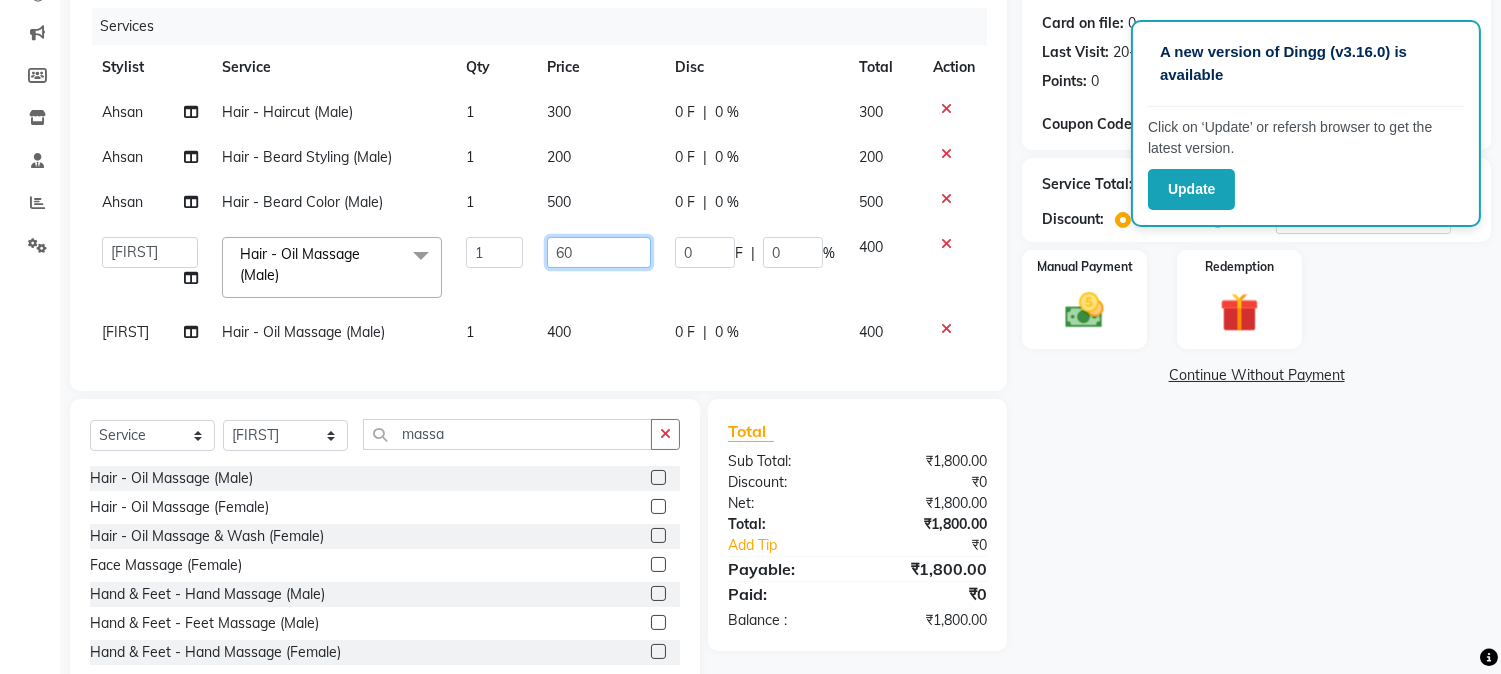 type on "600" 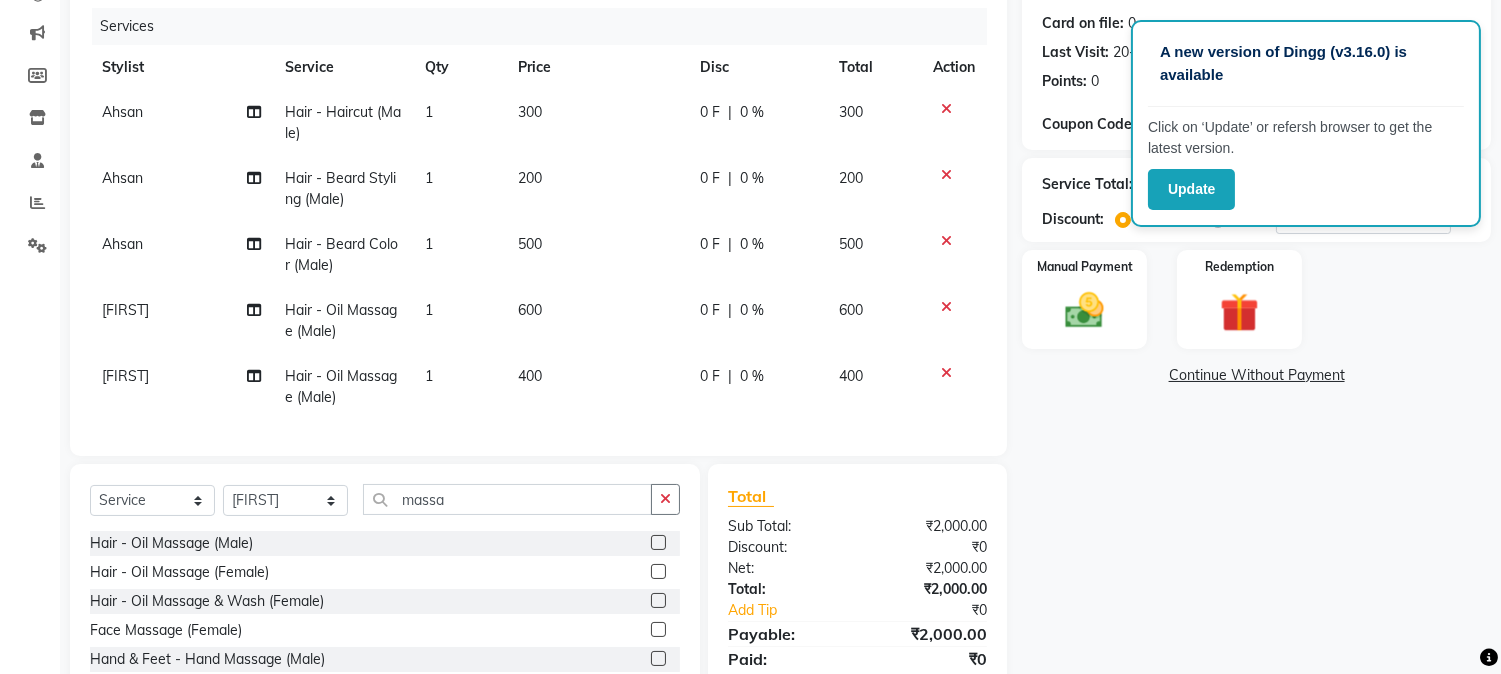 click on "[FIRST] Hair - Haircut (Male) 1 300 0 F | 0 % 300 [FIRST] Hair - Beard Styling (Male) 1 200 0 F | 0 % 200 [FIRST] Hair - Beard Color (Male) 1 500 0 F | 0 % 500 [FIRST] Hair - Oil Massage (Male) 1 600 0 F | 0 % 600 [FIRST] Hair - Oil Massage (Male) 1 400 0 F | 0 % 400" 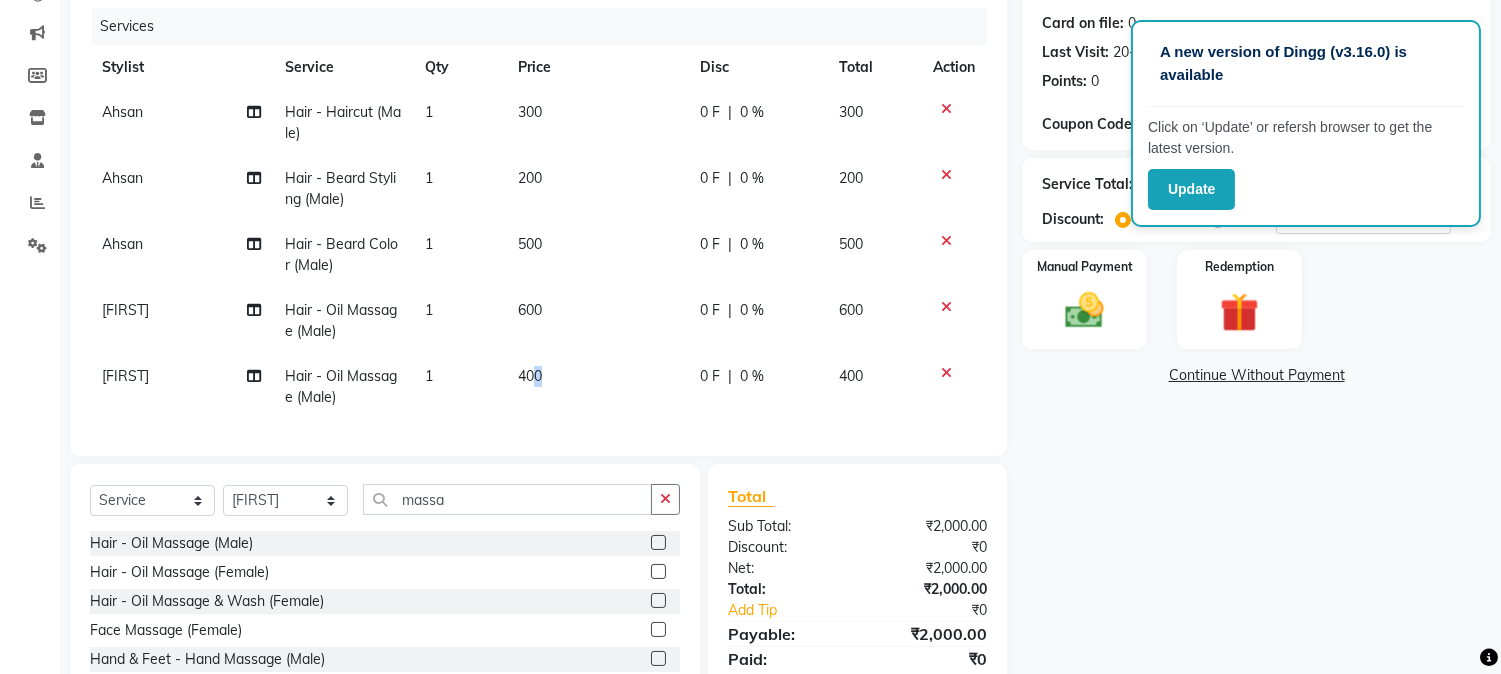 click on "400" 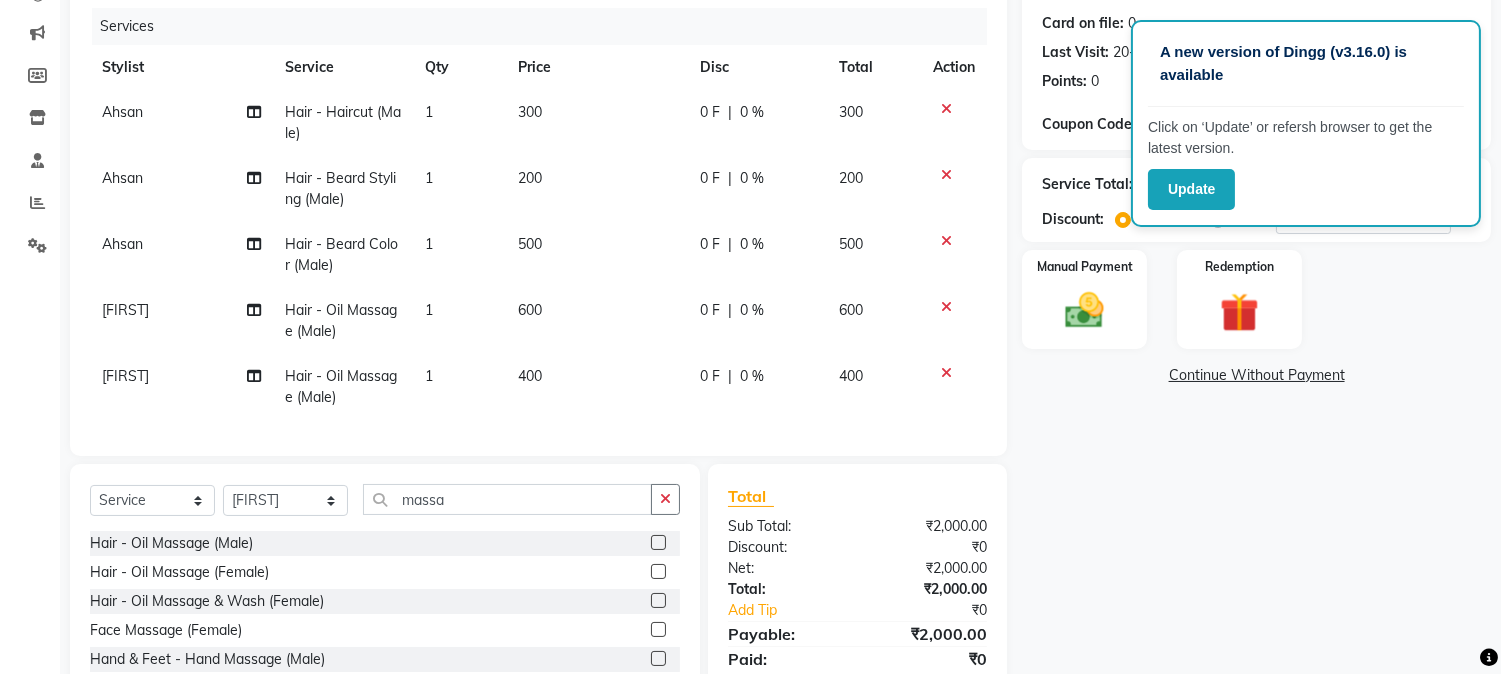 select on "72481" 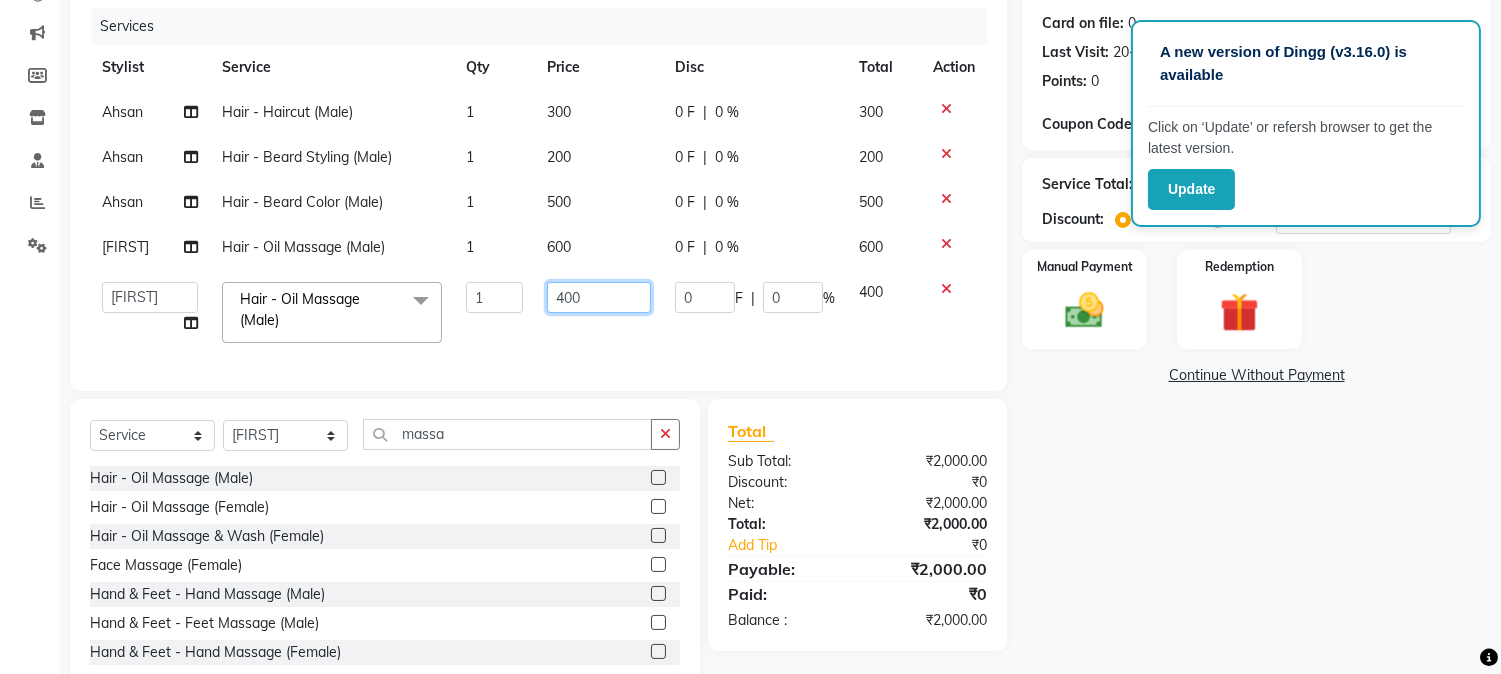click on "400" 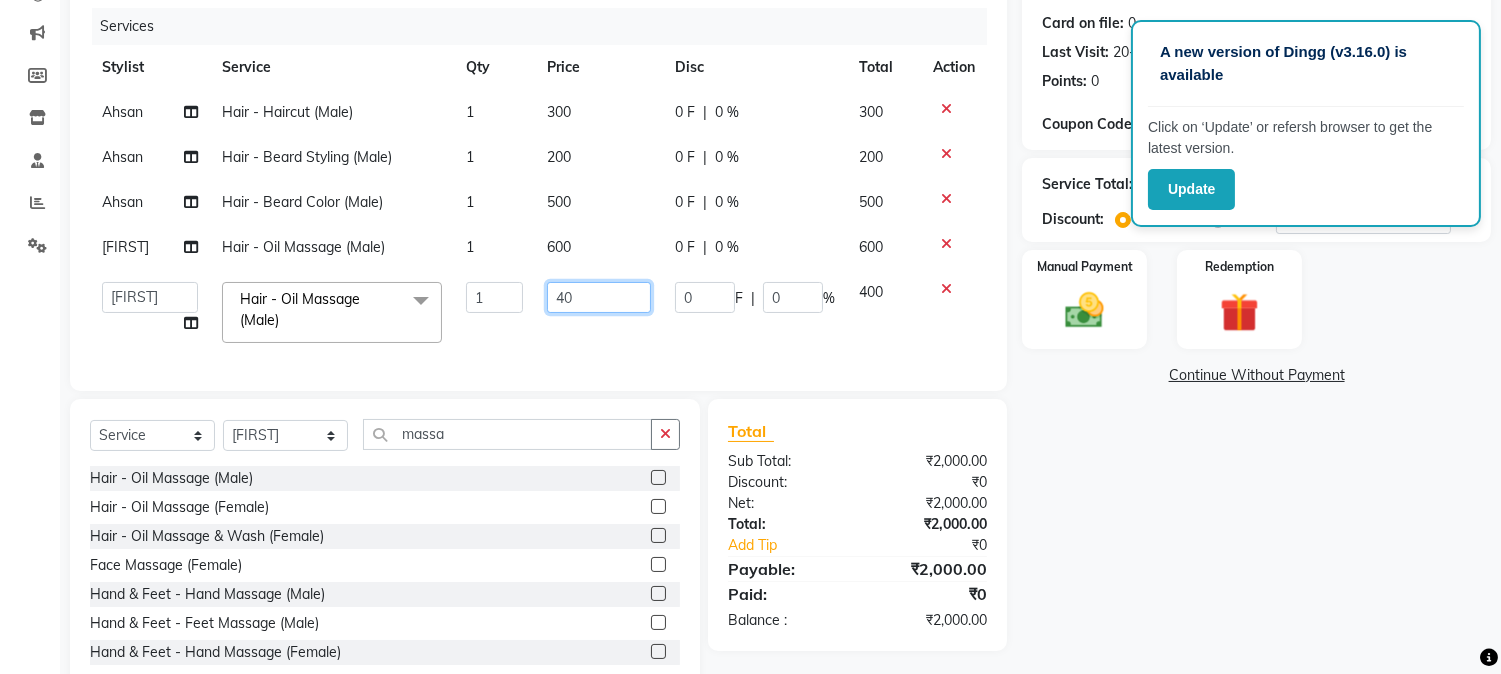 type on "4" 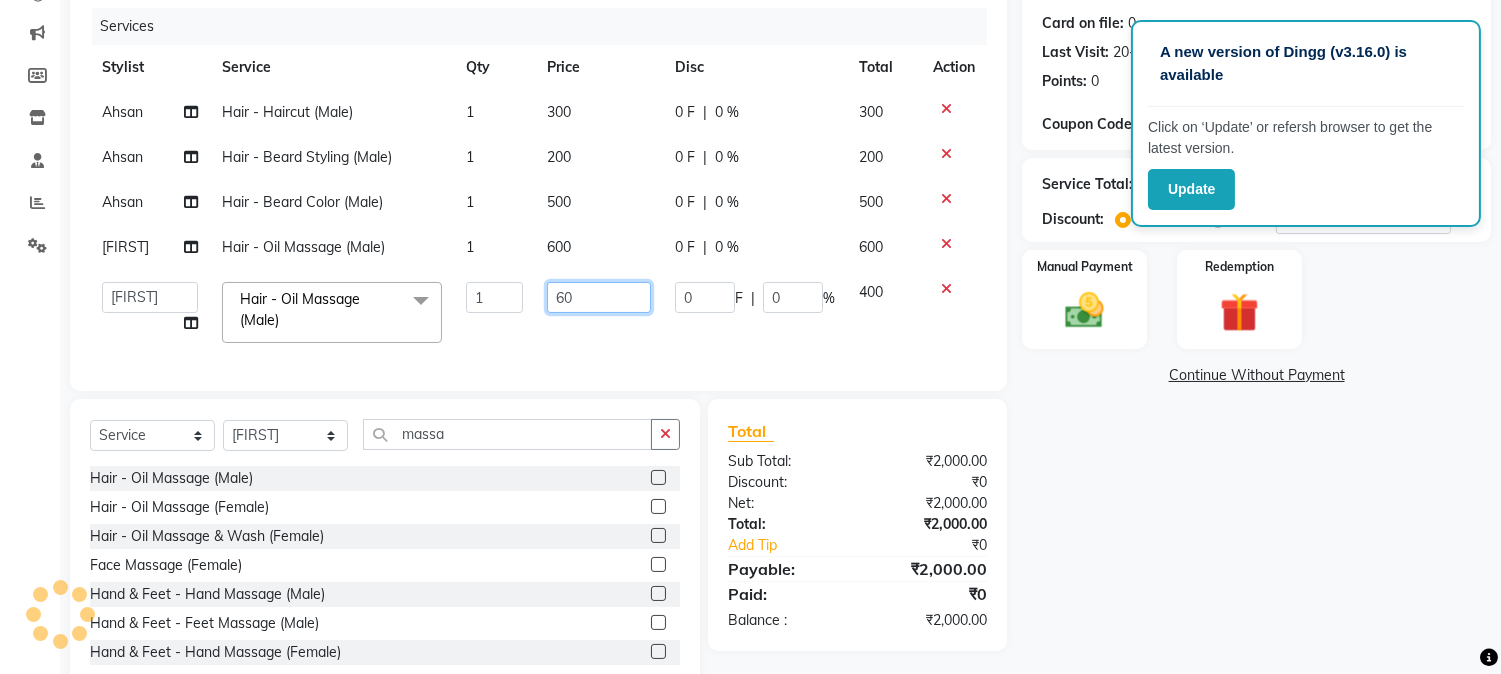 type on "600" 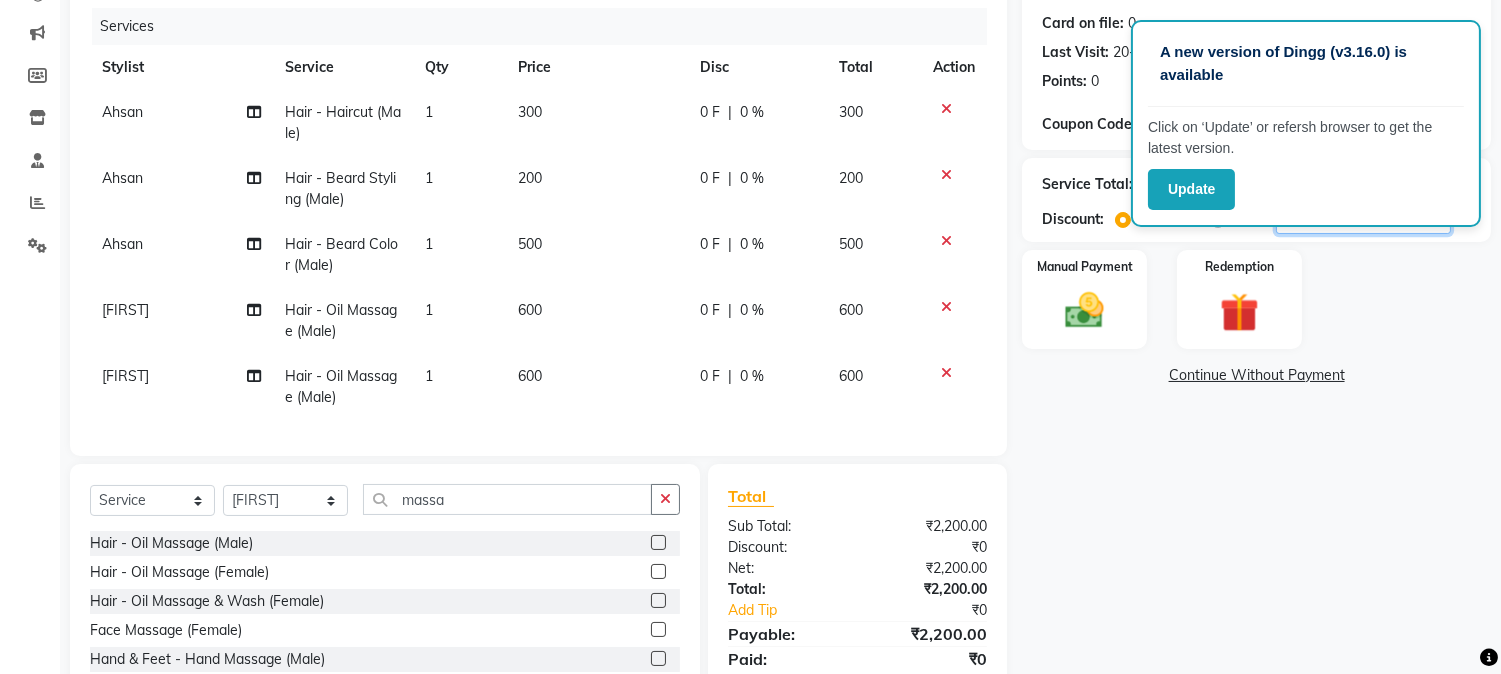 click on "Name: [FIRST] [LAST] Membership:  No Active Membership  Total Visits:  3 Card on file:  0 Last Visit:   20-07-2025 Points:   0  Coupon Code Apply Service Total:  ₹2,200.00  Discount:  Percentage   Fixed  0 Manual Payment Redemption  Continue Without Payment" 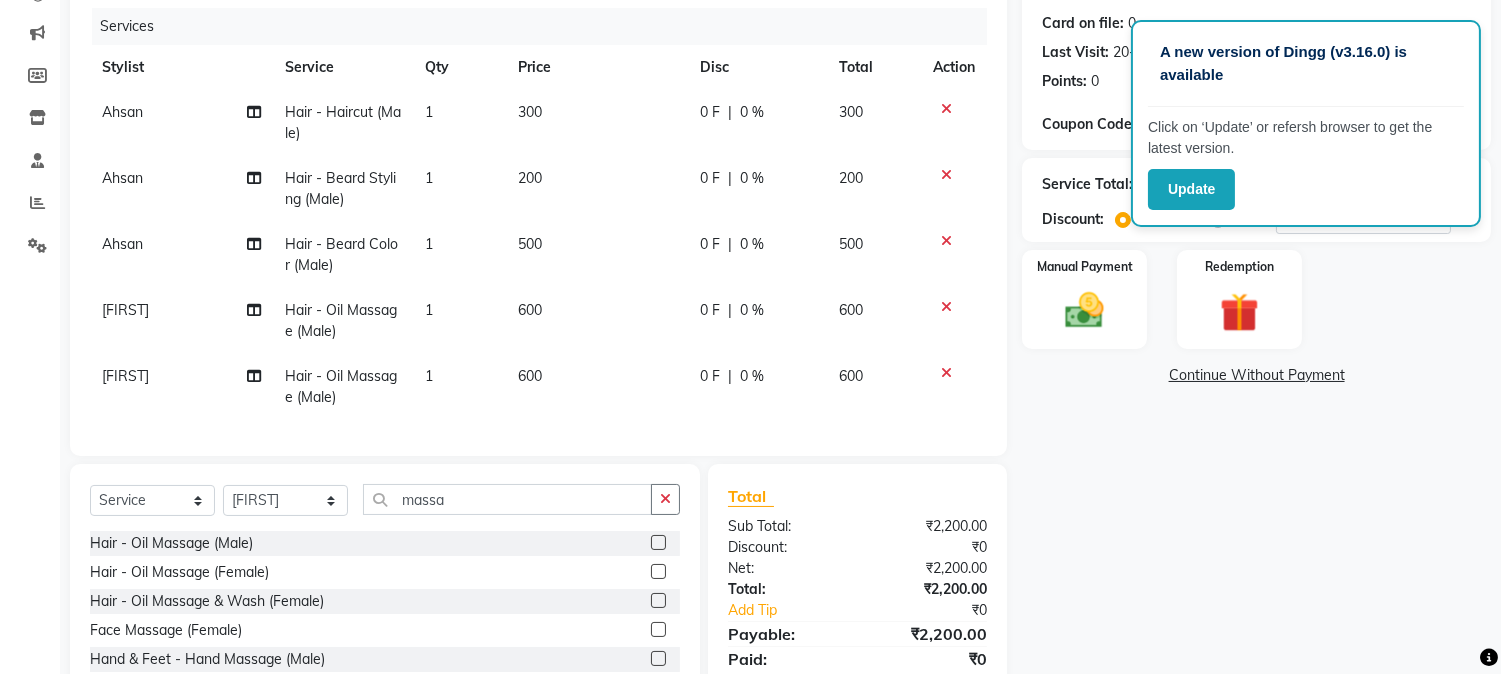click on "600" 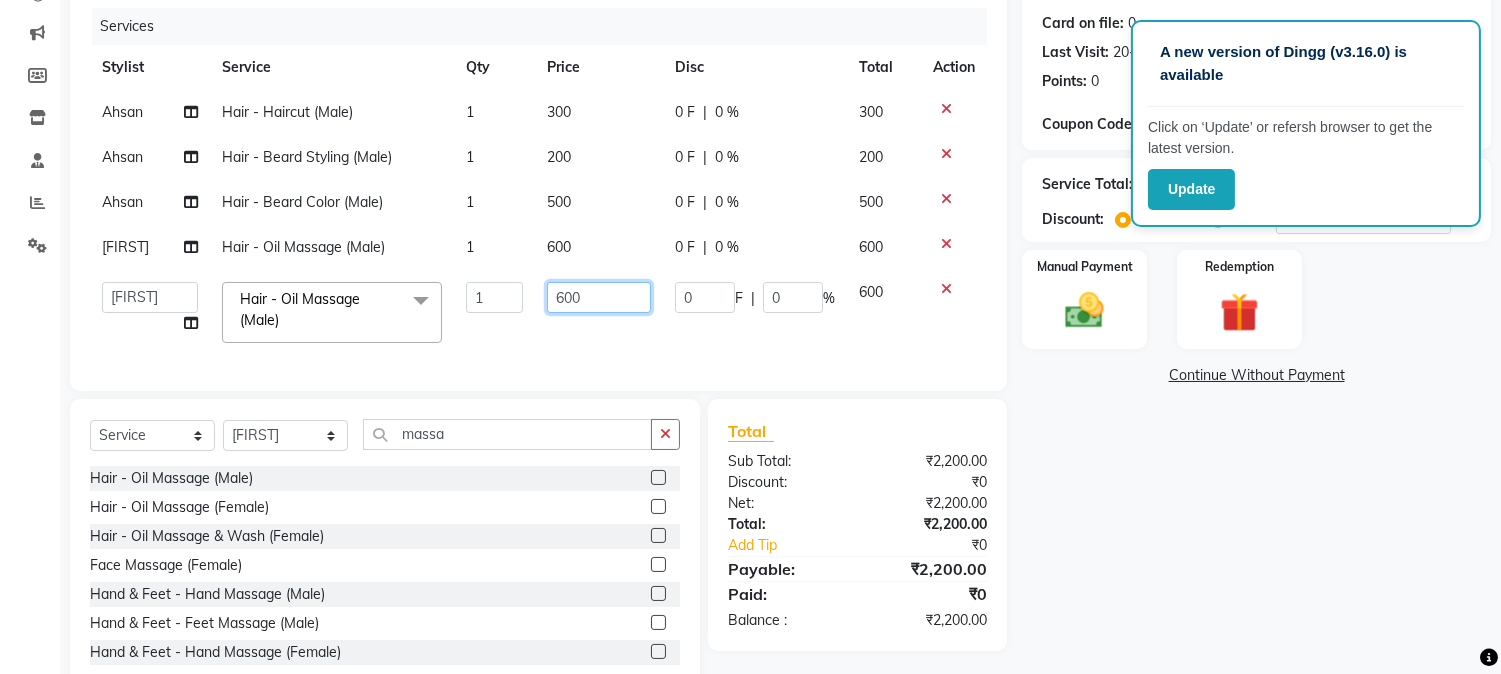 click on "600" 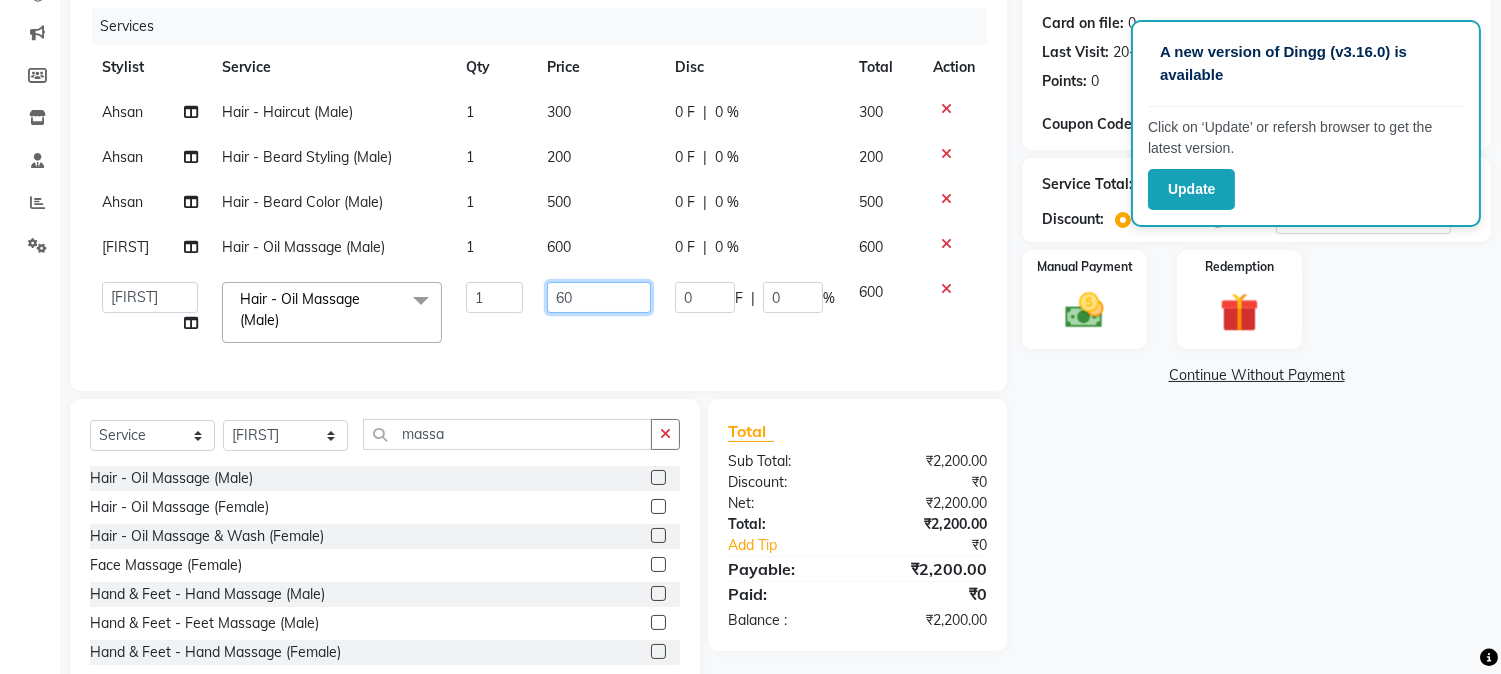 type on "6" 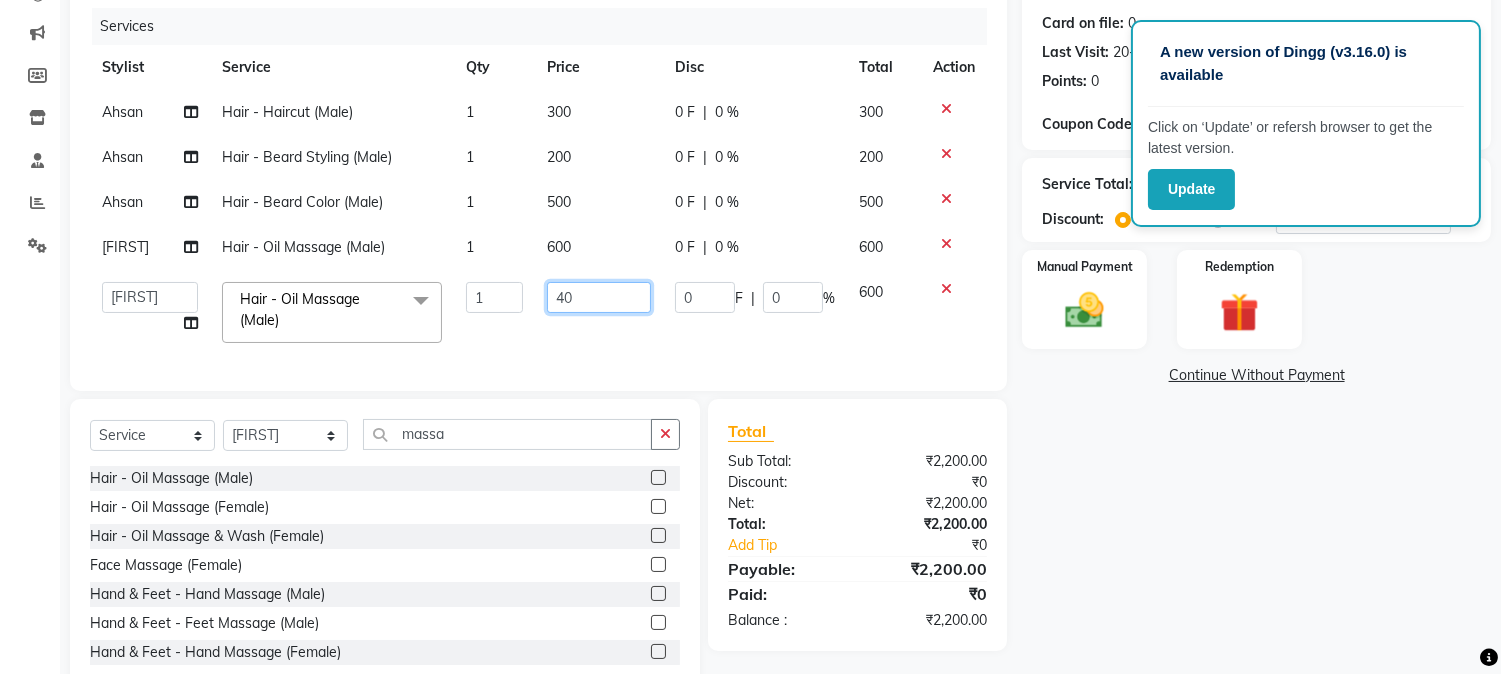 type on "400" 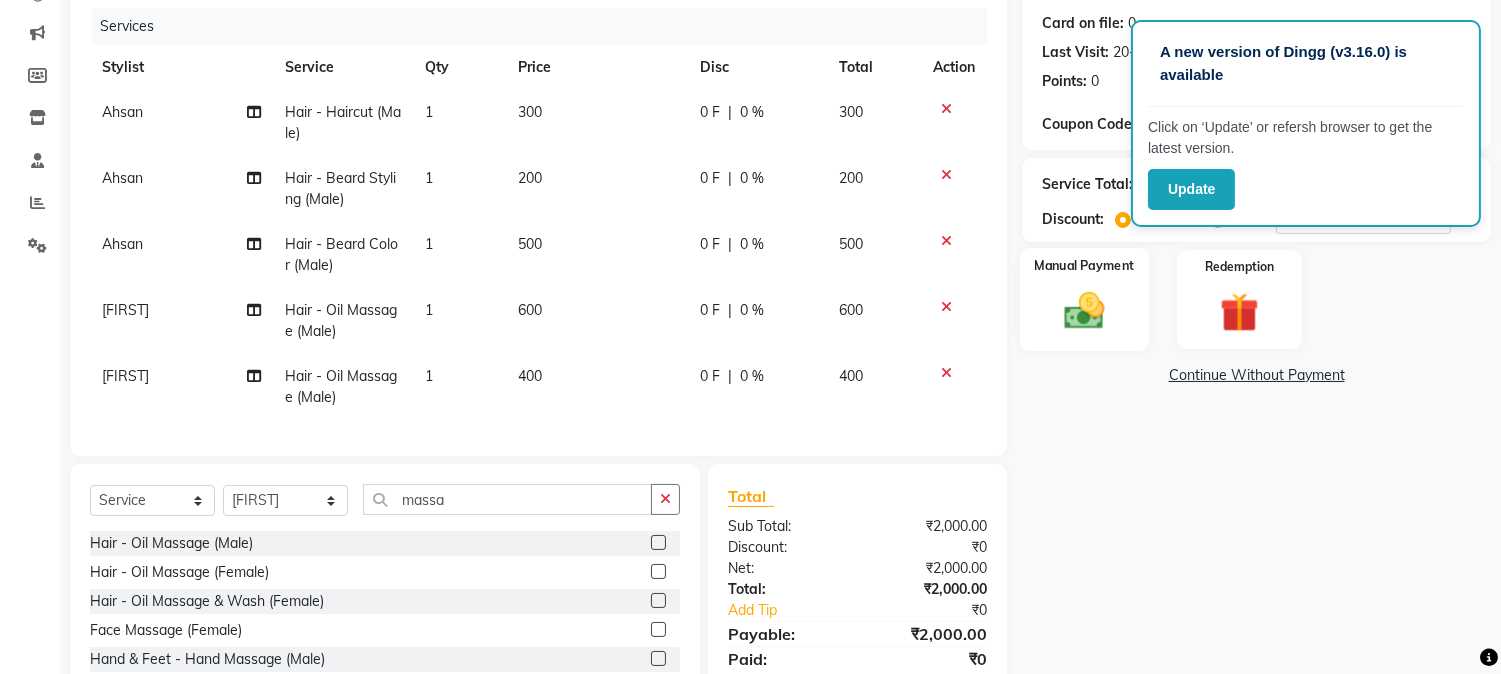 click 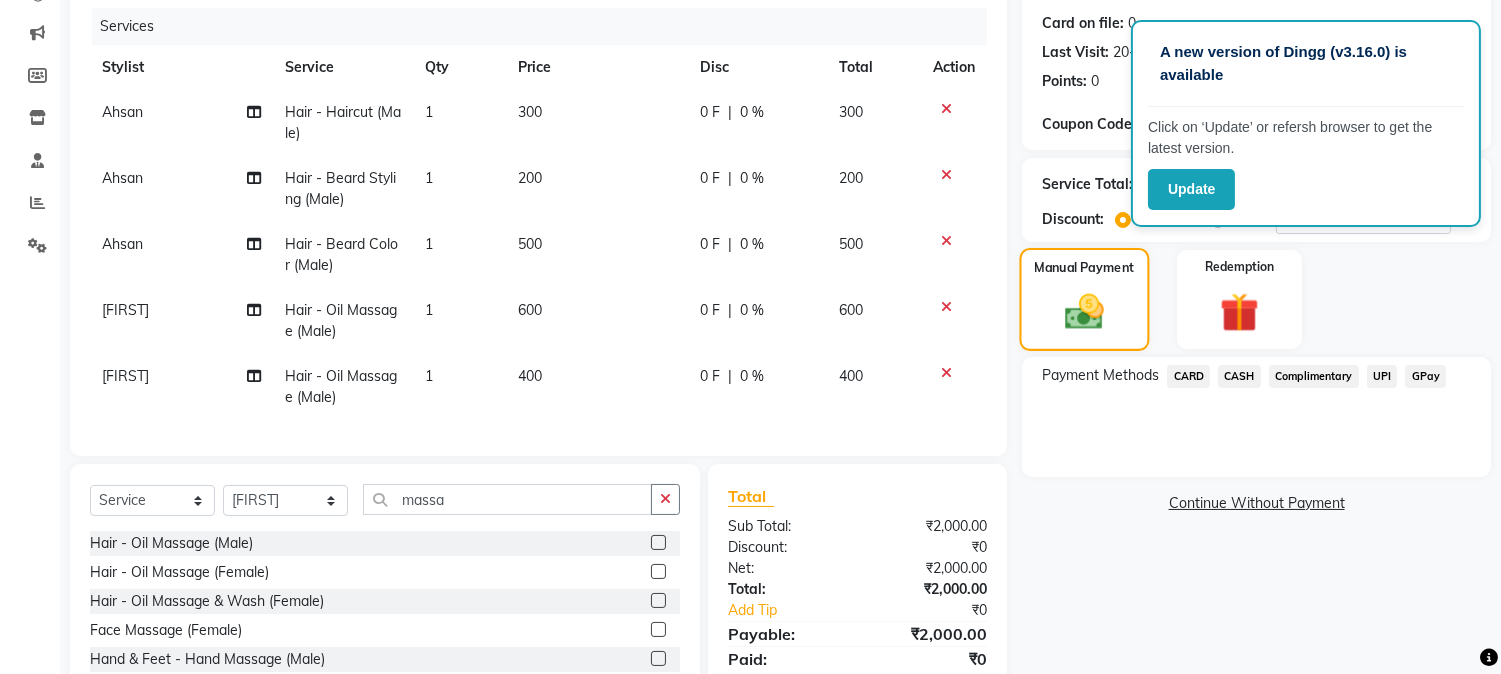 click 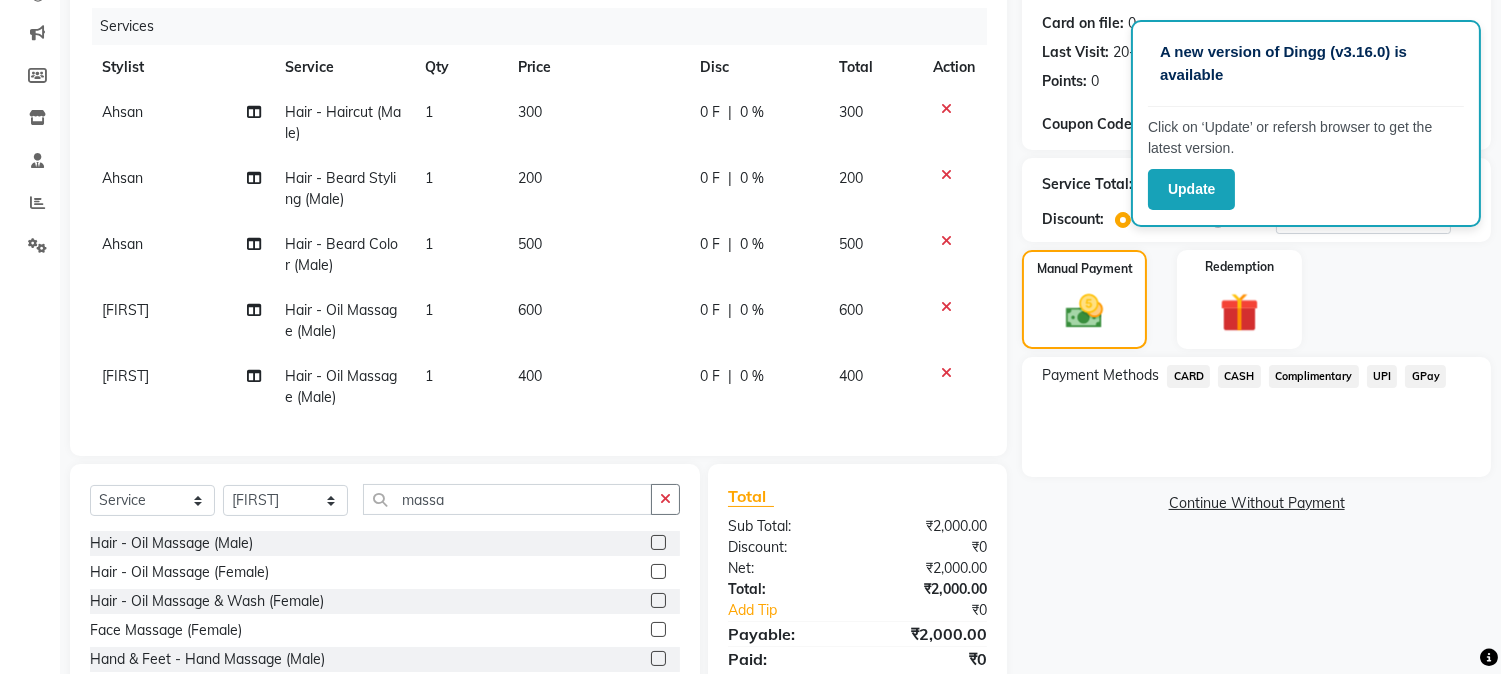 click on "UPI" 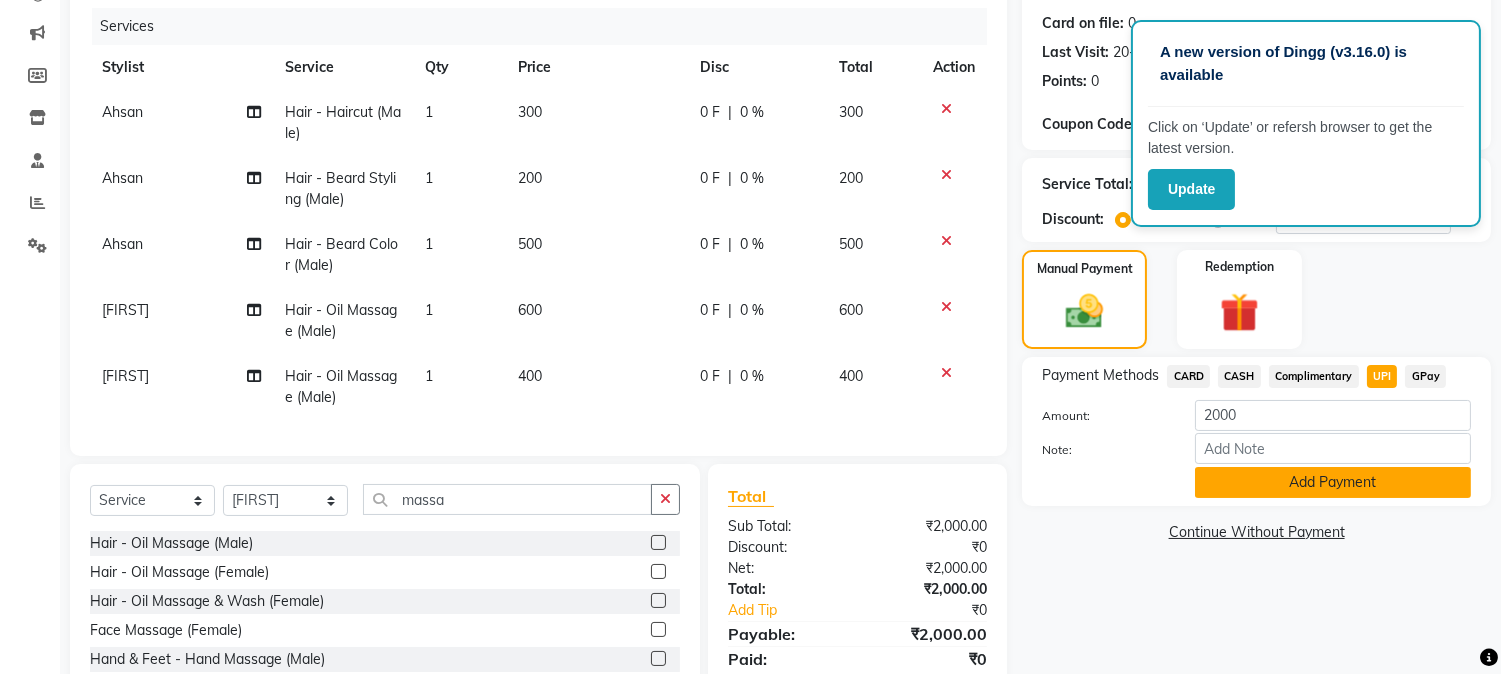 click on "Add Payment" 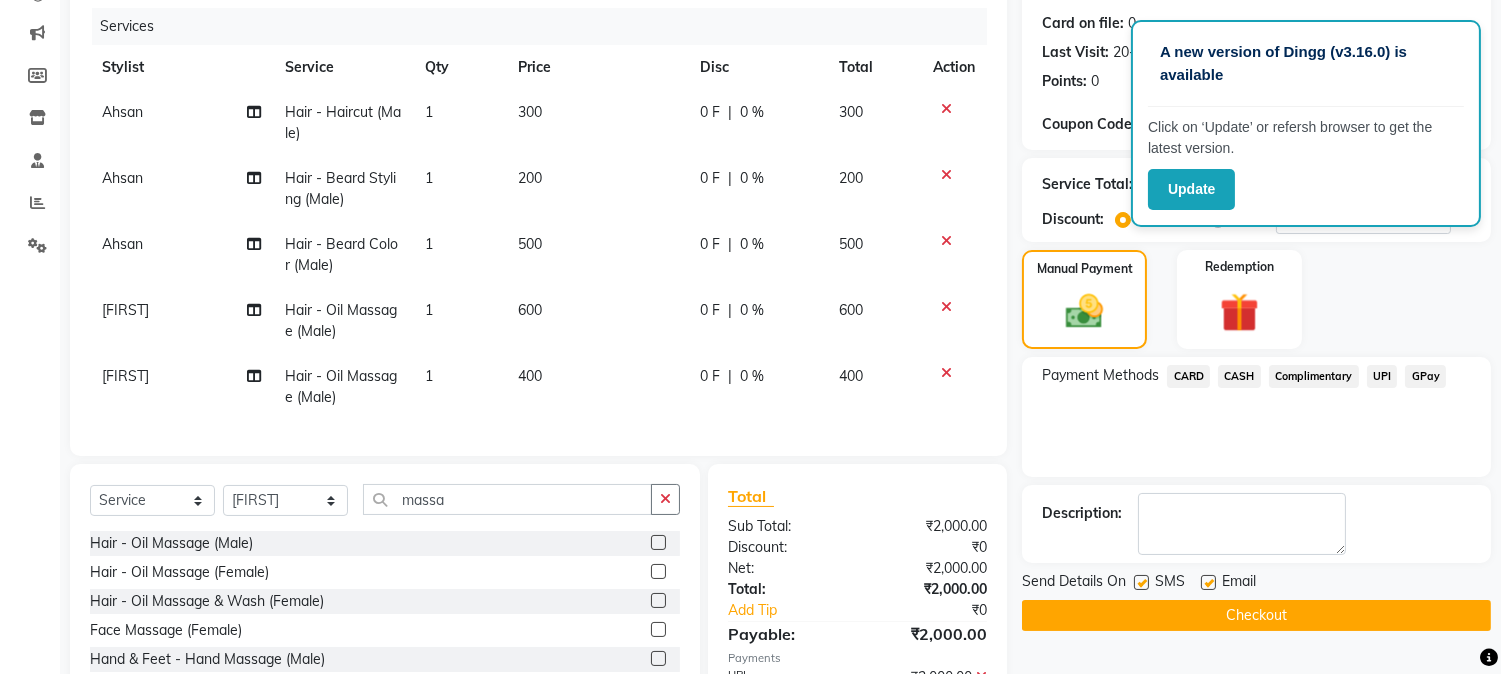 click on "Checkout" 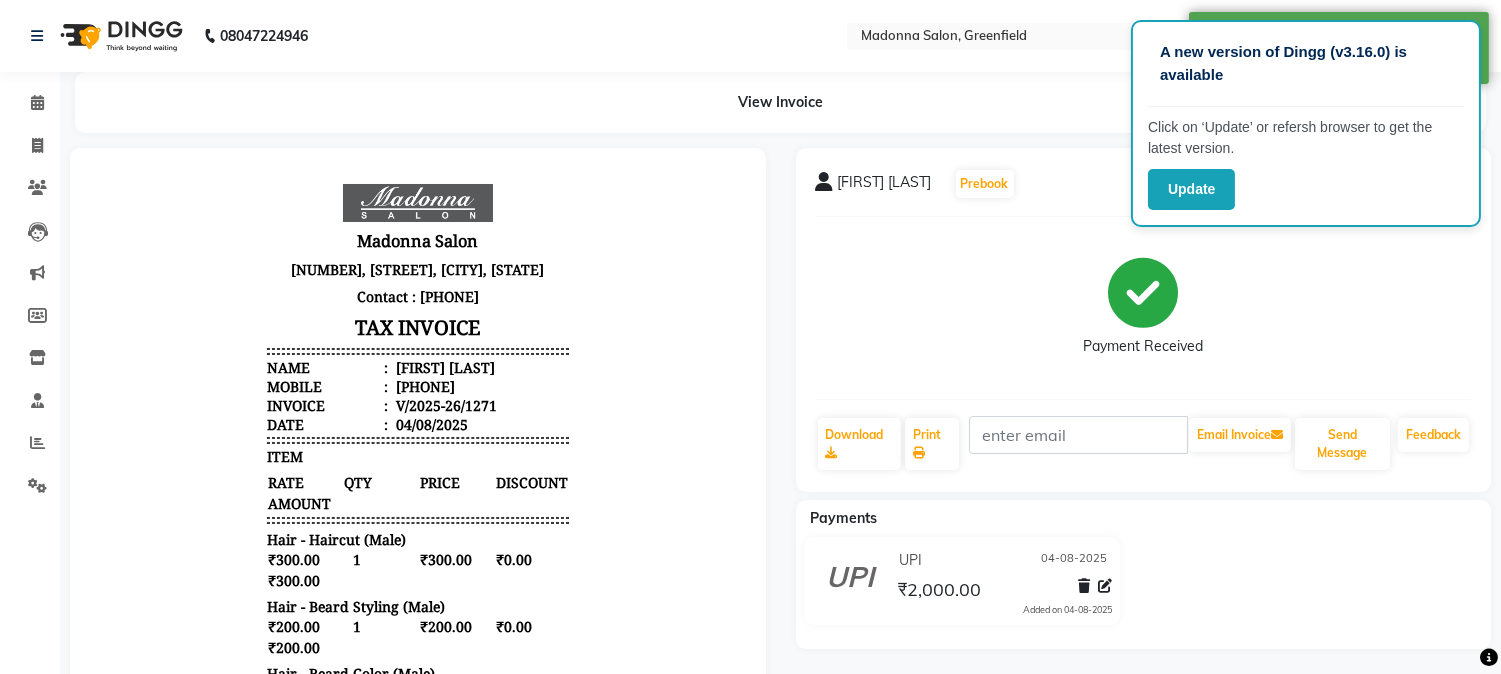 scroll, scrollTop: 0, scrollLeft: 0, axis: both 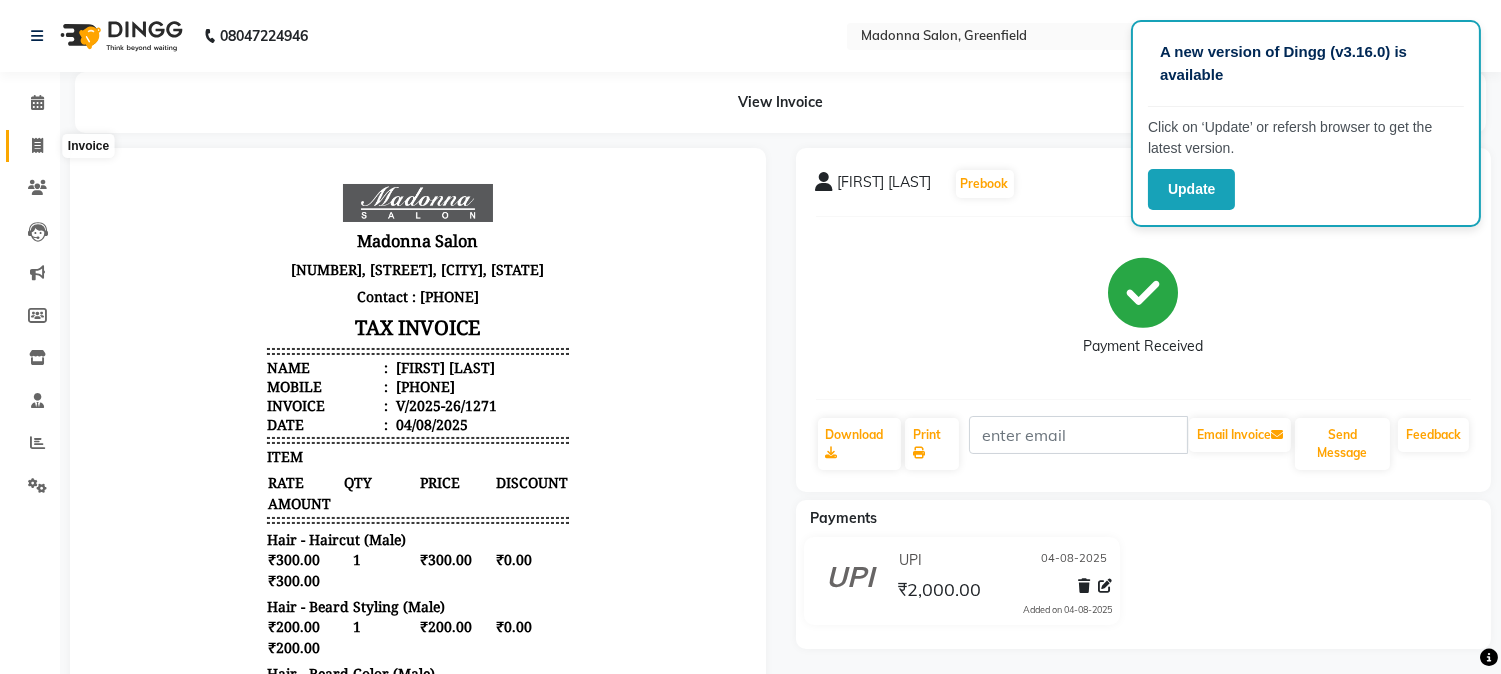 click 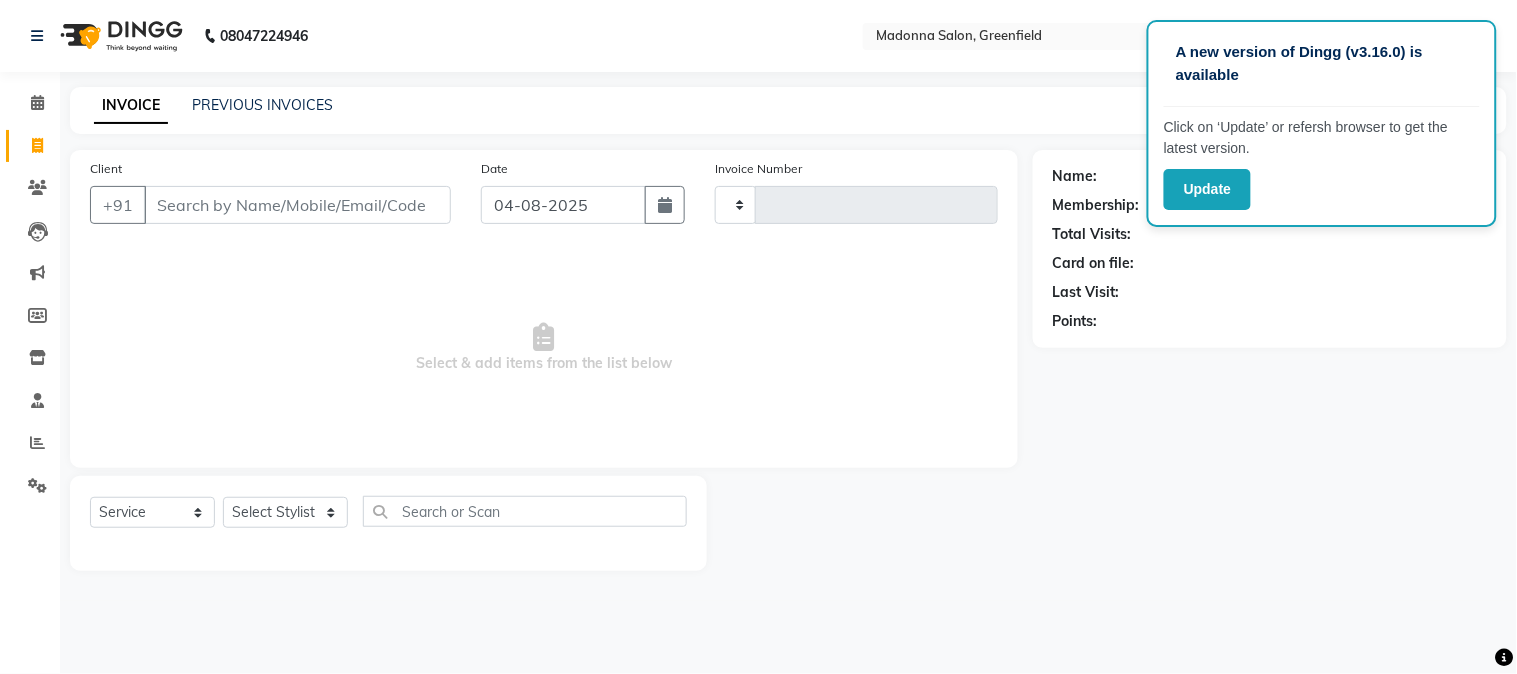 type on "1272" 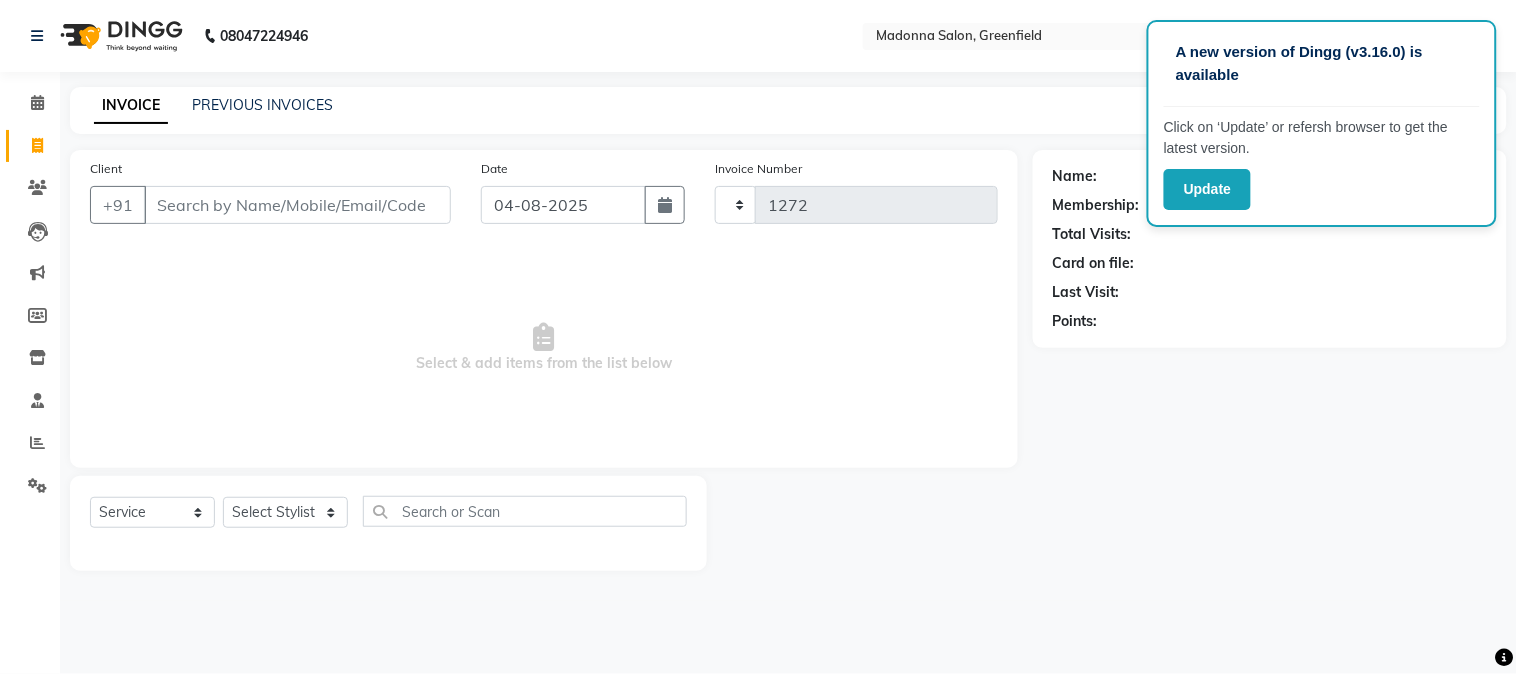 select on "7672" 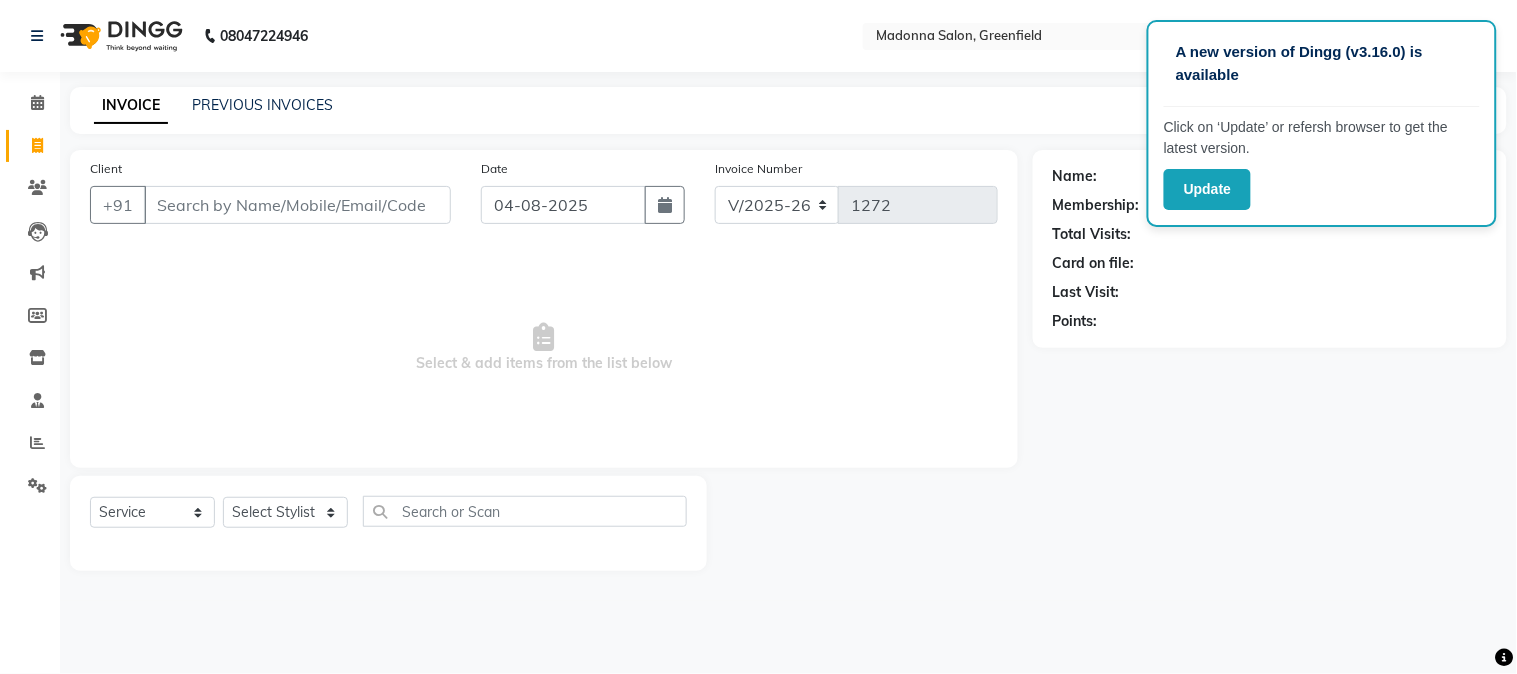 click on "Client" at bounding box center (297, 205) 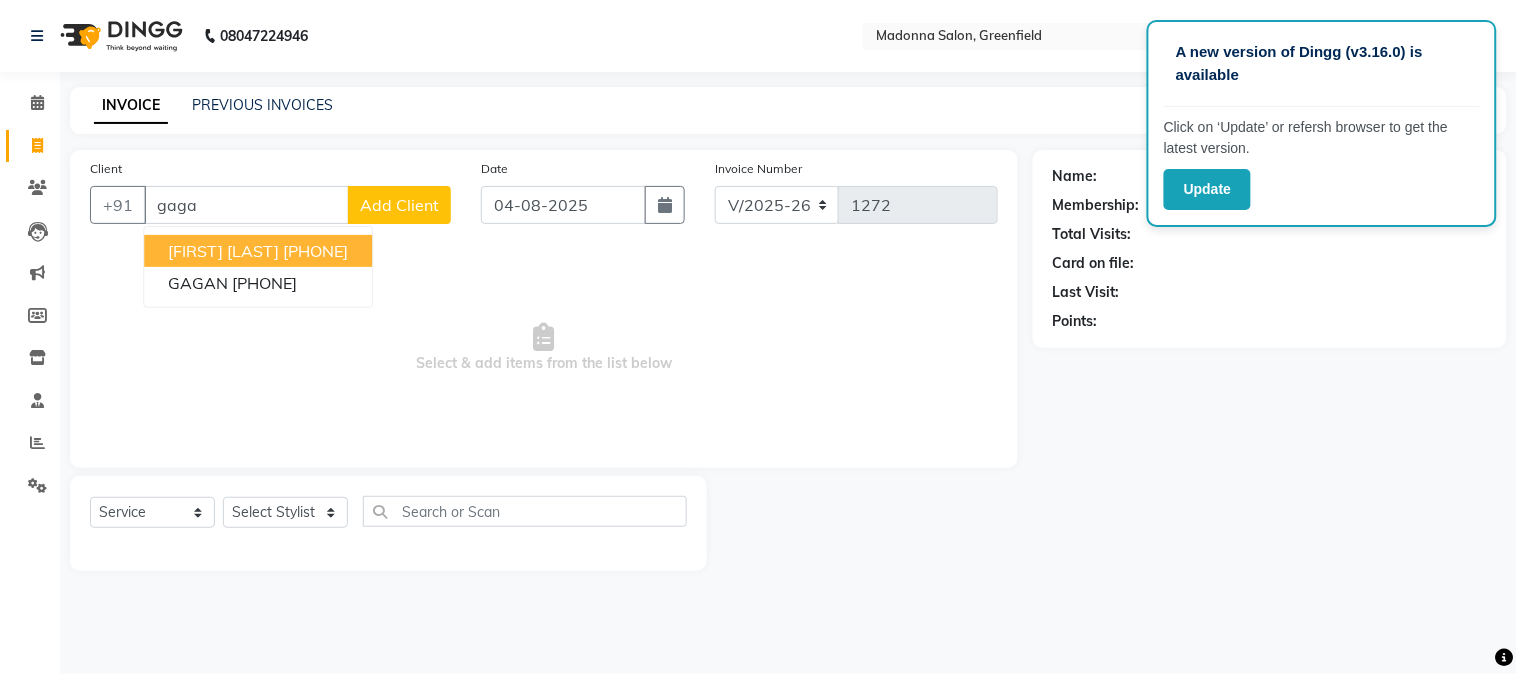 click on "[FIRST] [LAST]" at bounding box center (223, 251) 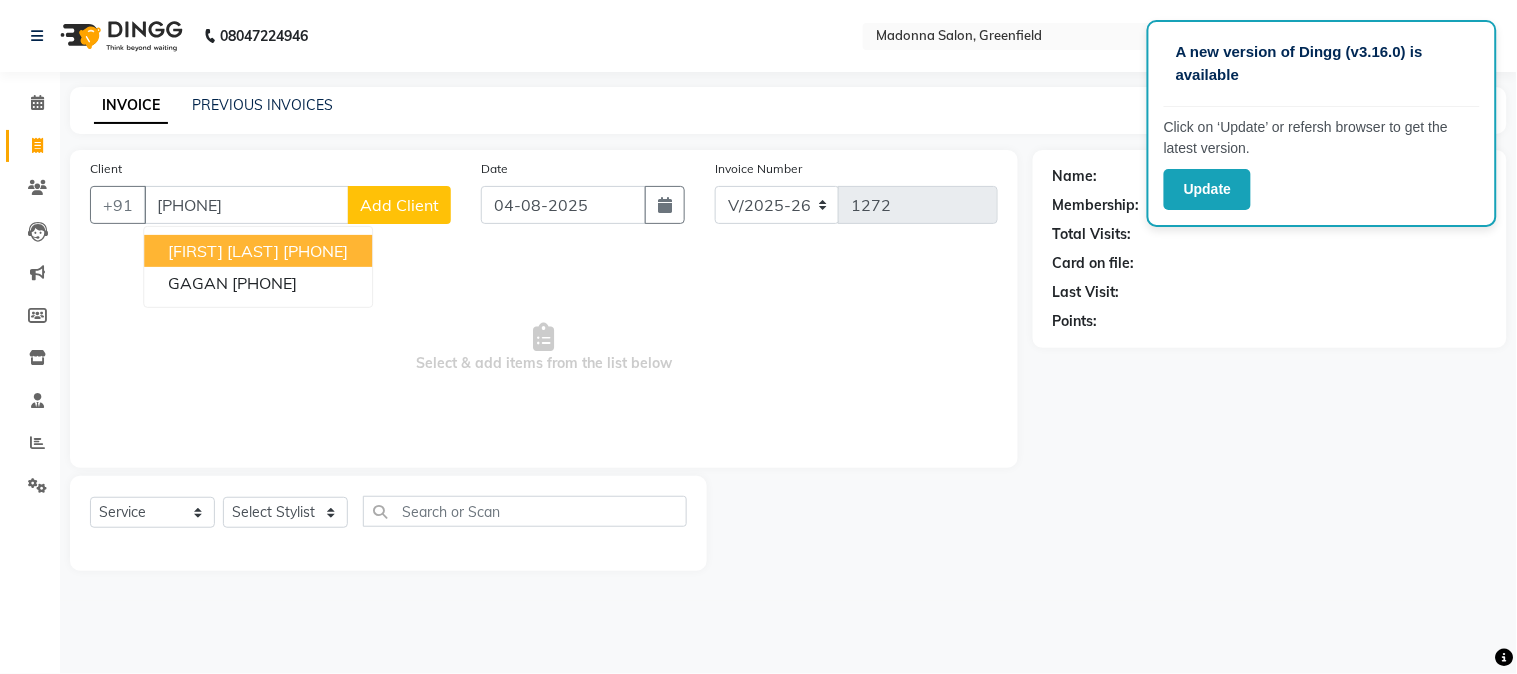 type on "[PHONE]" 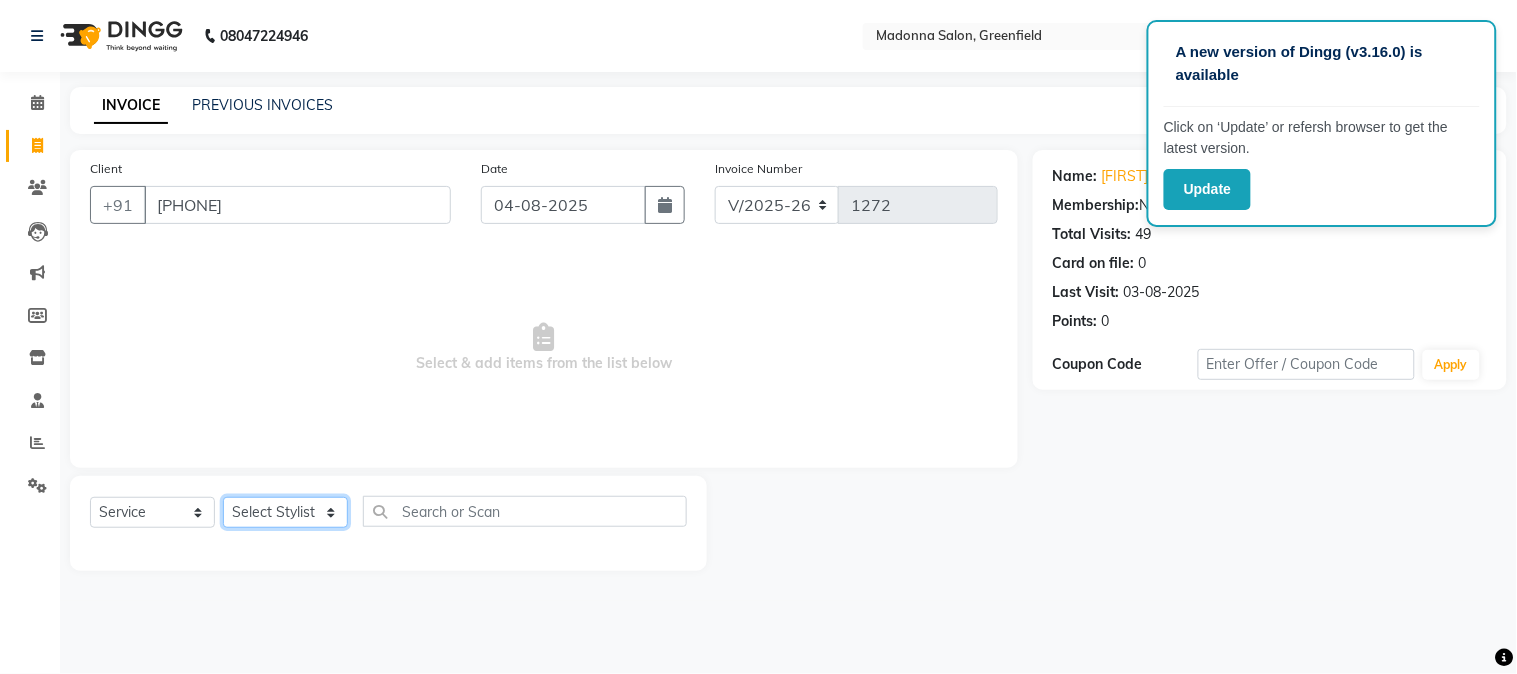 click on "Select Stylist [FIRST] [FIRST] [FIRST] [FIRST] [FIRST] [FIRST] [FIRST] [FIRST] [FIRST] [FIRST] [FIRST] [FIRST] [FIRST] [FIRST] [FIRST] [FIRST] [FIRST] [FIRST] [FIRST] [FIRST] [FIRST] [FIRST] [FIRST]" 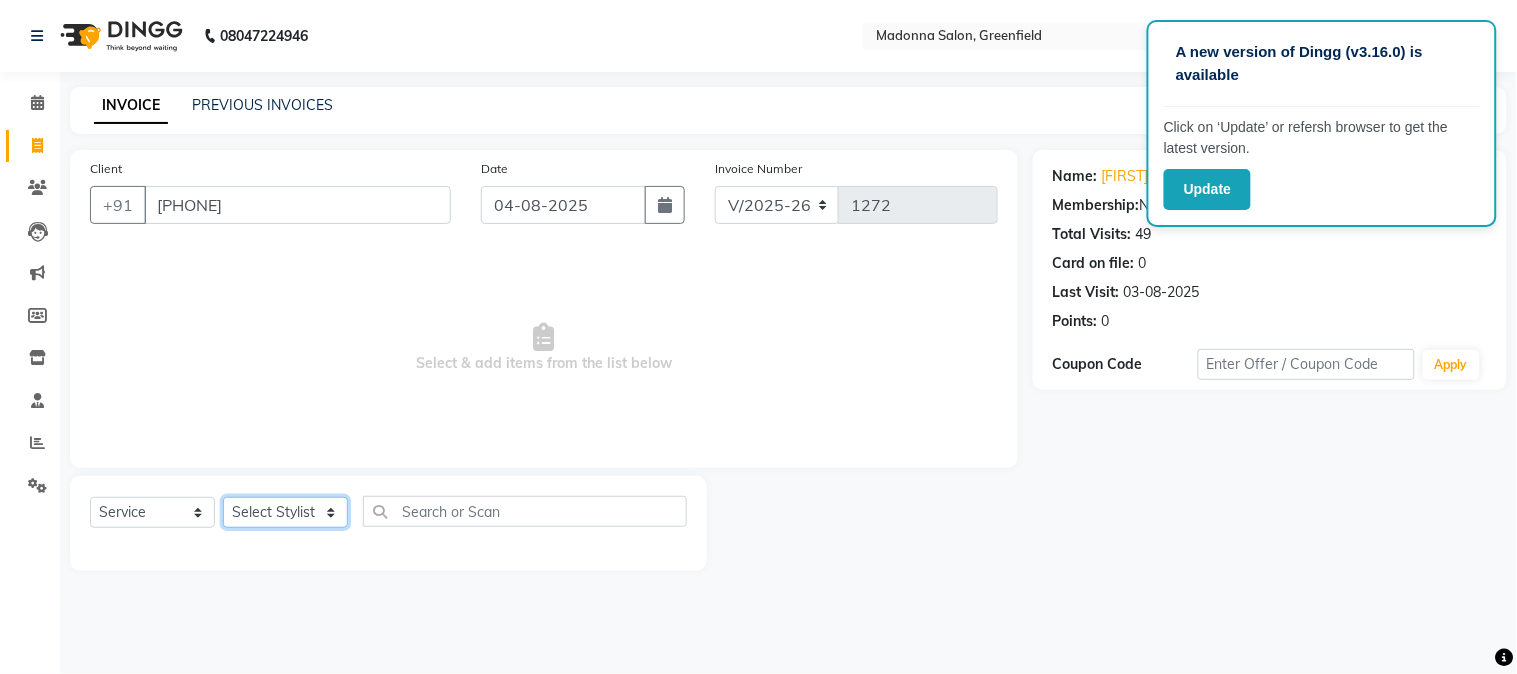select on "68885" 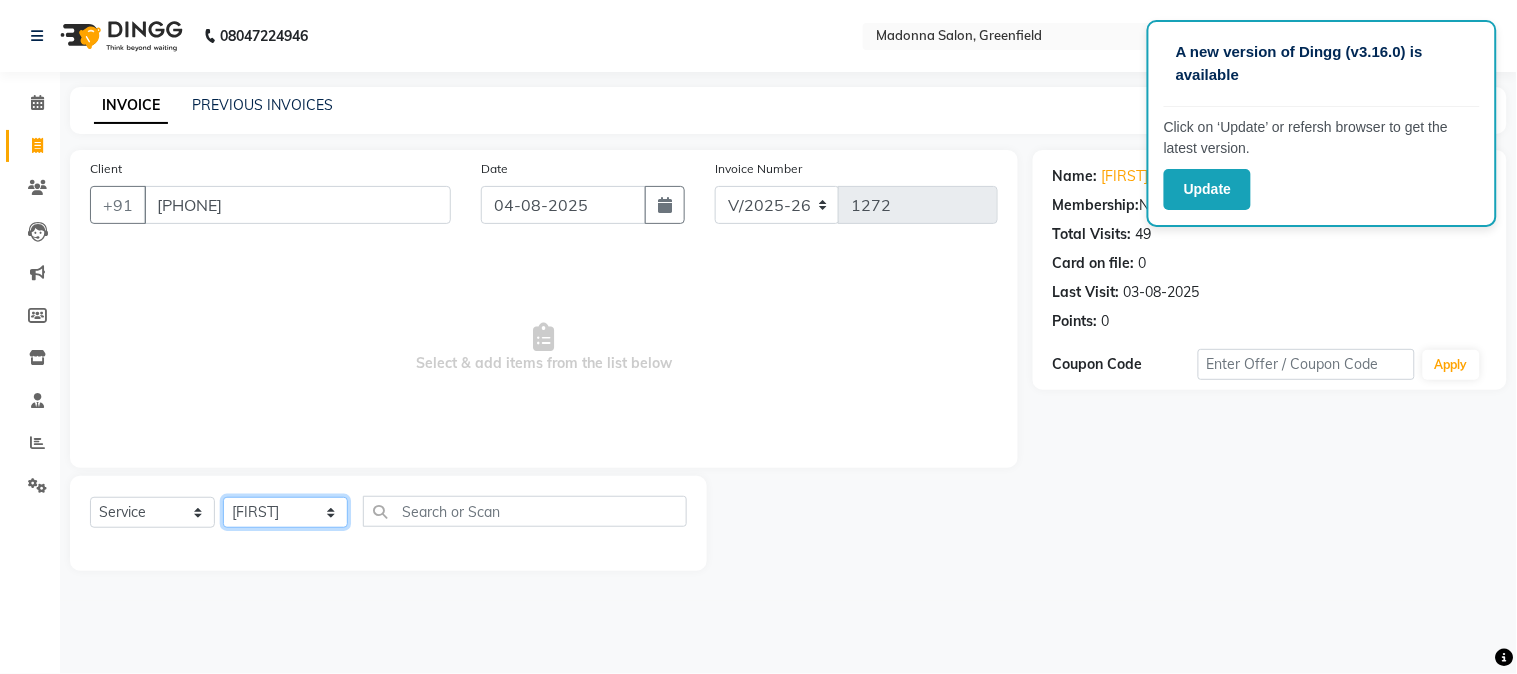 click on "Select Stylist [FIRST] [FIRST] [FIRST] [FIRST] [FIRST] [FIRST] [FIRST] [FIRST] [FIRST] [FIRST] [FIRST] [FIRST] [FIRST] [FIRST] [FIRST] [FIRST] [FIRST] [FIRST] [FIRST] [FIRST] [FIRST] [FIRST] [FIRST]" 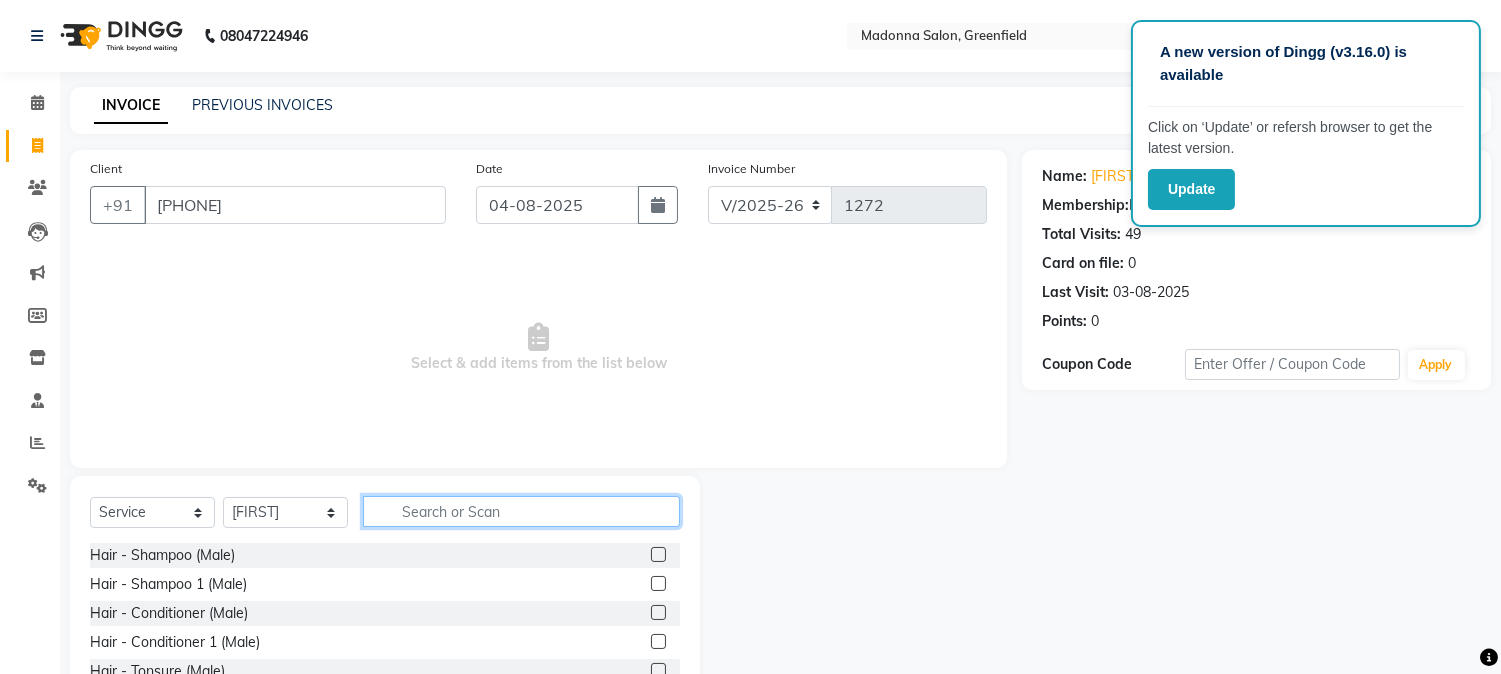 click 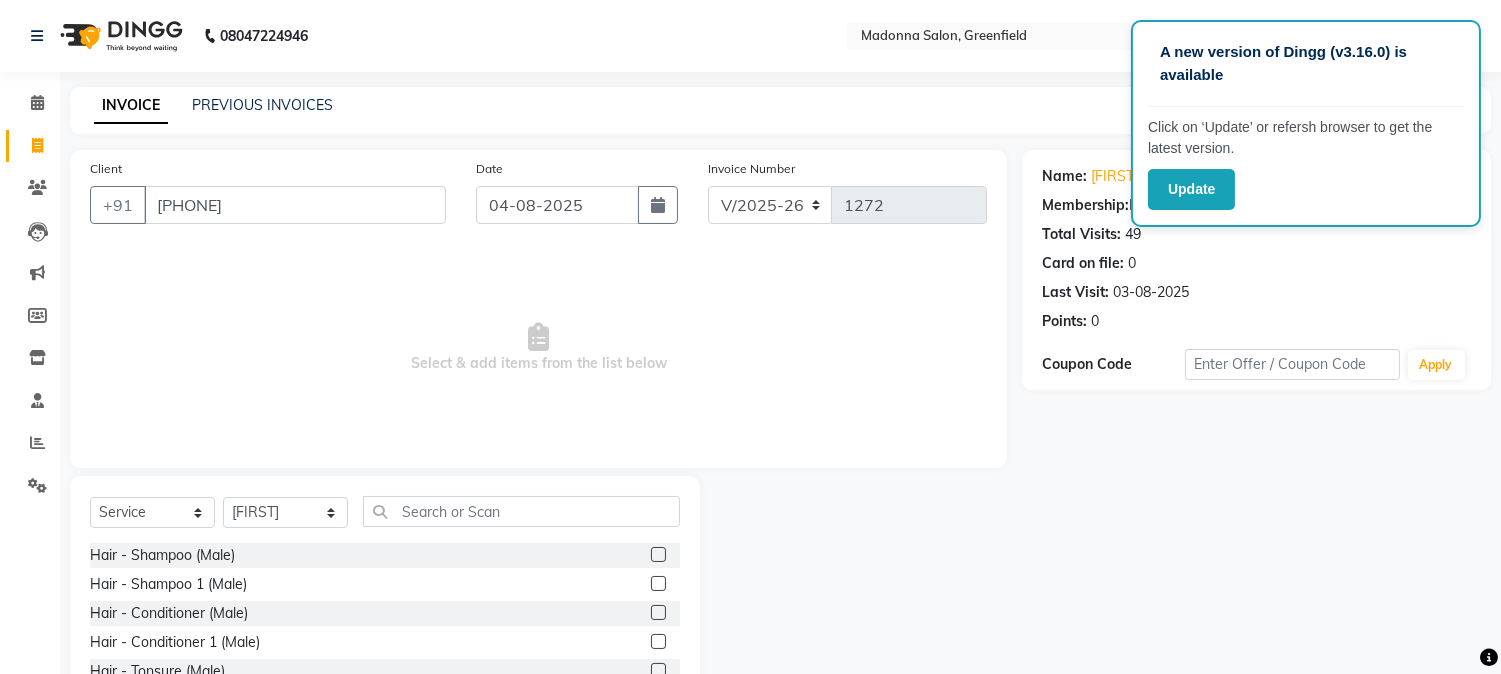 click 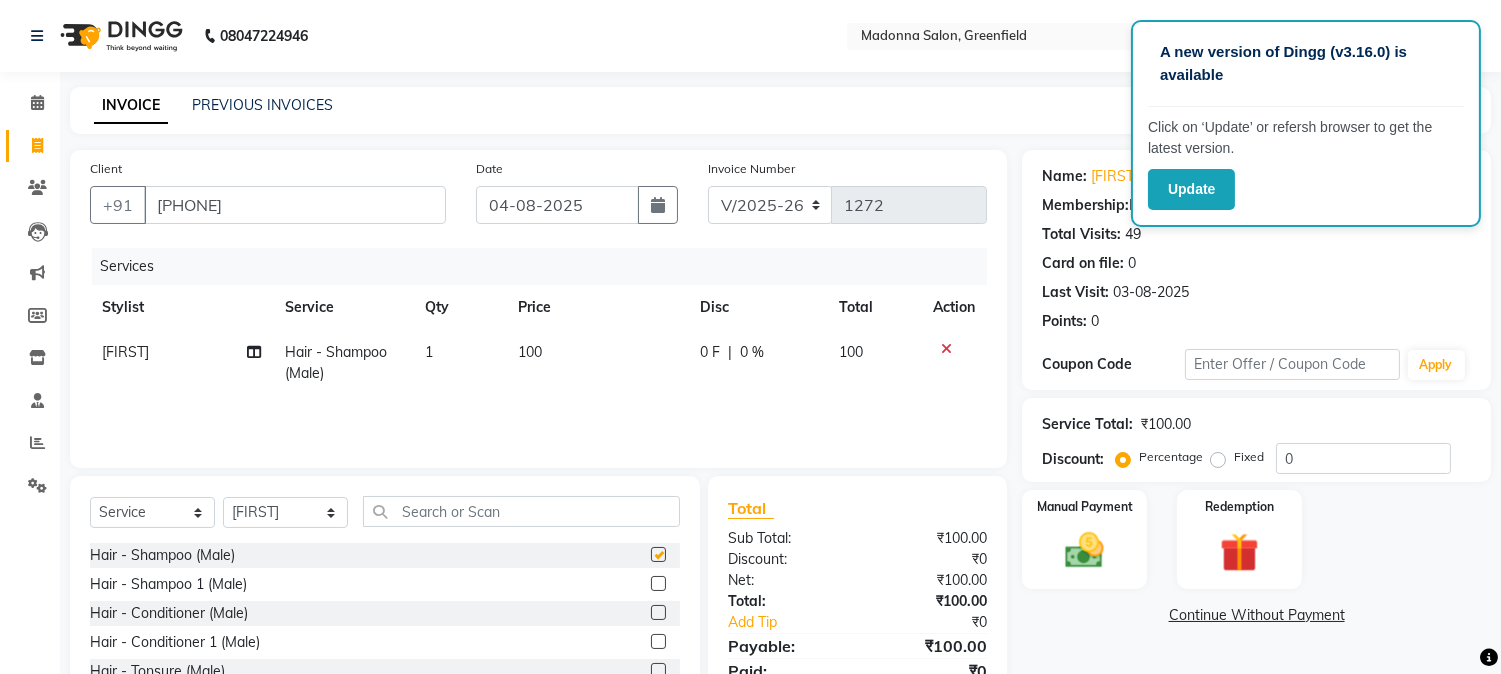 checkbox on "false" 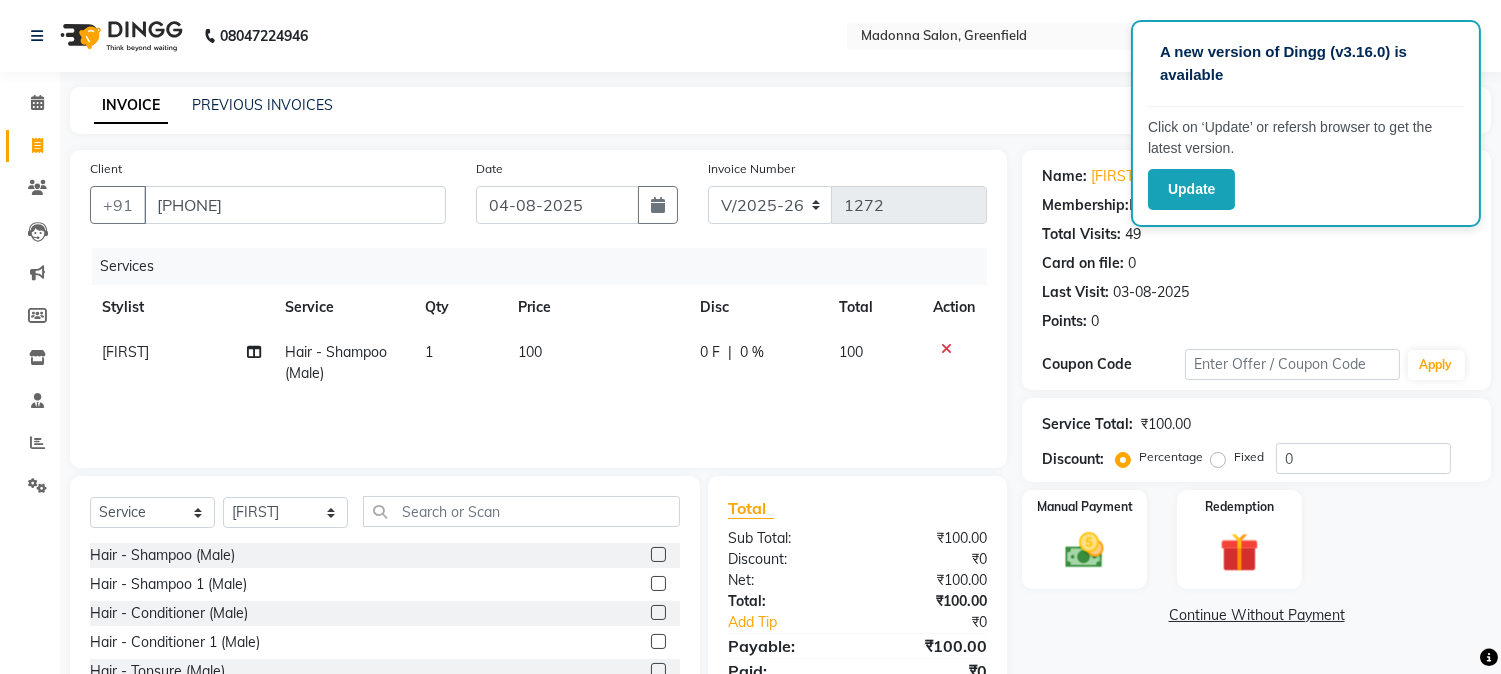 click 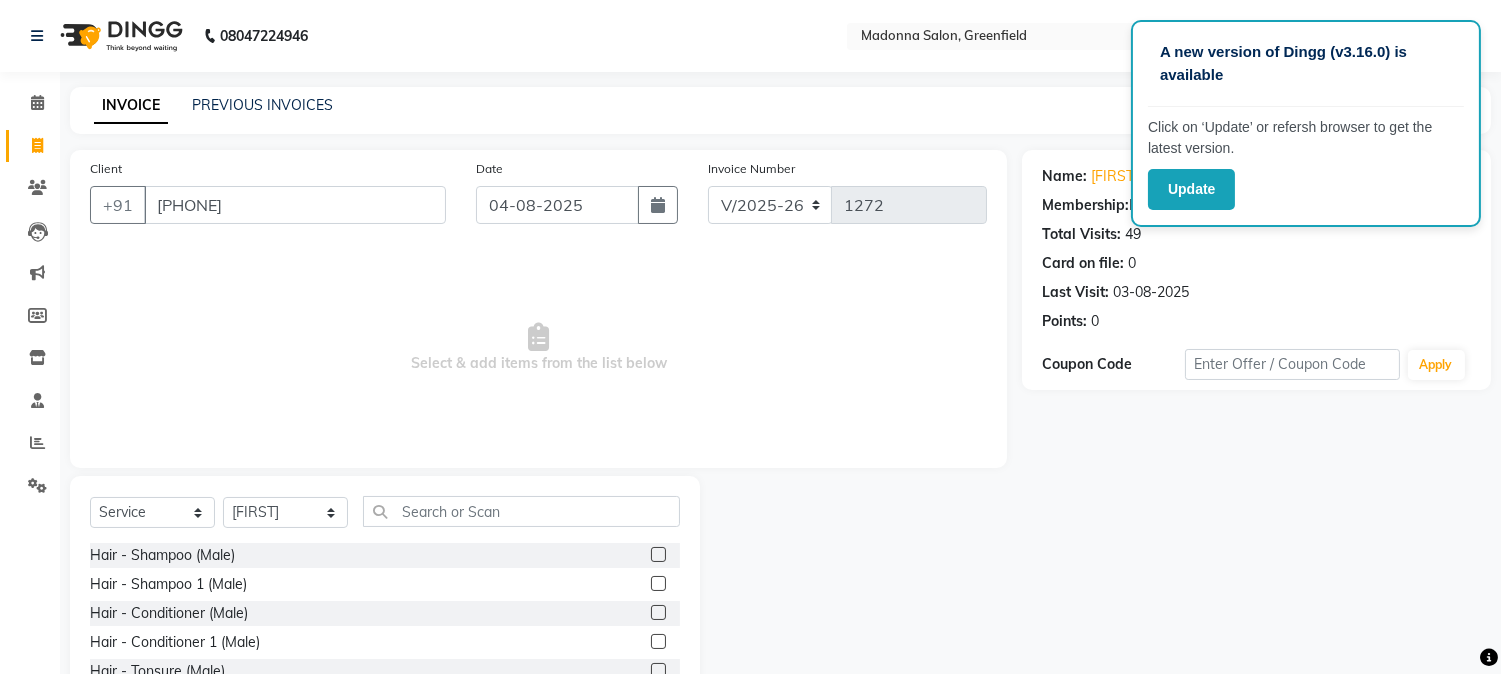 scroll, scrollTop: 126, scrollLeft: 0, axis: vertical 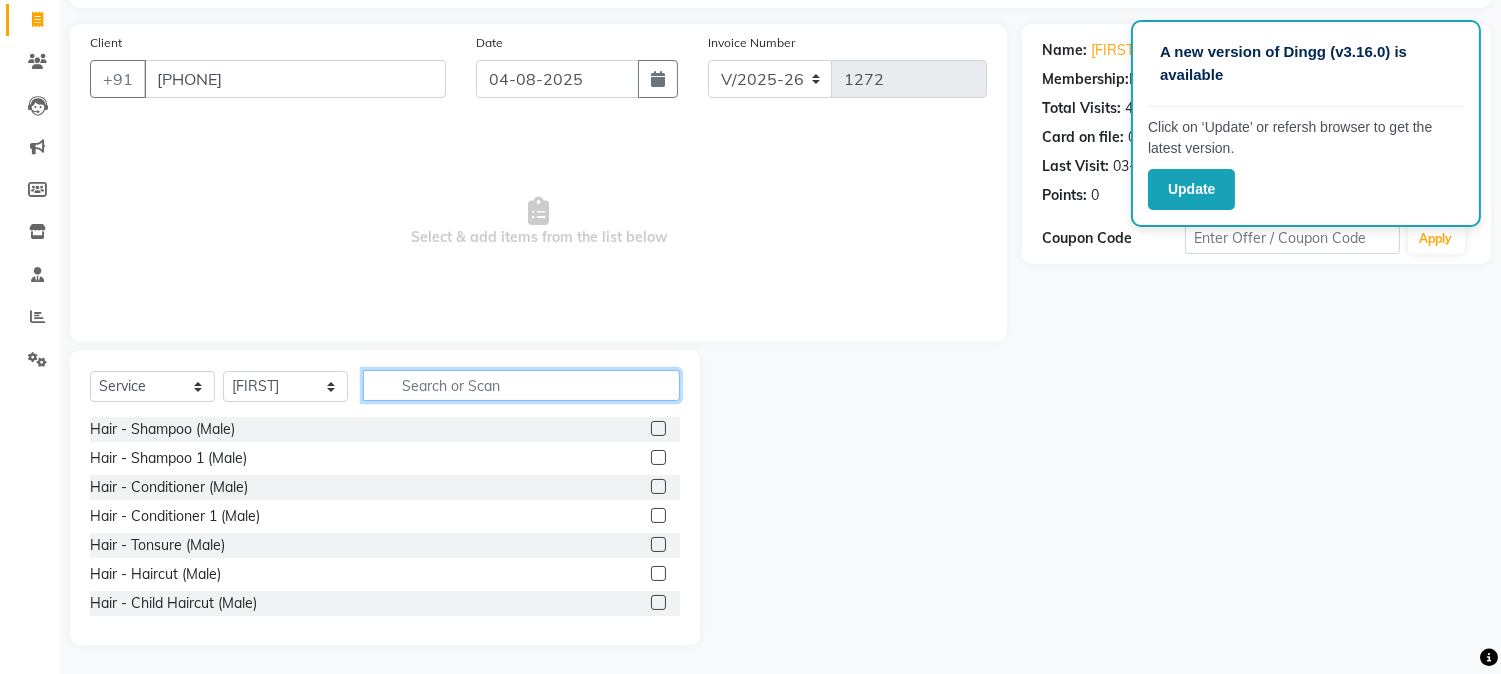 click 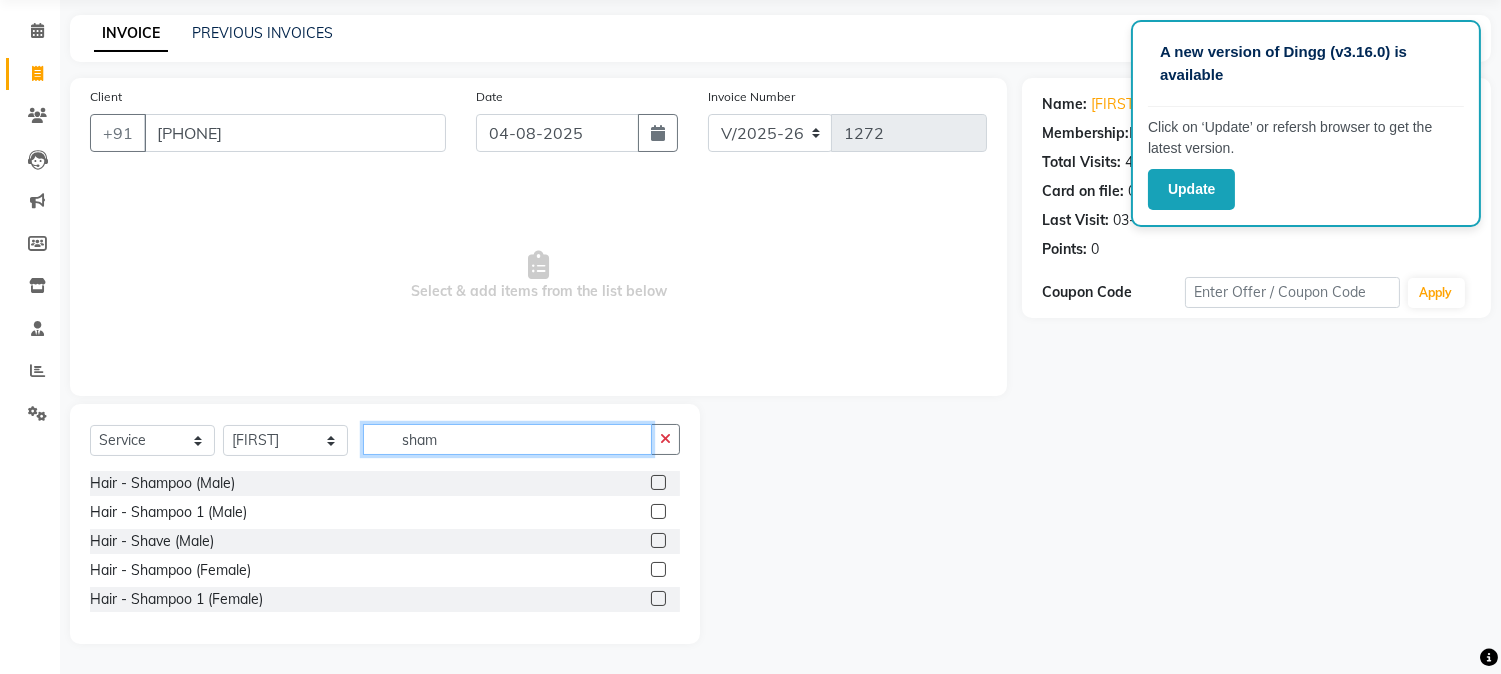 scroll, scrollTop: 43, scrollLeft: 0, axis: vertical 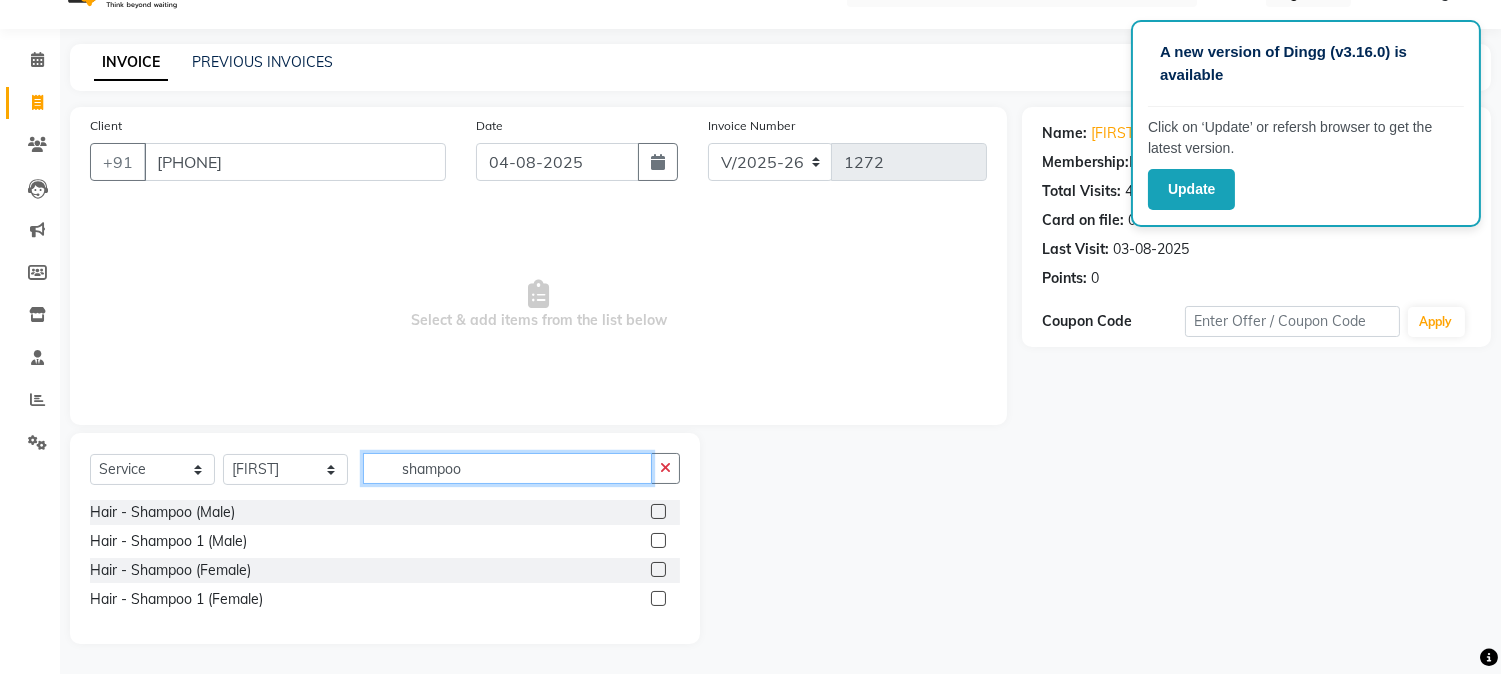 type on "shampoo" 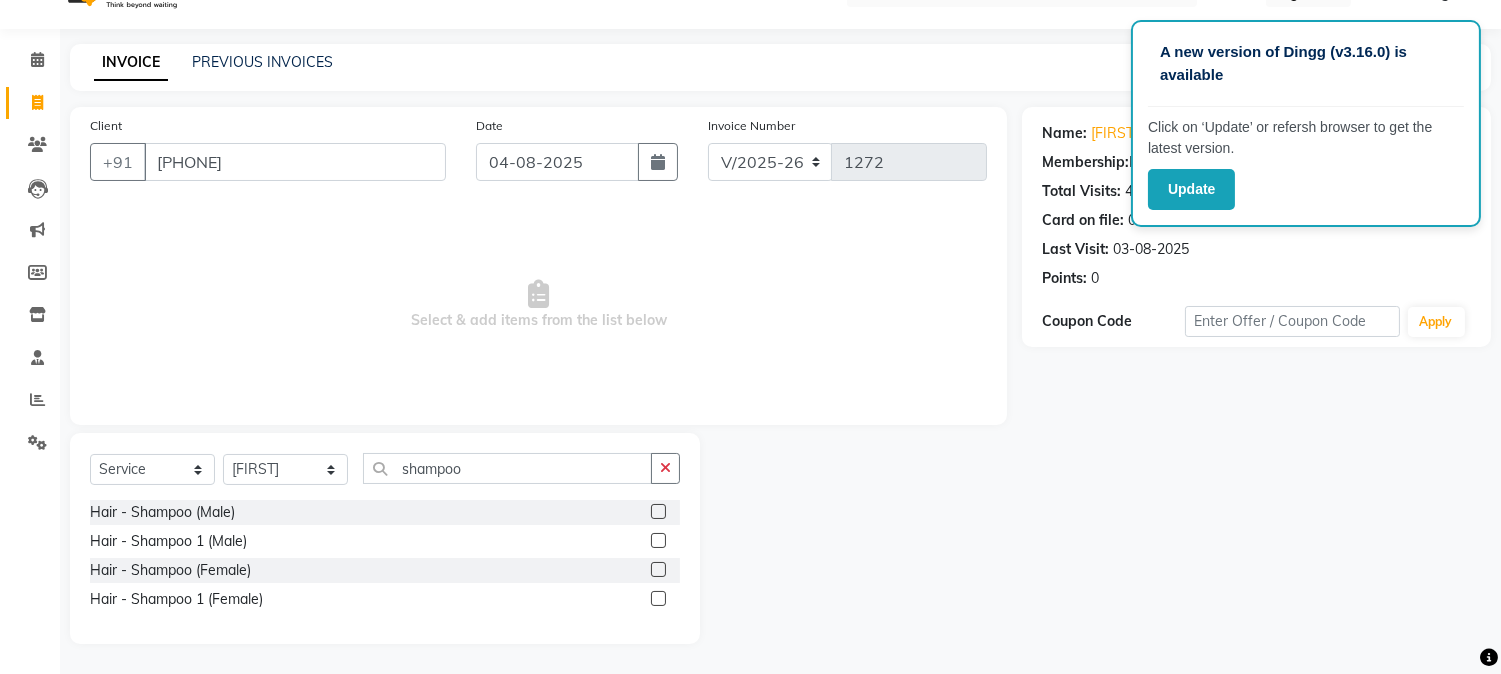 click 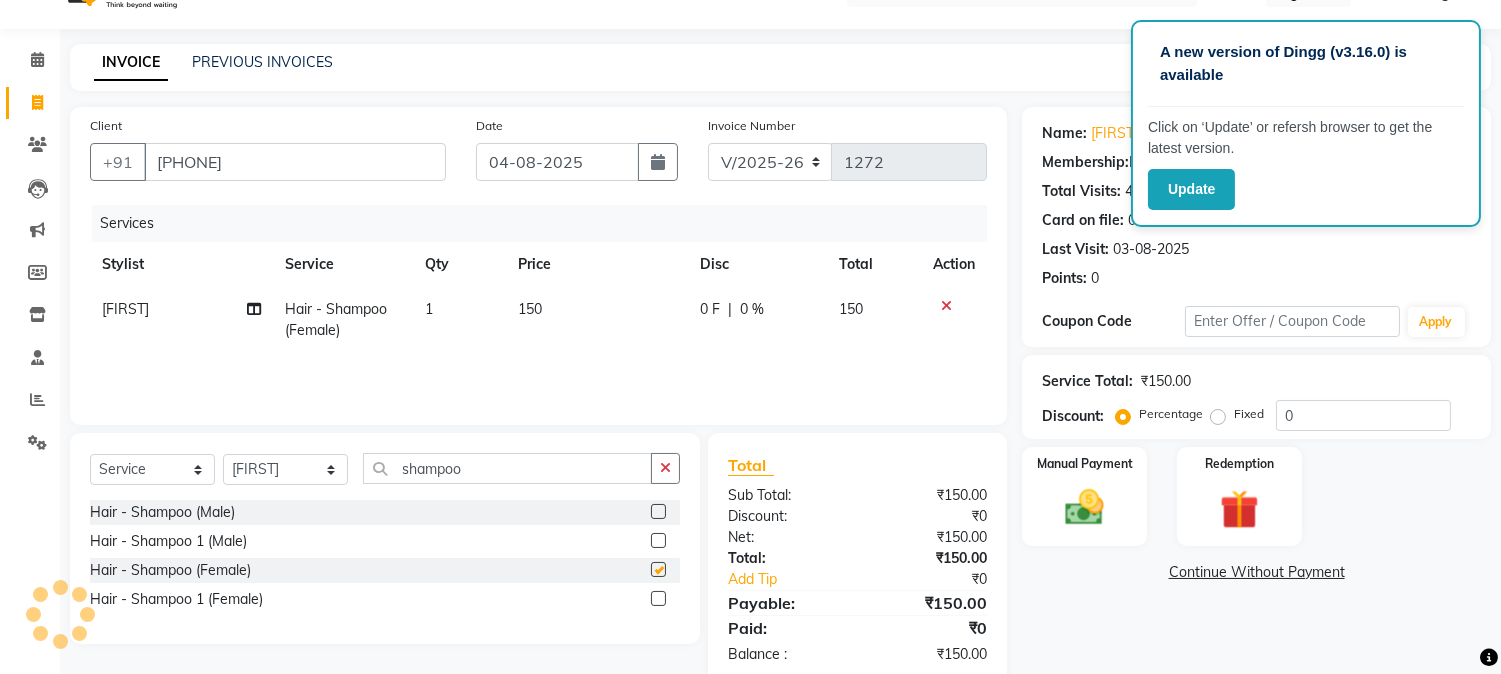 checkbox on "false" 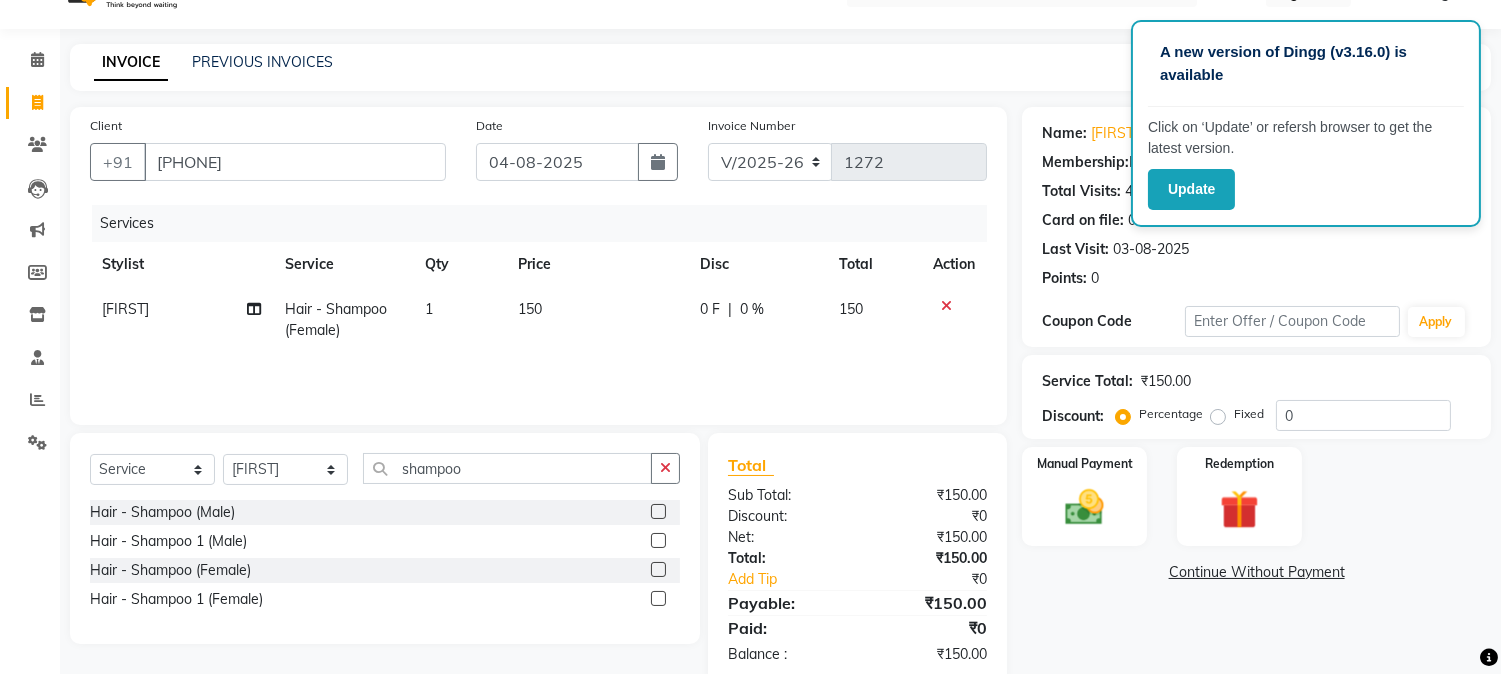 click on "150" 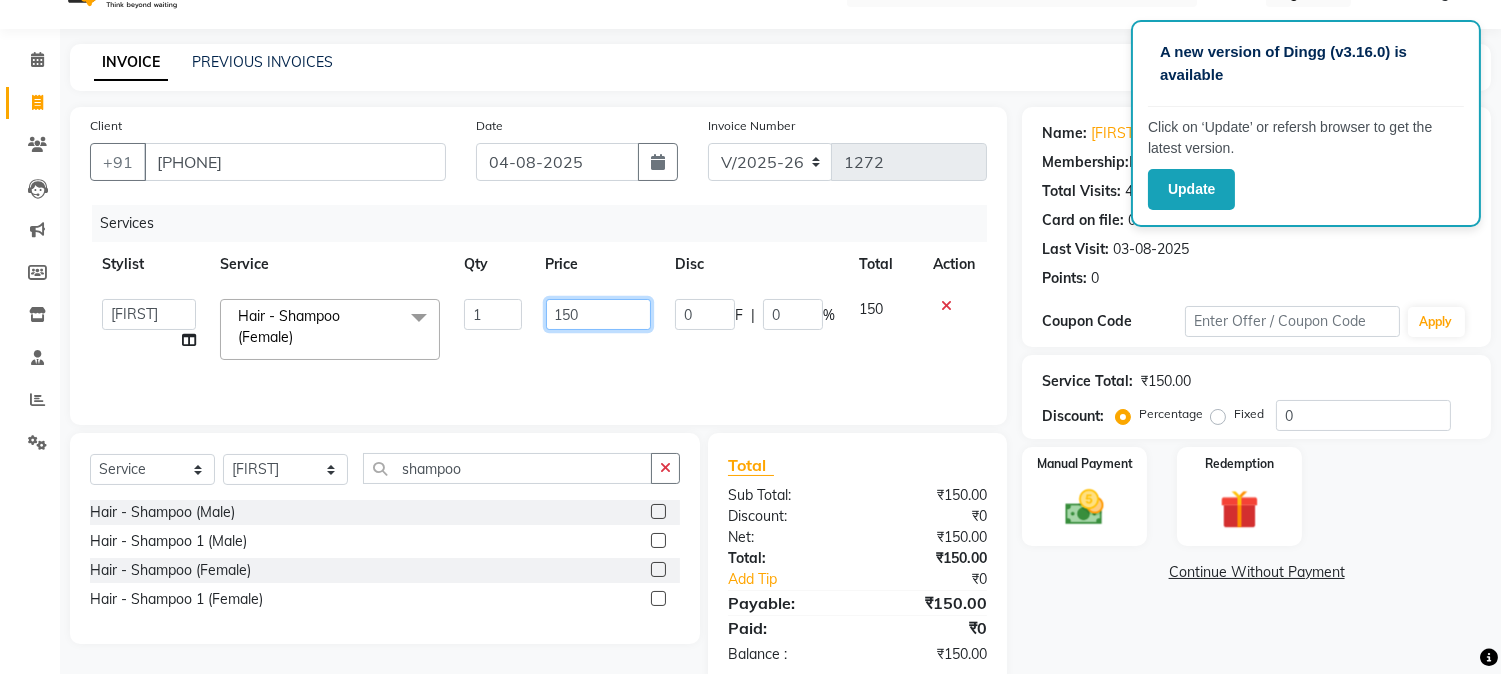click on "150" 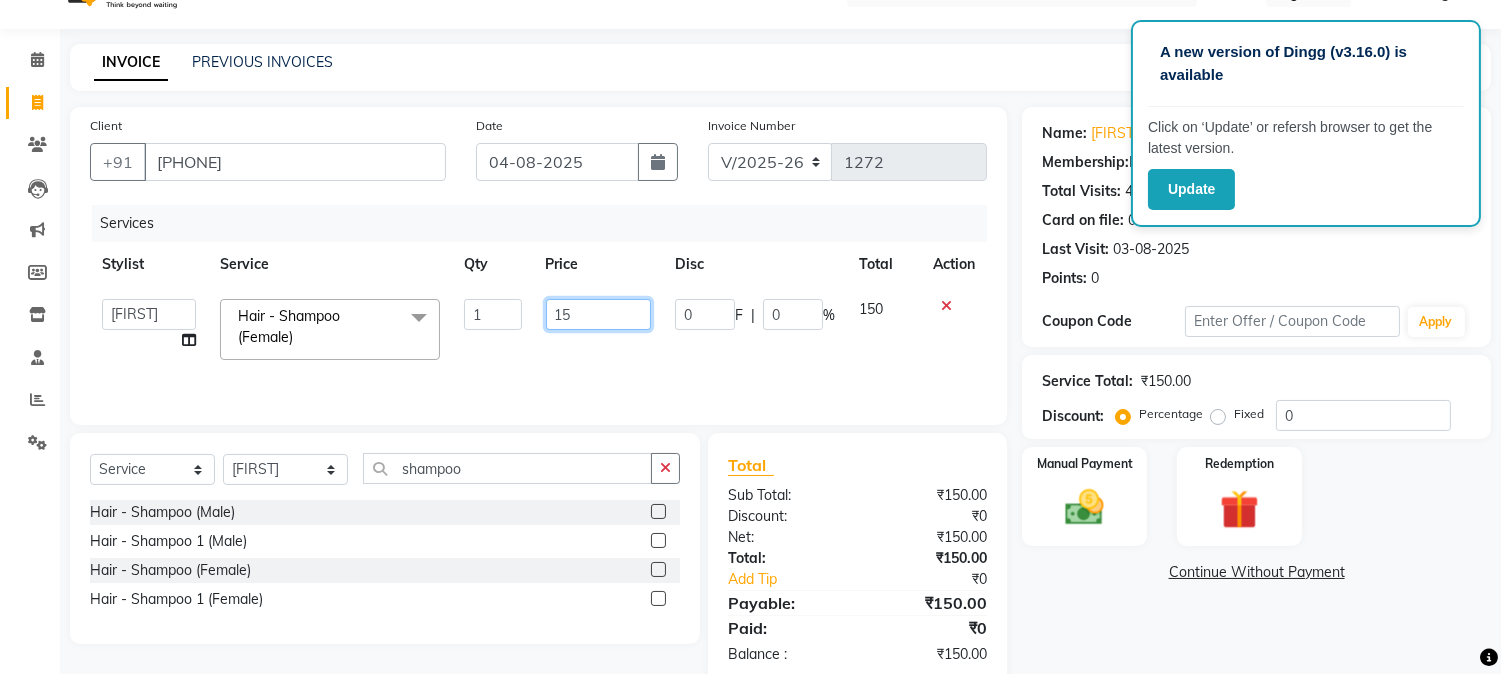 type on "1" 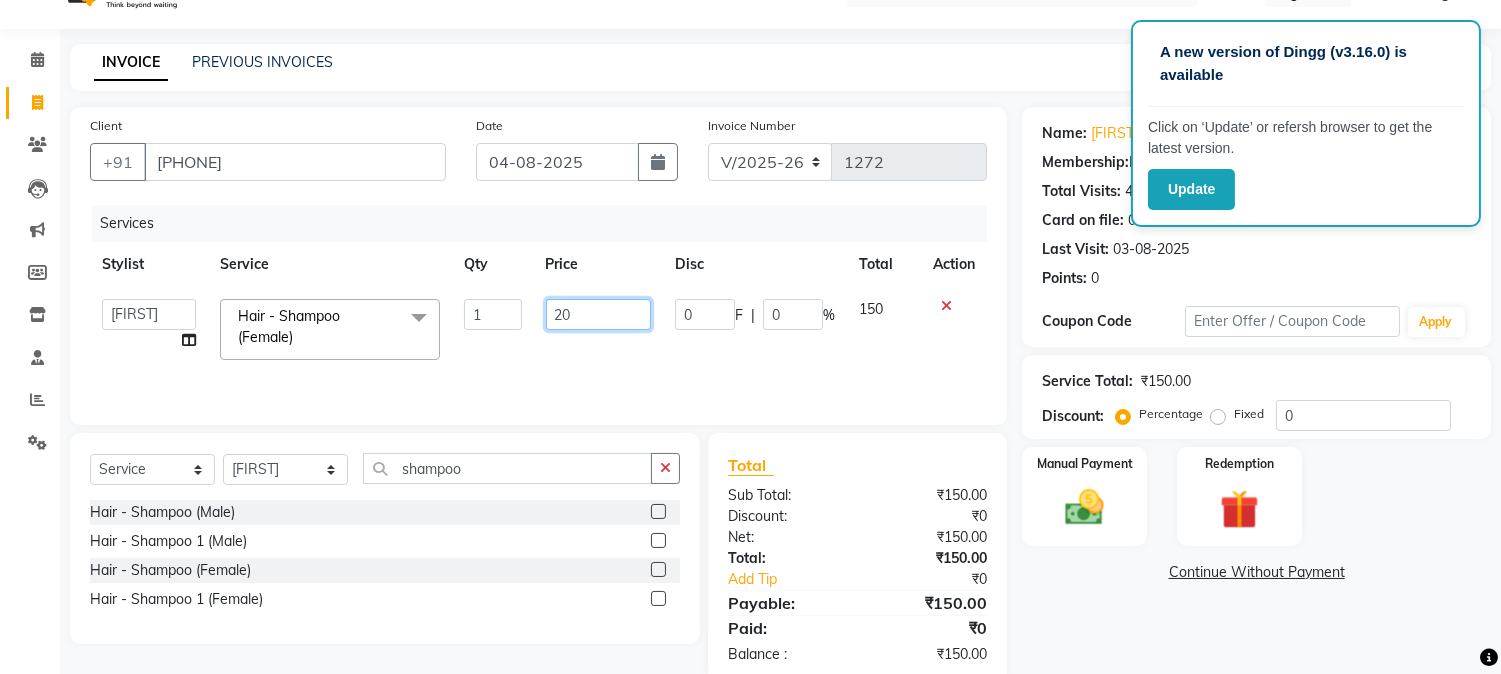 type on "200" 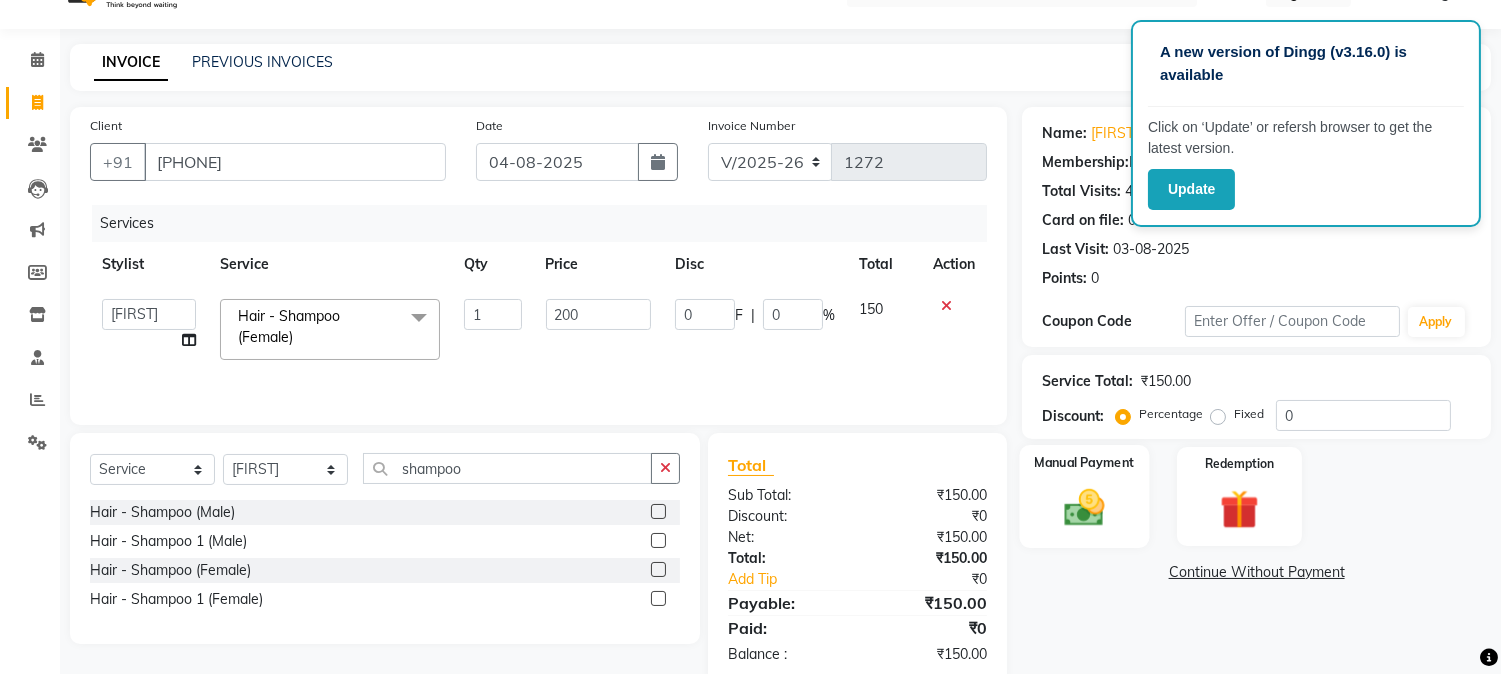 click 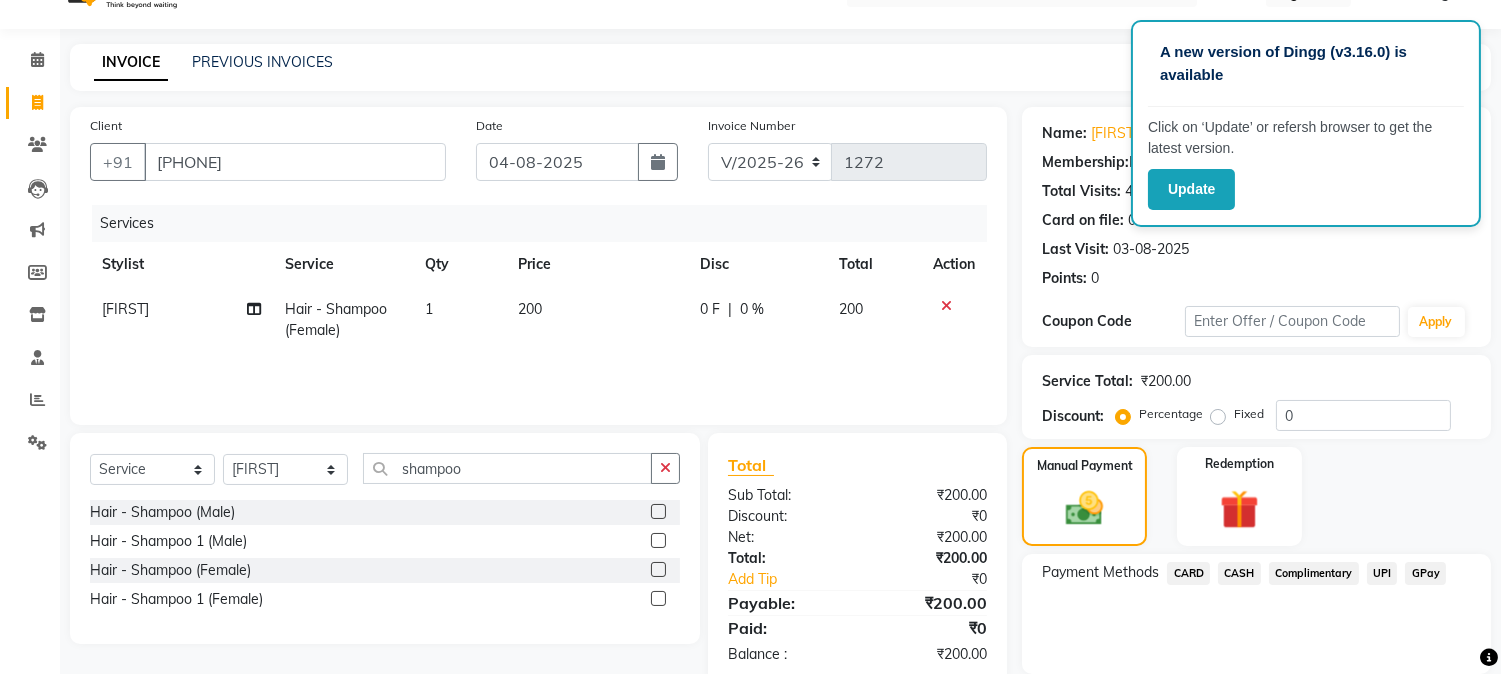 click on "CASH" 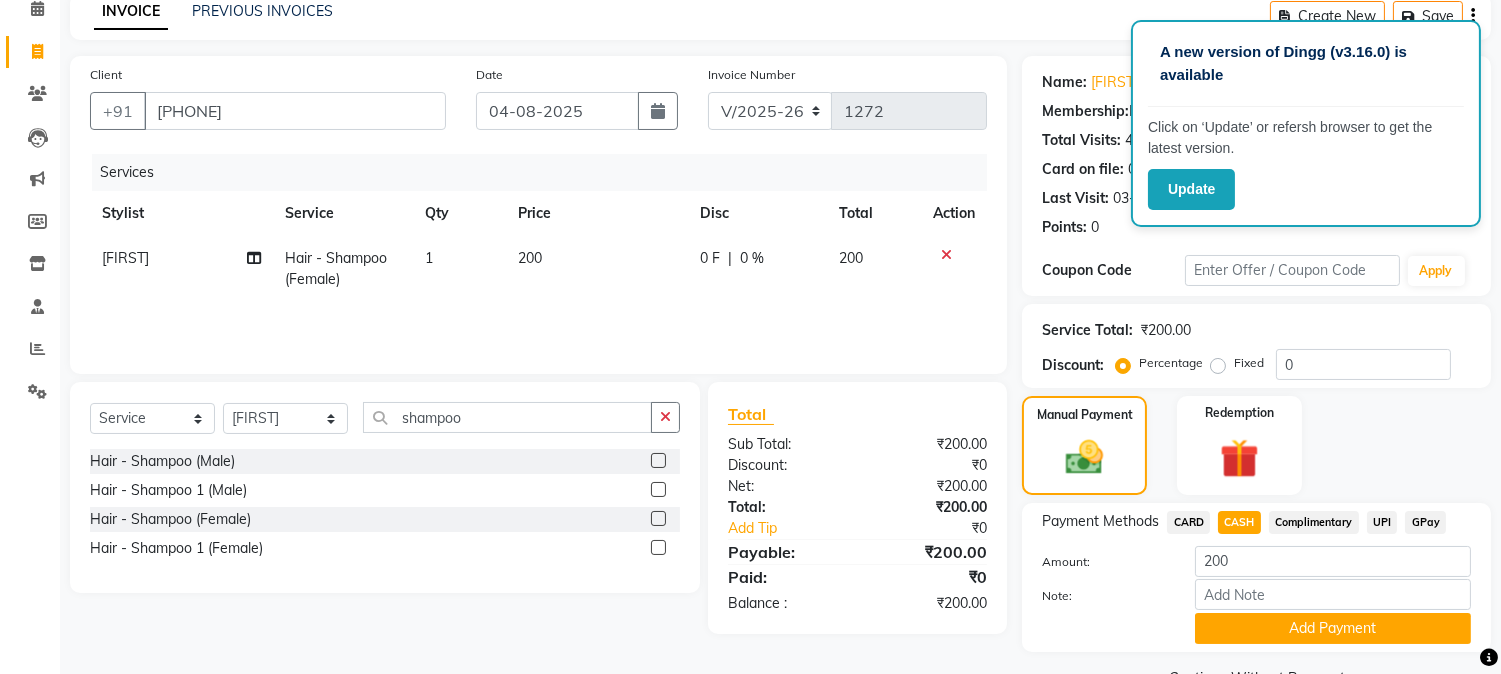 scroll, scrollTop: 142, scrollLeft: 0, axis: vertical 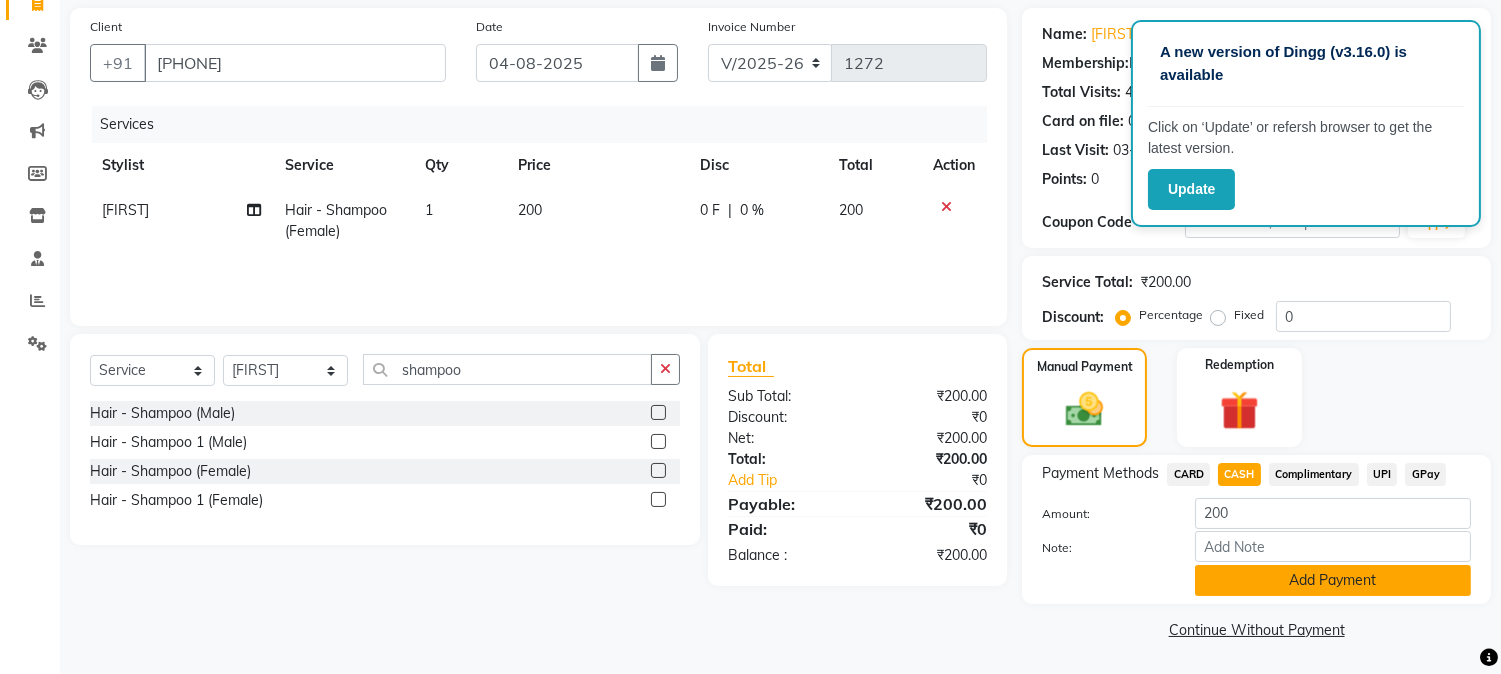 click on "Add Payment" 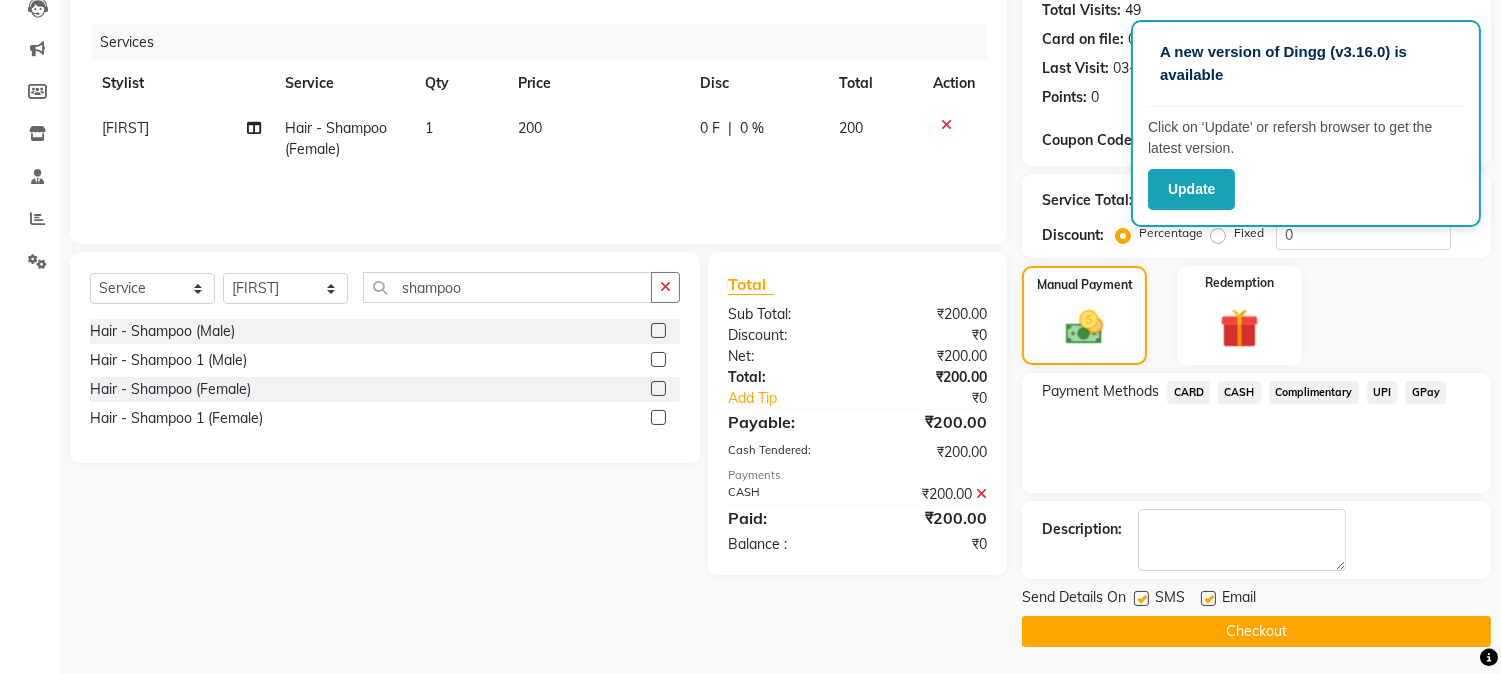 scroll, scrollTop: 225, scrollLeft: 0, axis: vertical 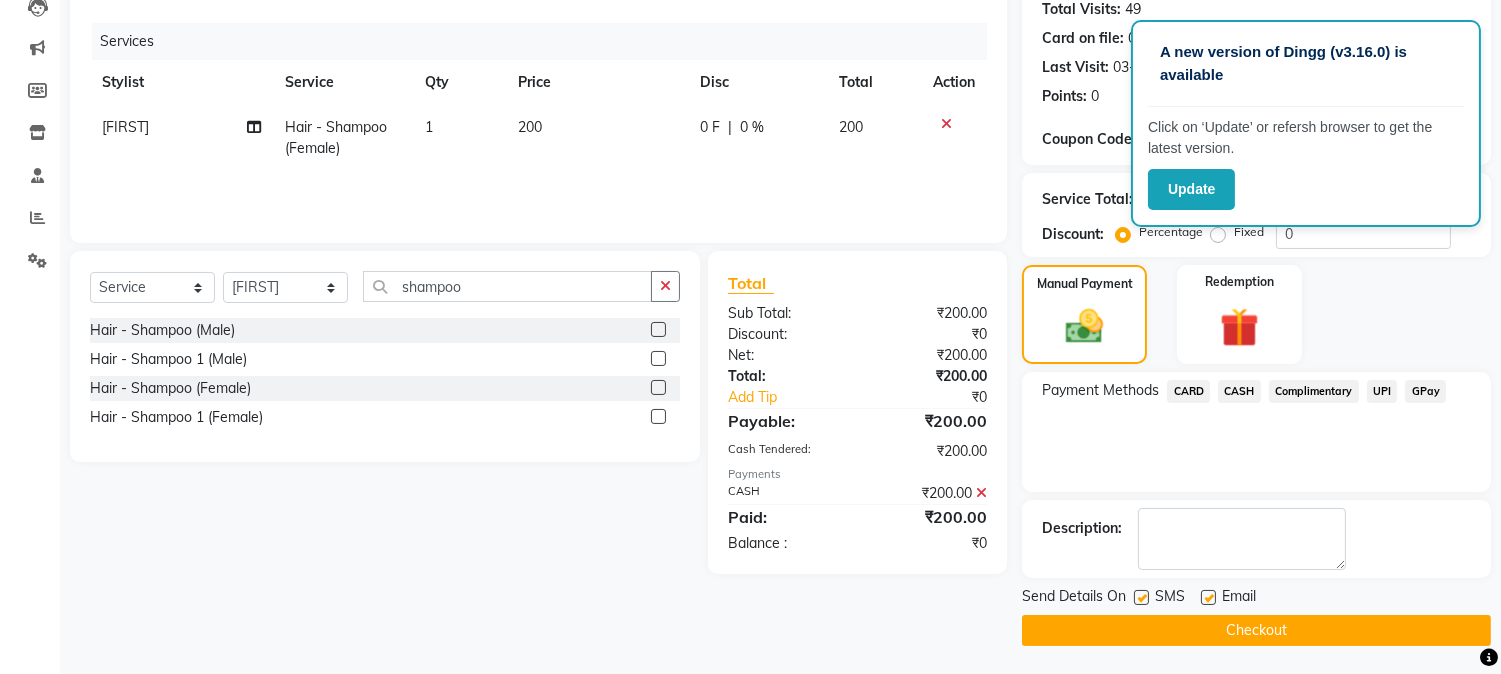 click on "Checkout" 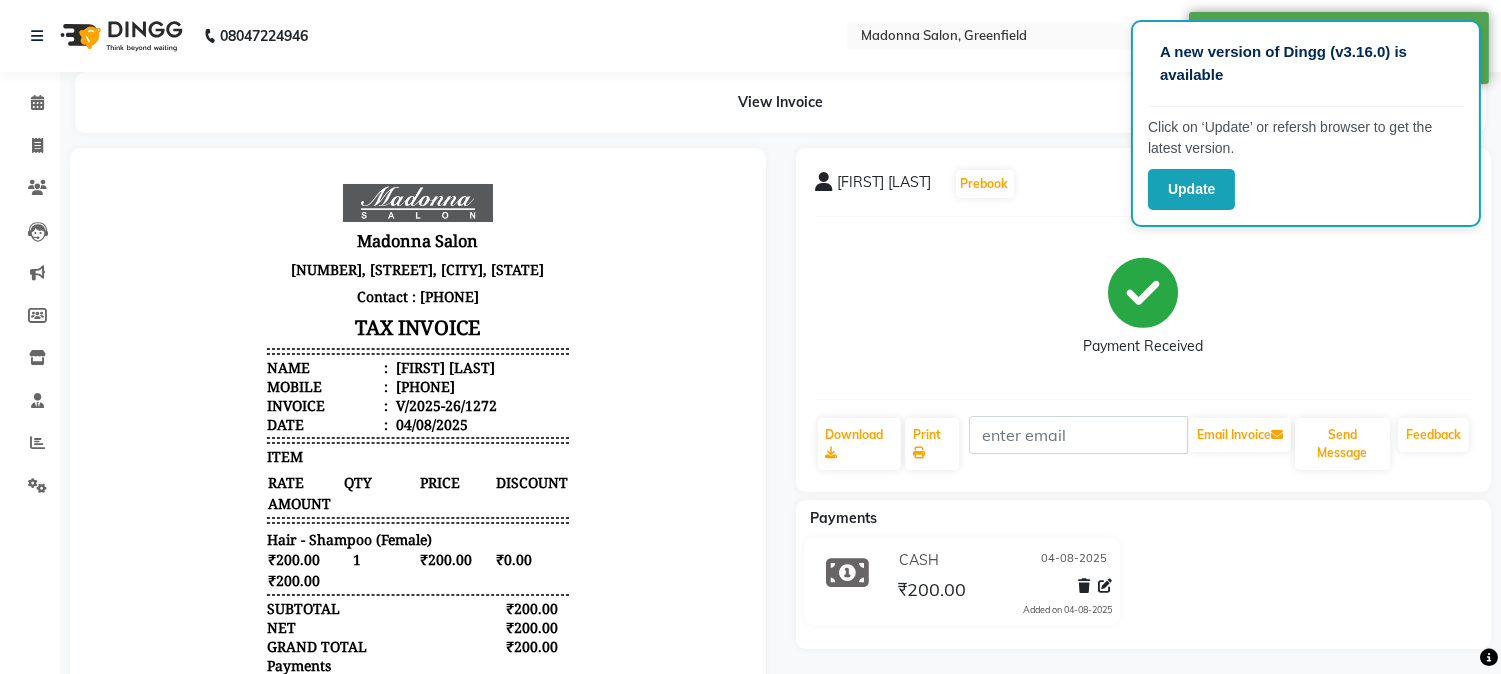 scroll, scrollTop: 0, scrollLeft: 0, axis: both 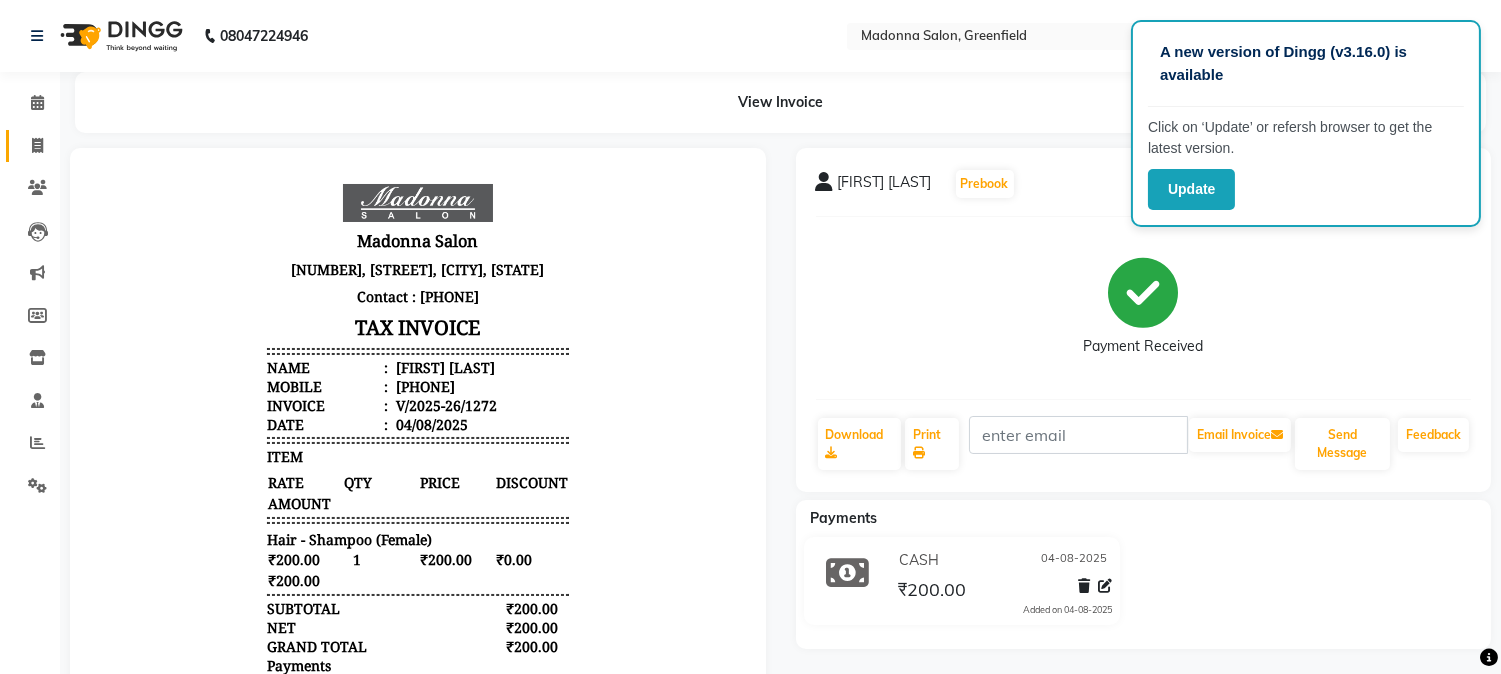 click 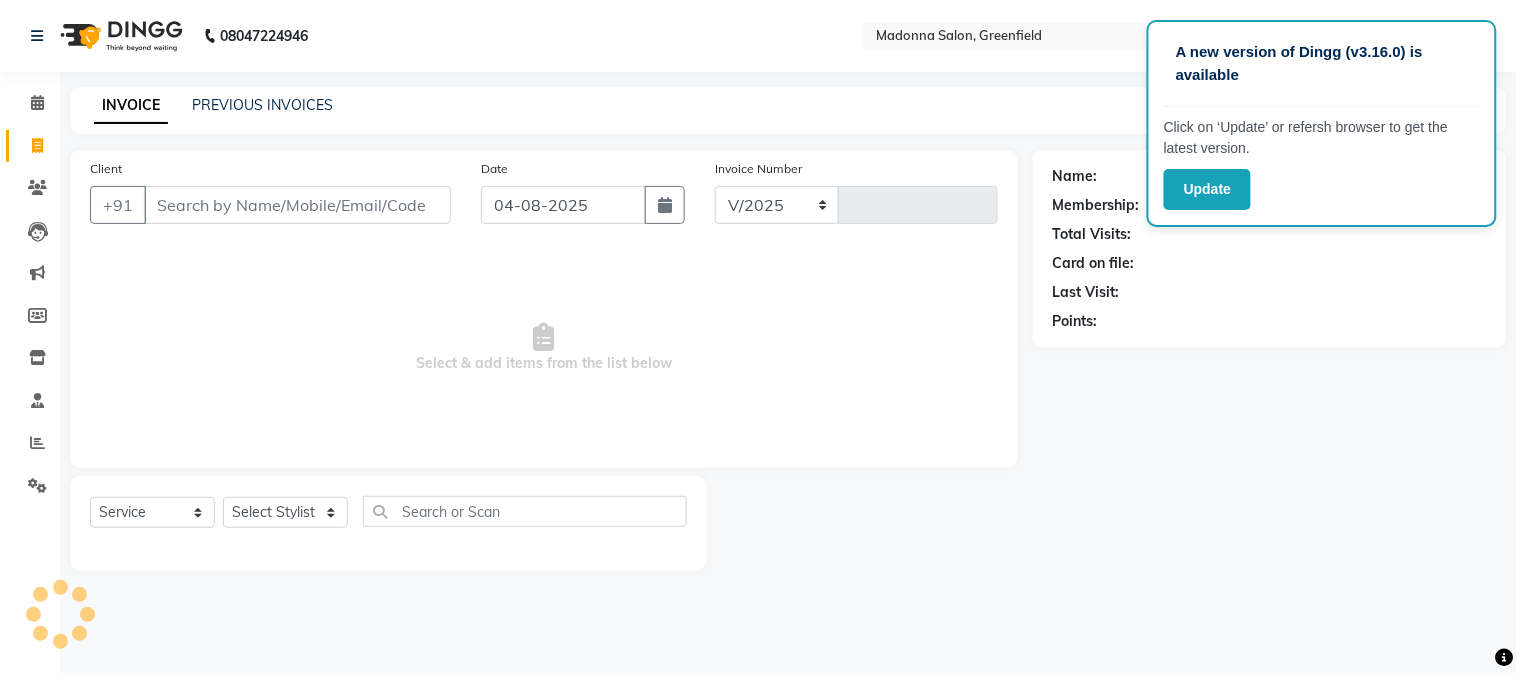 select on "7672" 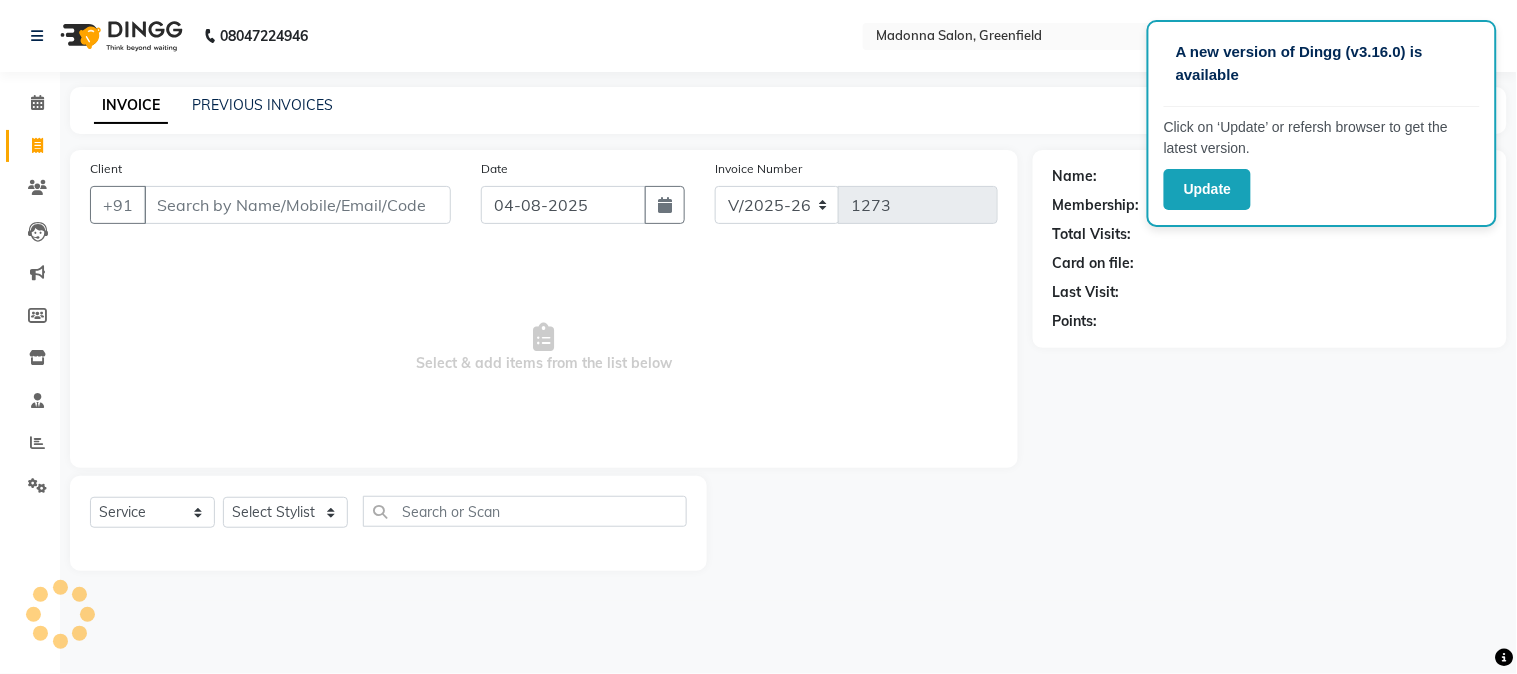 click 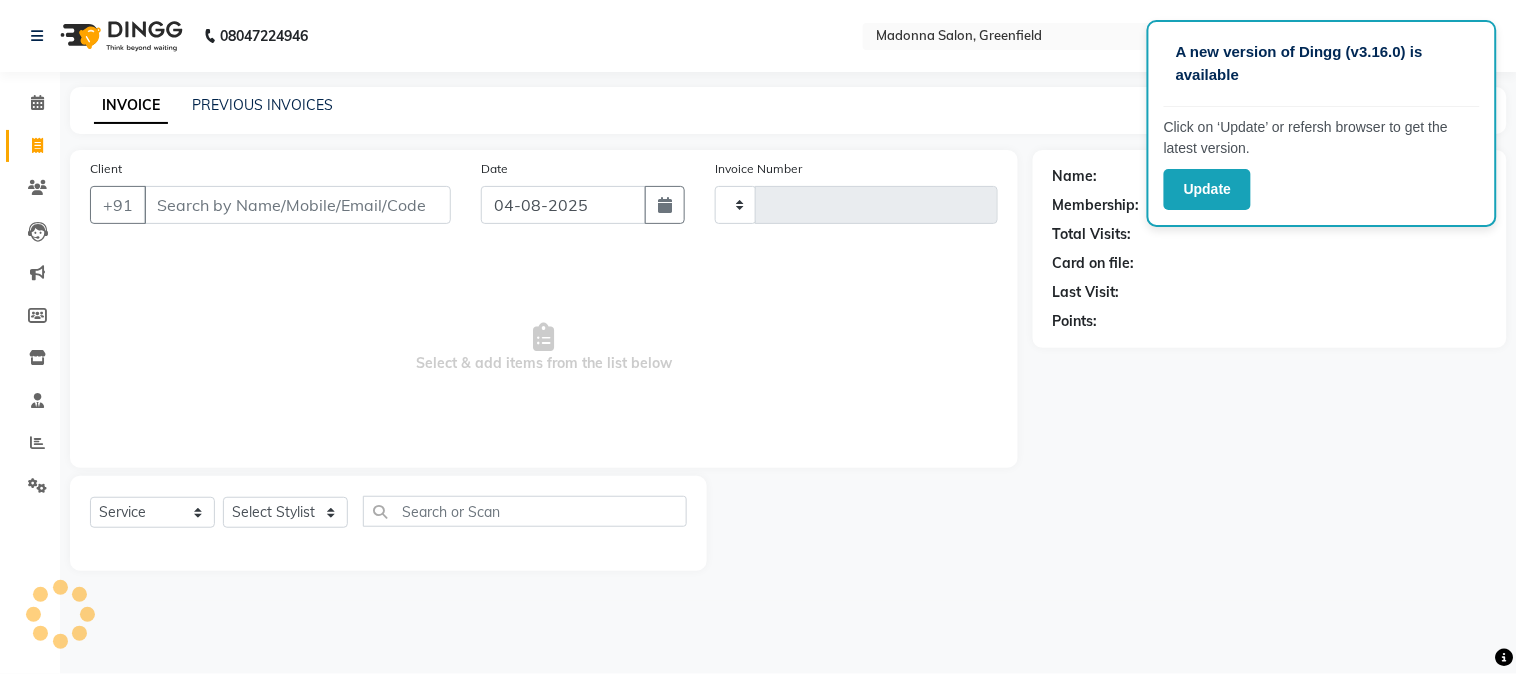 type on "1273" 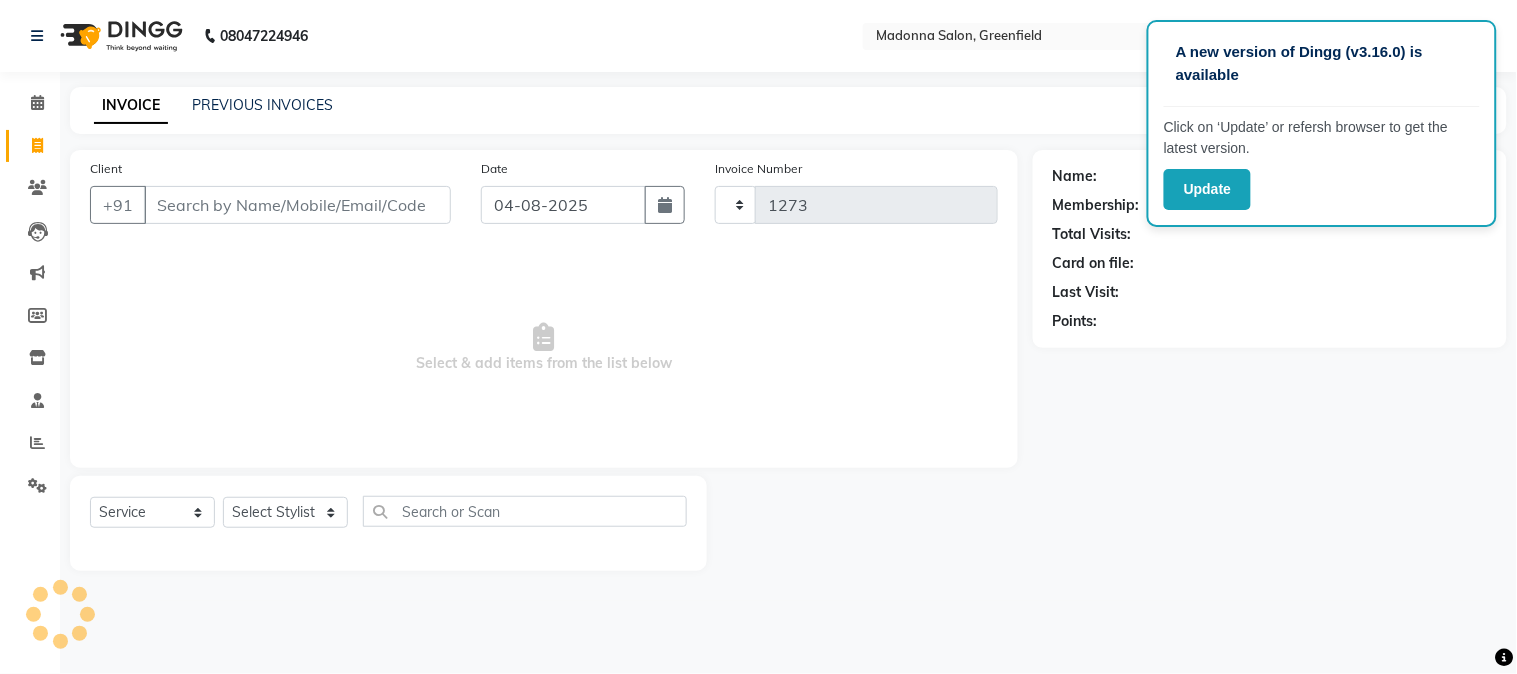 select on "7672" 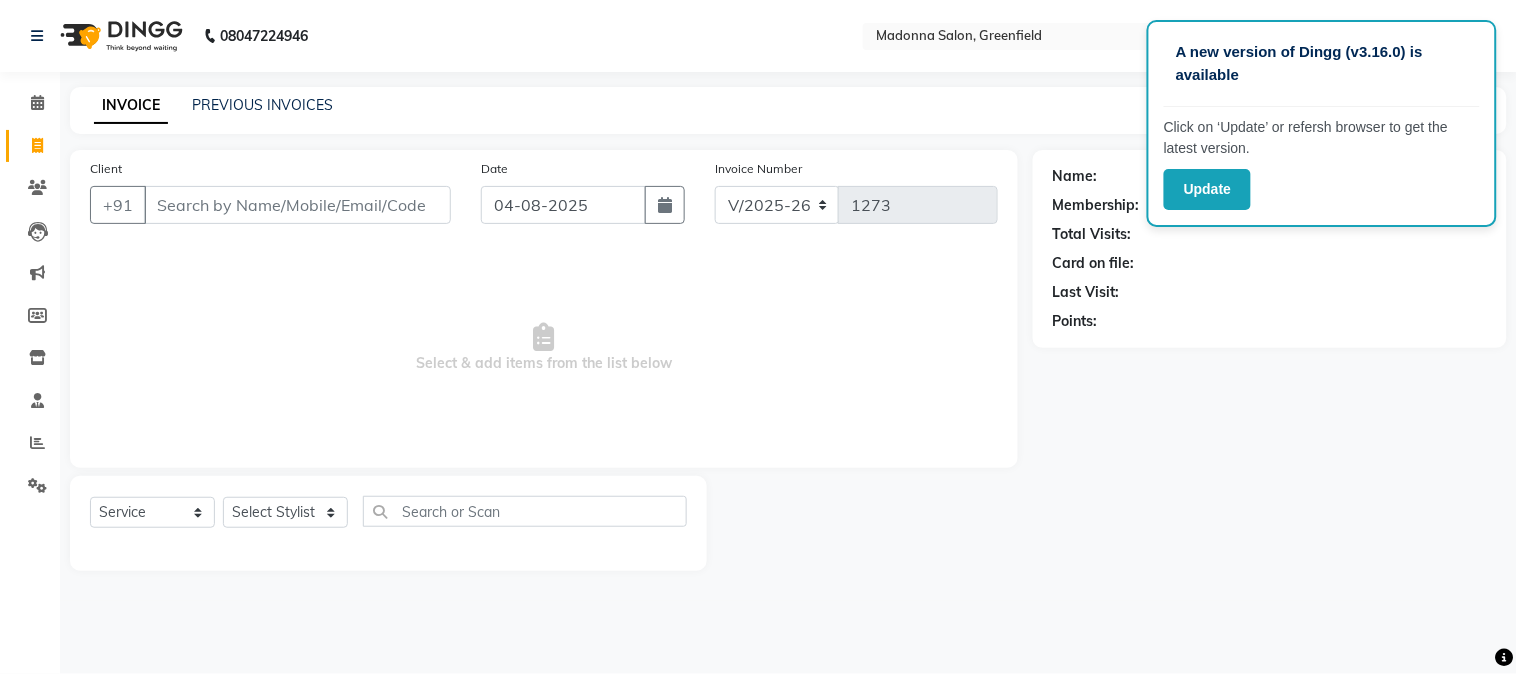 click on "Client" at bounding box center [297, 205] 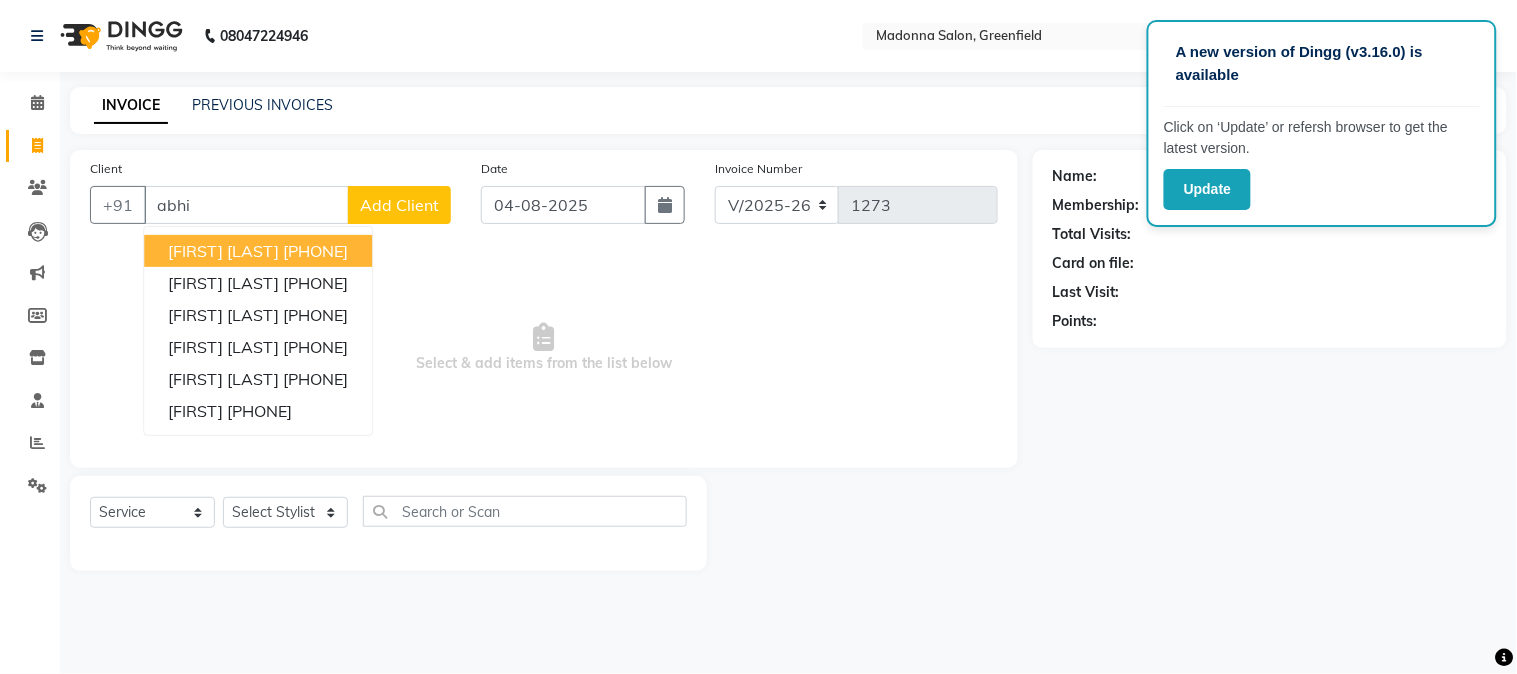 click on "abhi" at bounding box center (246, 205) 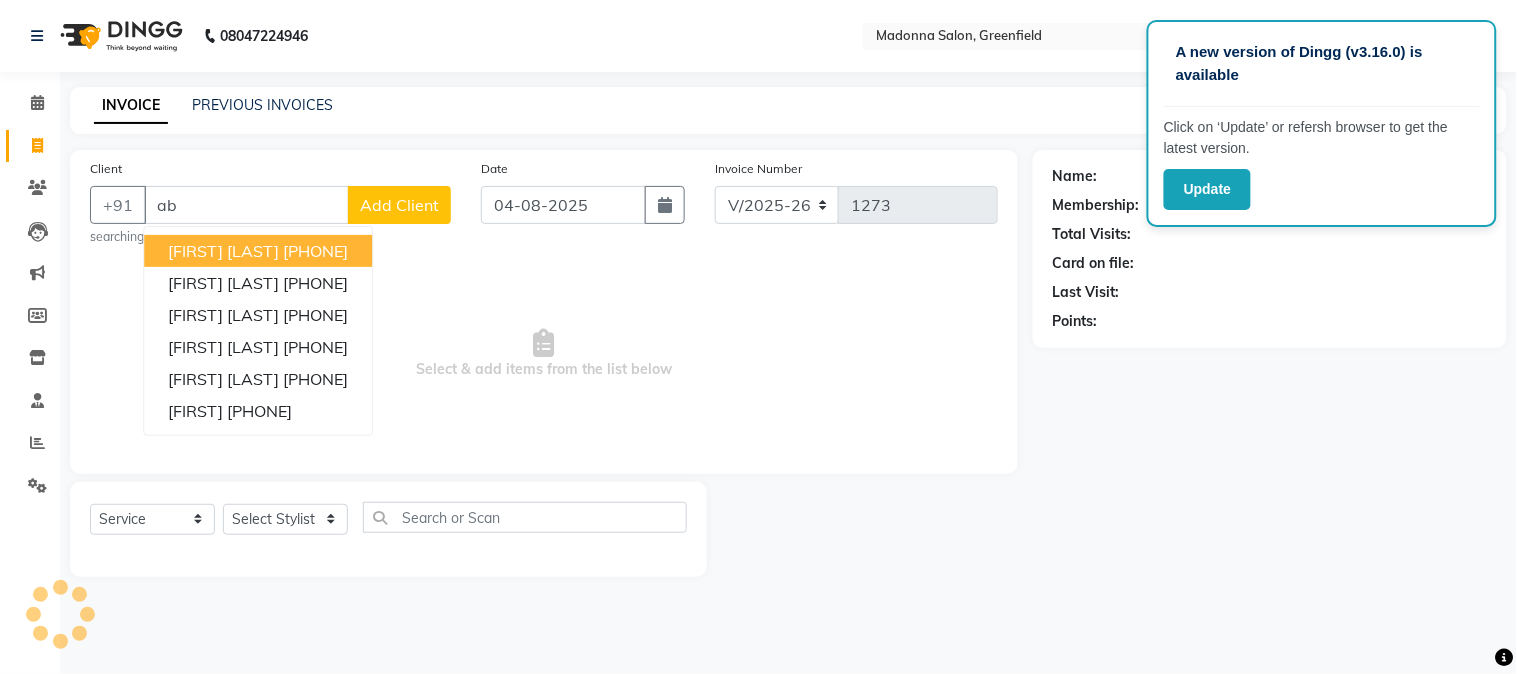 type on "a" 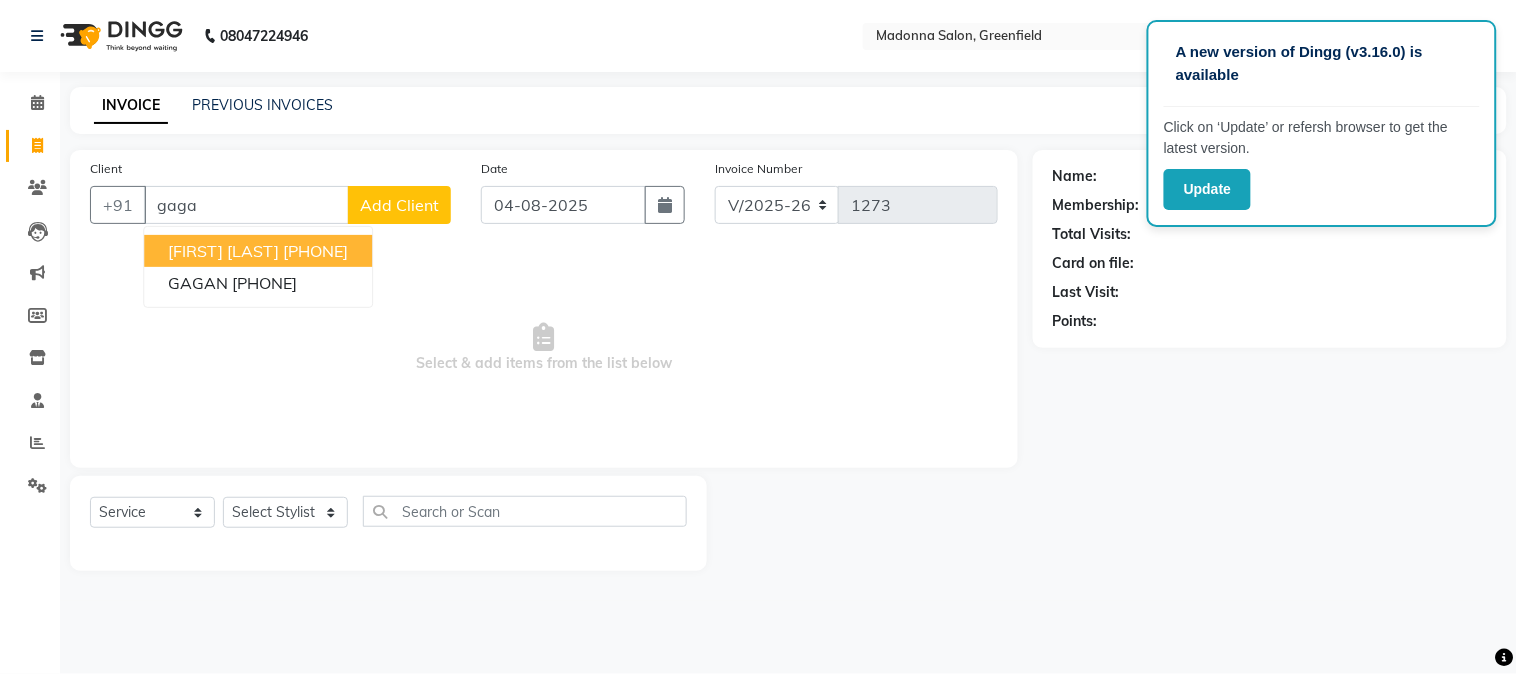 click on "[FIRST] [LAST]" at bounding box center (223, 251) 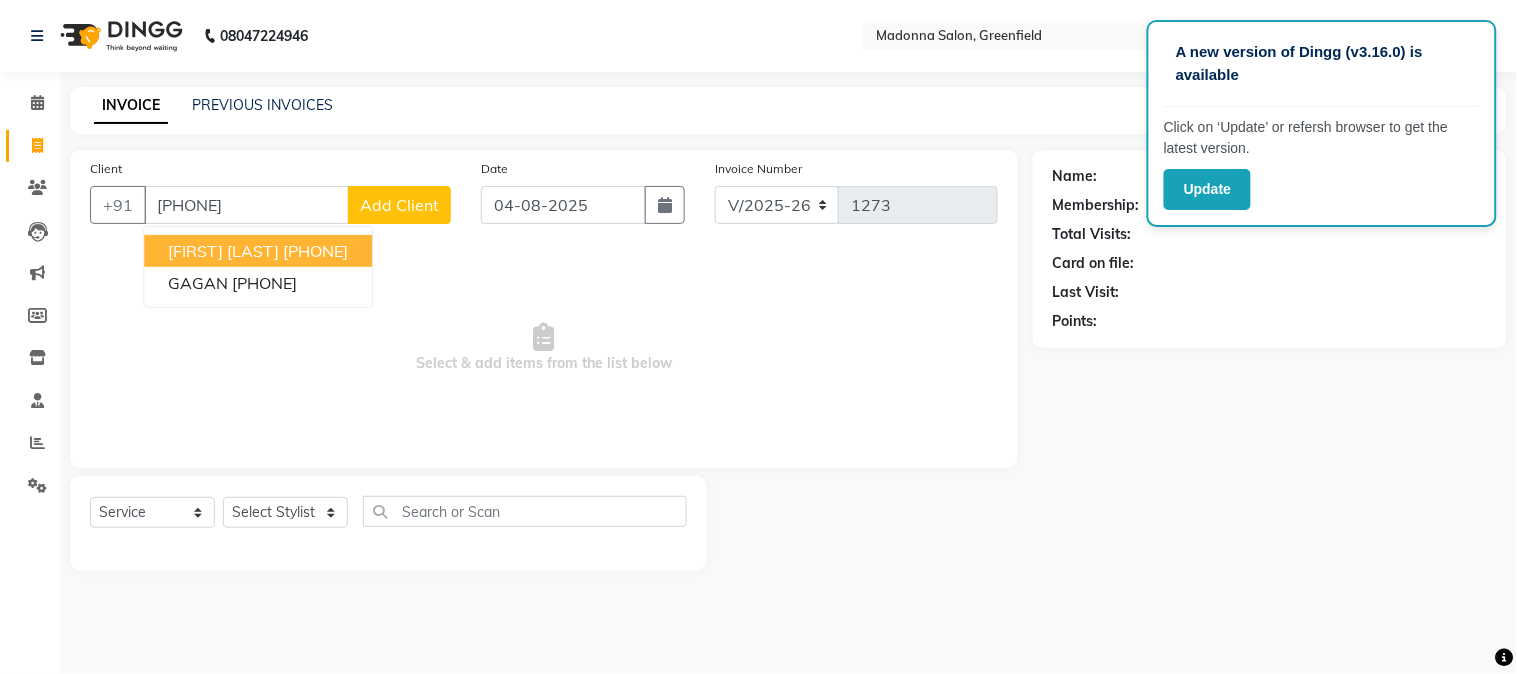 type on "[PHONE]" 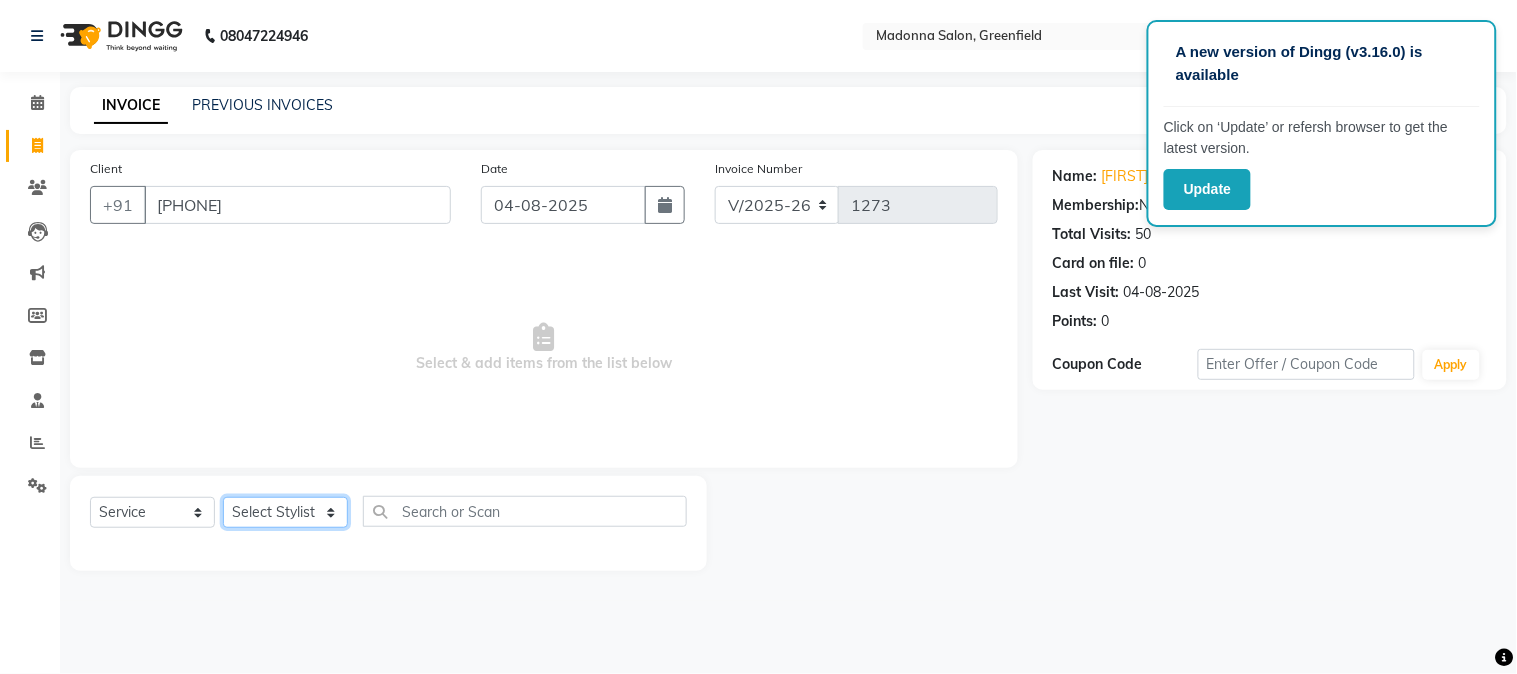 click on "Select Stylist [FIRST] [FIRST] [FIRST] [FIRST] [FIRST] [FIRST] [FIRST] [FIRST] [FIRST] [FIRST] [FIRST] [FIRST] [FIRST] [FIRST] [FIRST] [FIRST] [FIRST] [FIRST] [FIRST] [FIRST] [FIRST] [FIRST] [FIRST]" 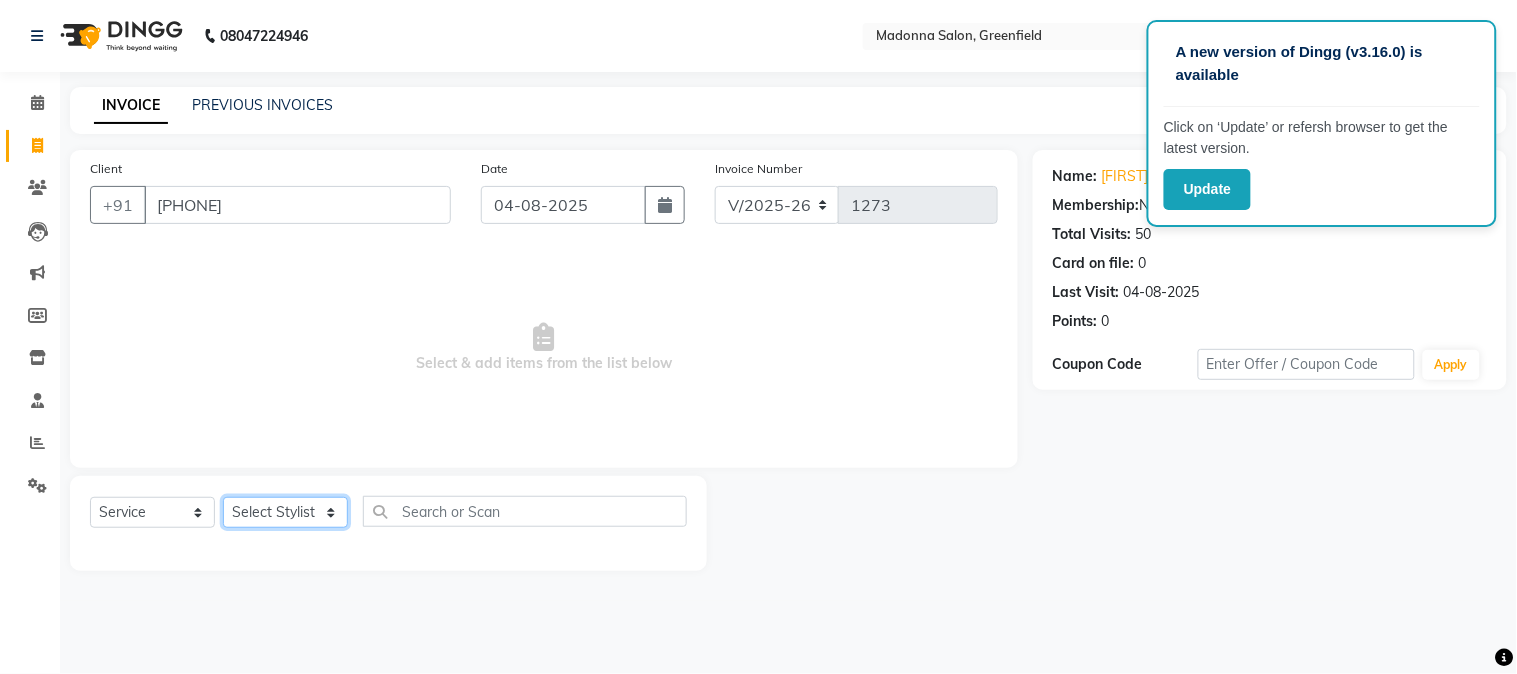 select on "68888" 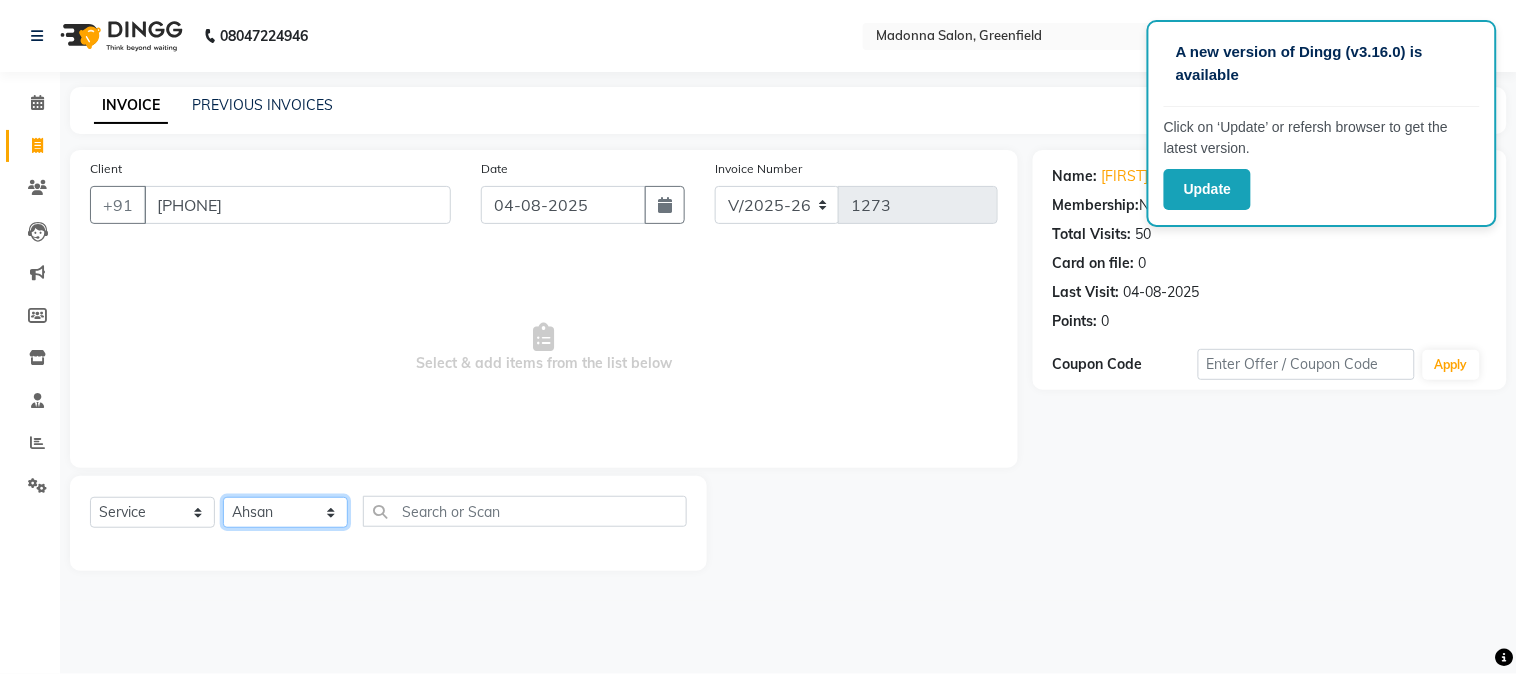 click on "Select Stylist [FIRST] [FIRST] [FIRST] [FIRST] [FIRST] [FIRST] [FIRST] [FIRST] [FIRST] [FIRST] [FIRST] [FIRST] [FIRST] [FIRST] [FIRST] [FIRST] [FIRST] [FIRST] [FIRST] [FIRST] [FIRST] [FIRST] [FIRST]" 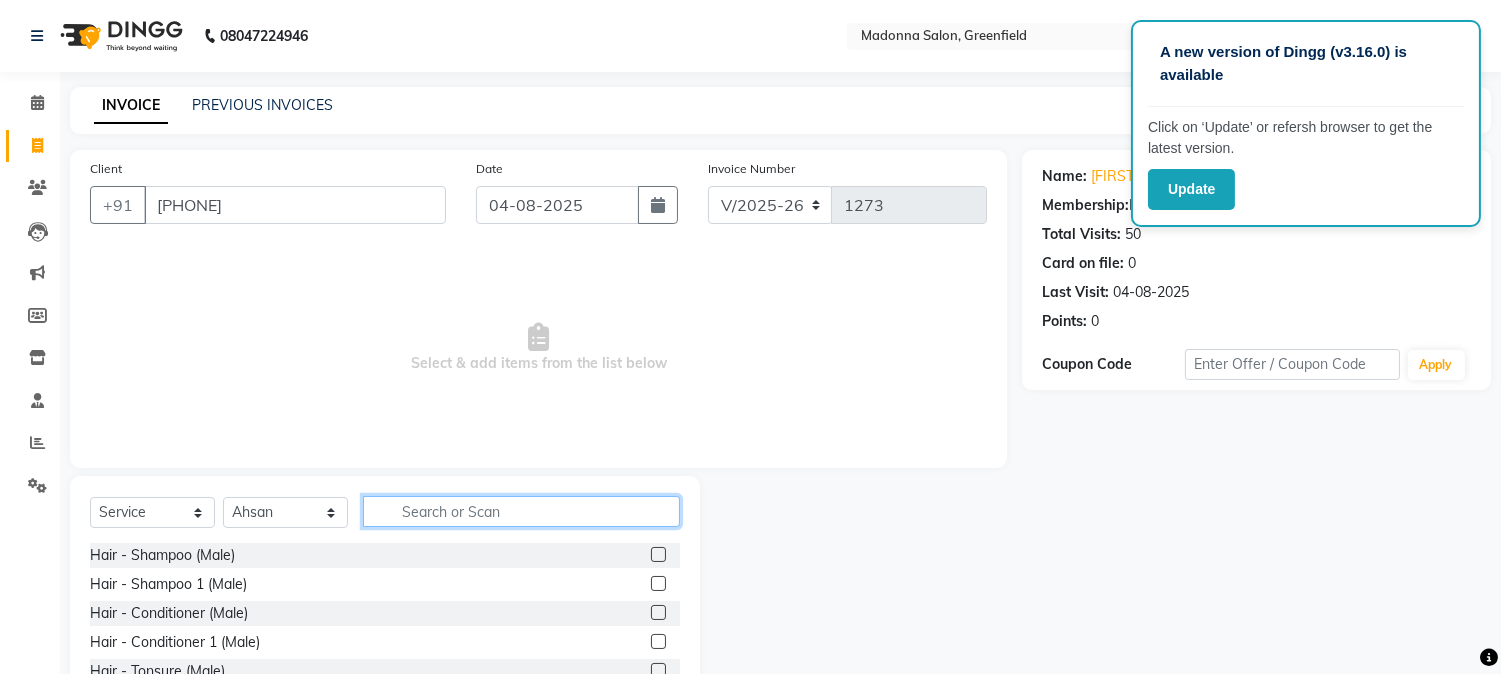 click 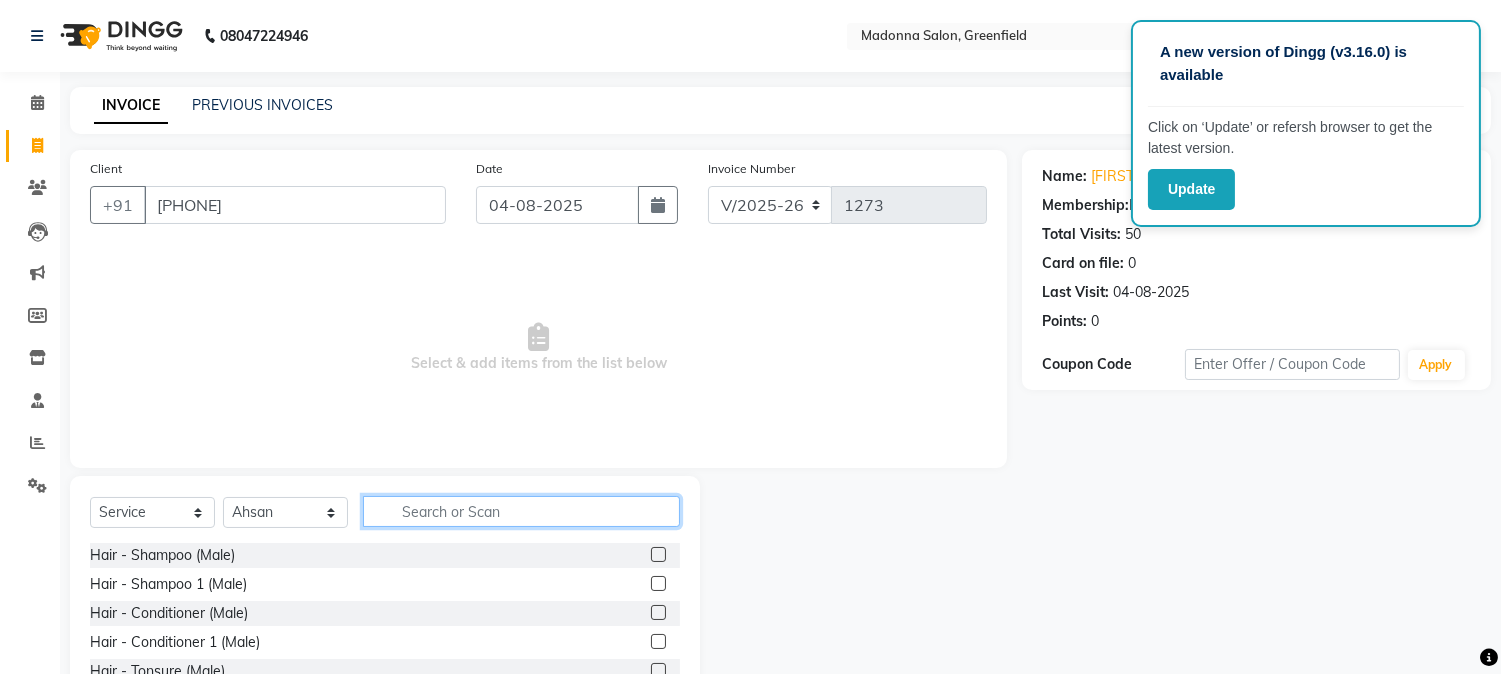 type on "b" 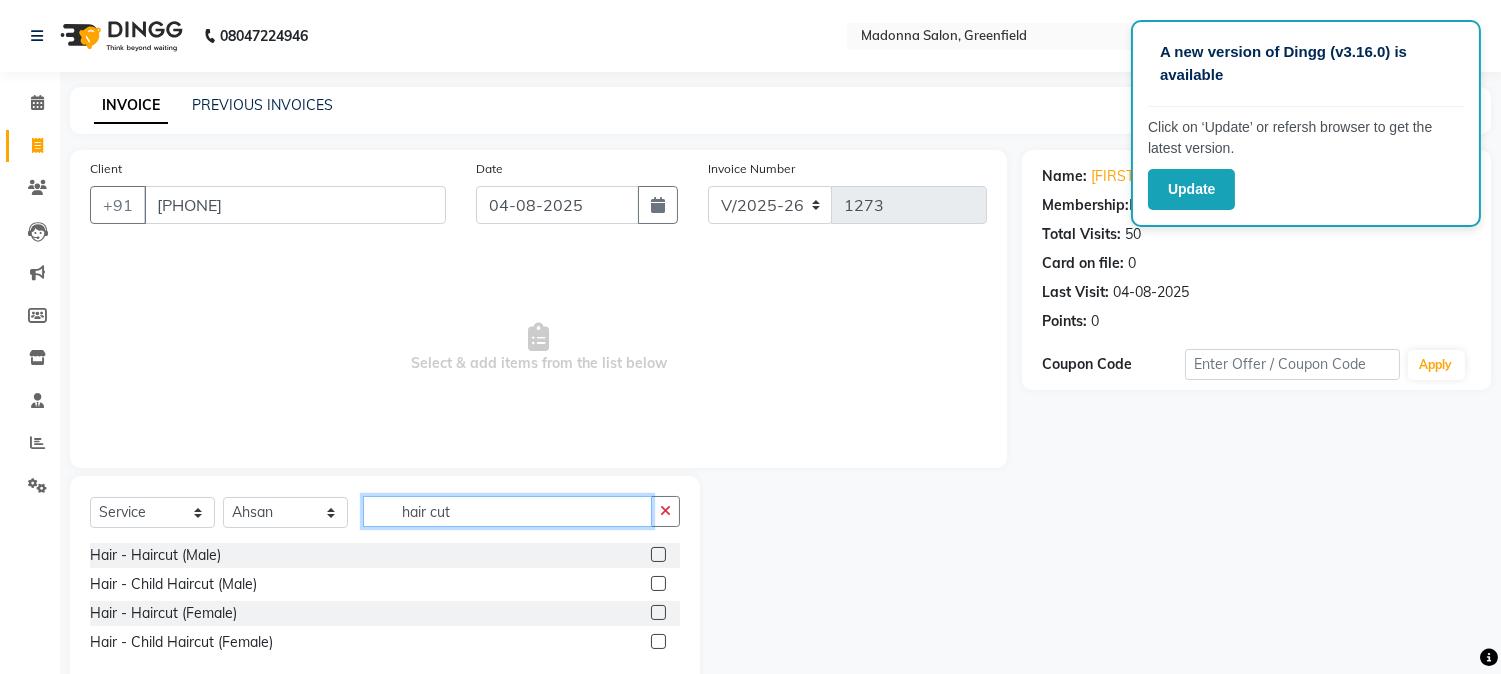 type on "hair cut" 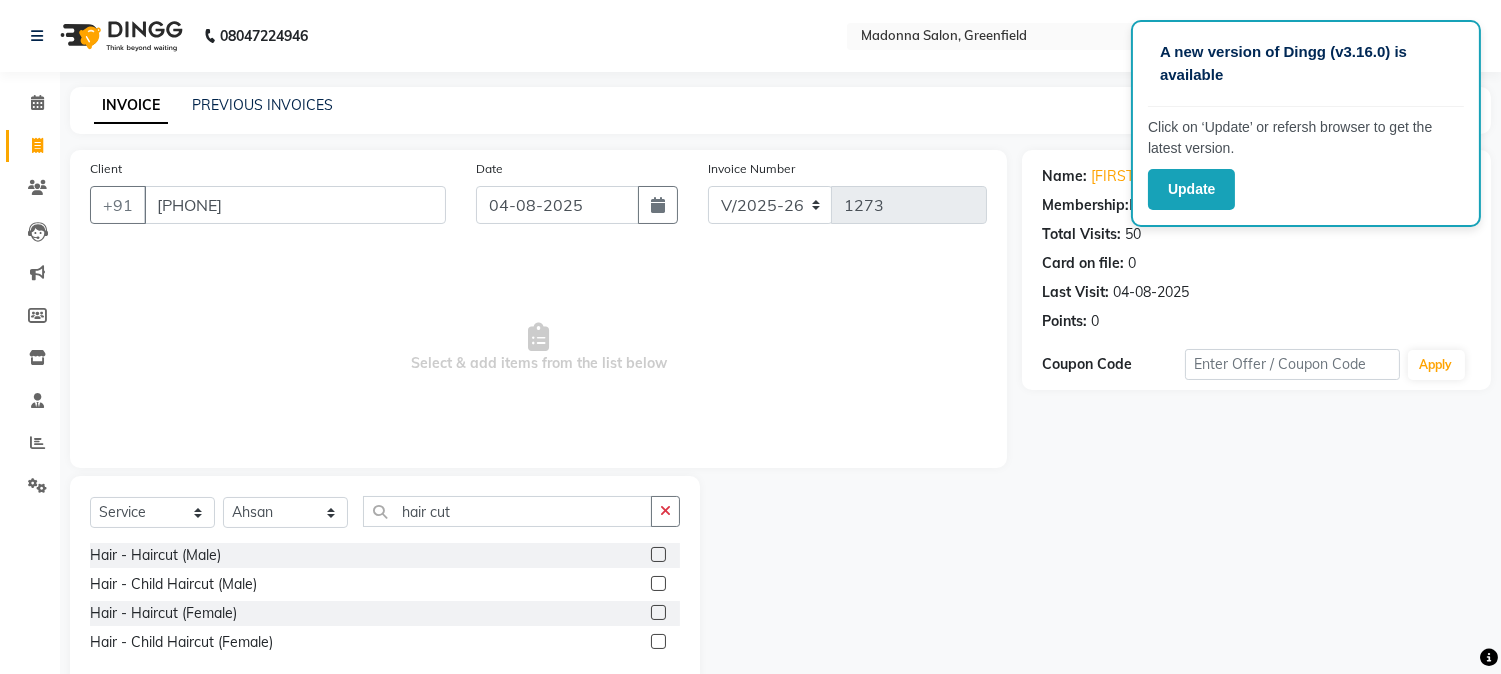 click 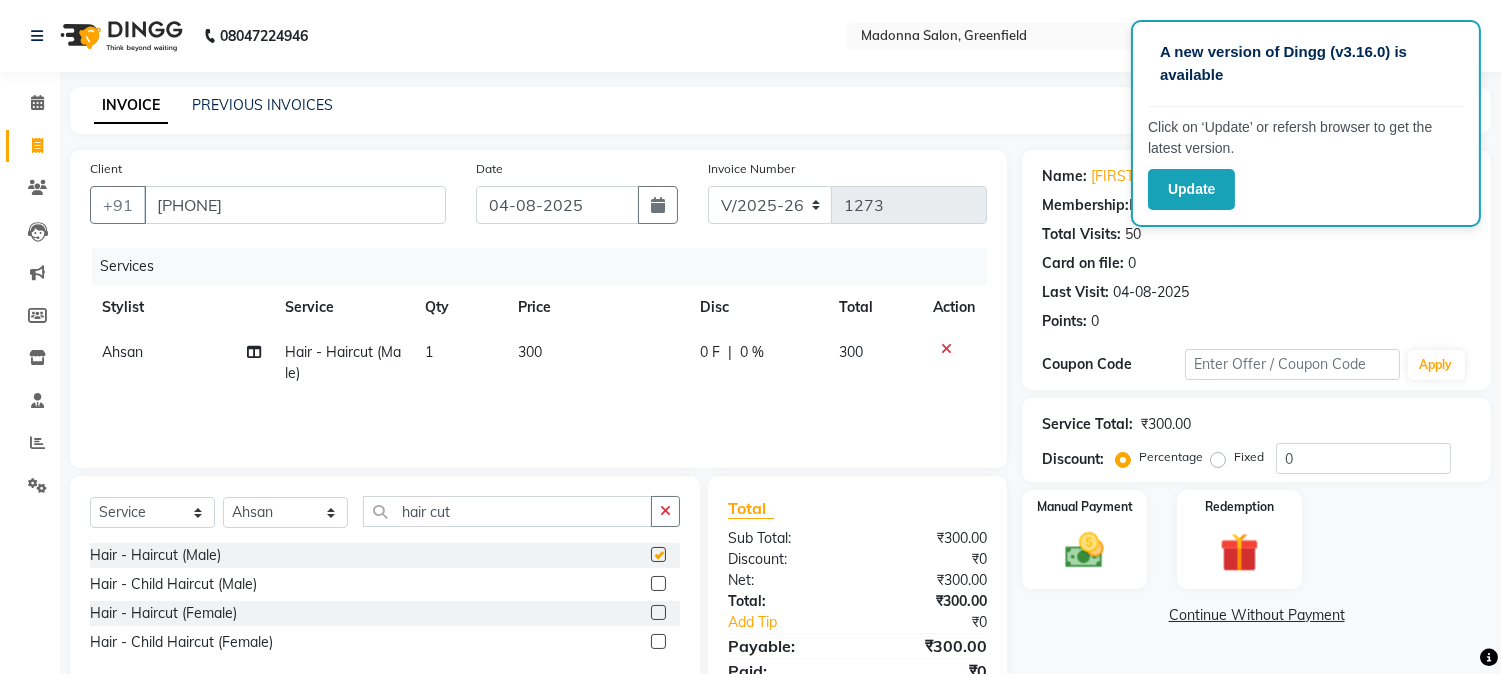 checkbox on "false" 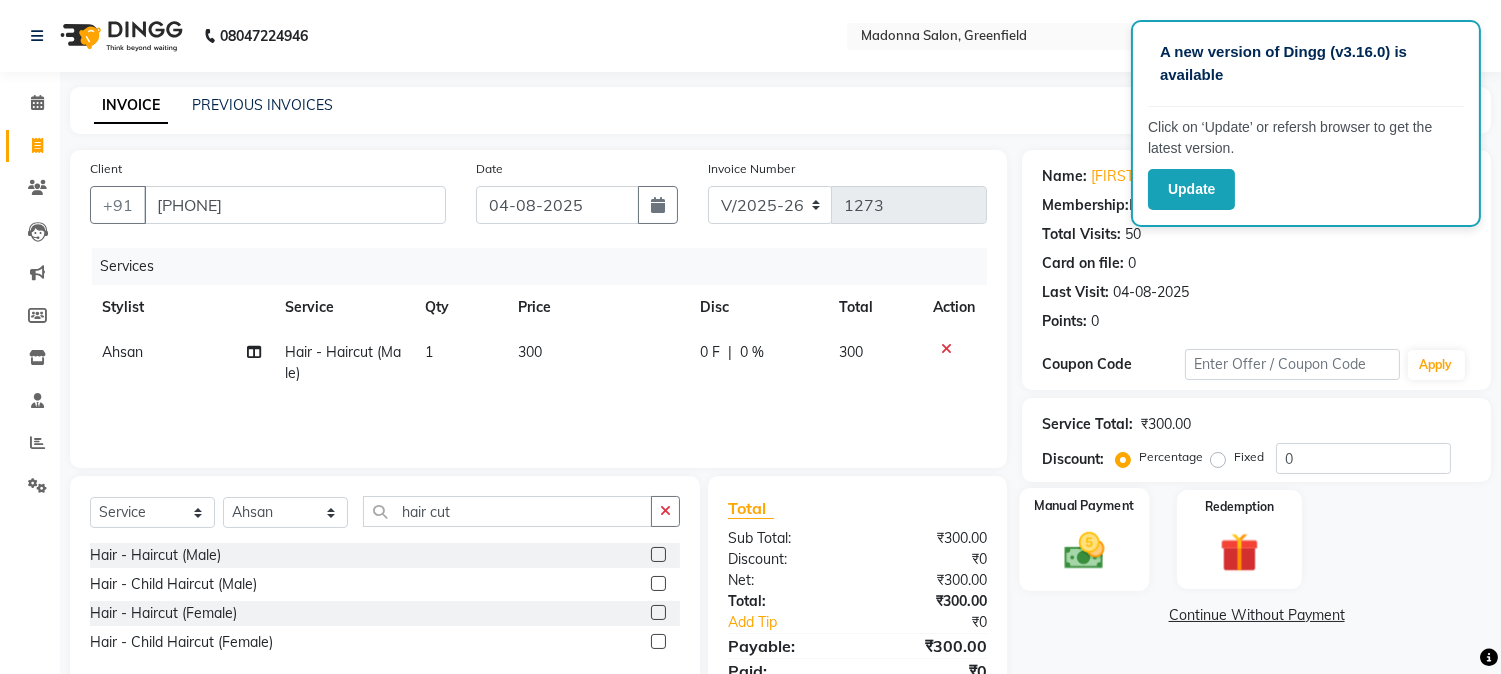 click on "Manual Payment" 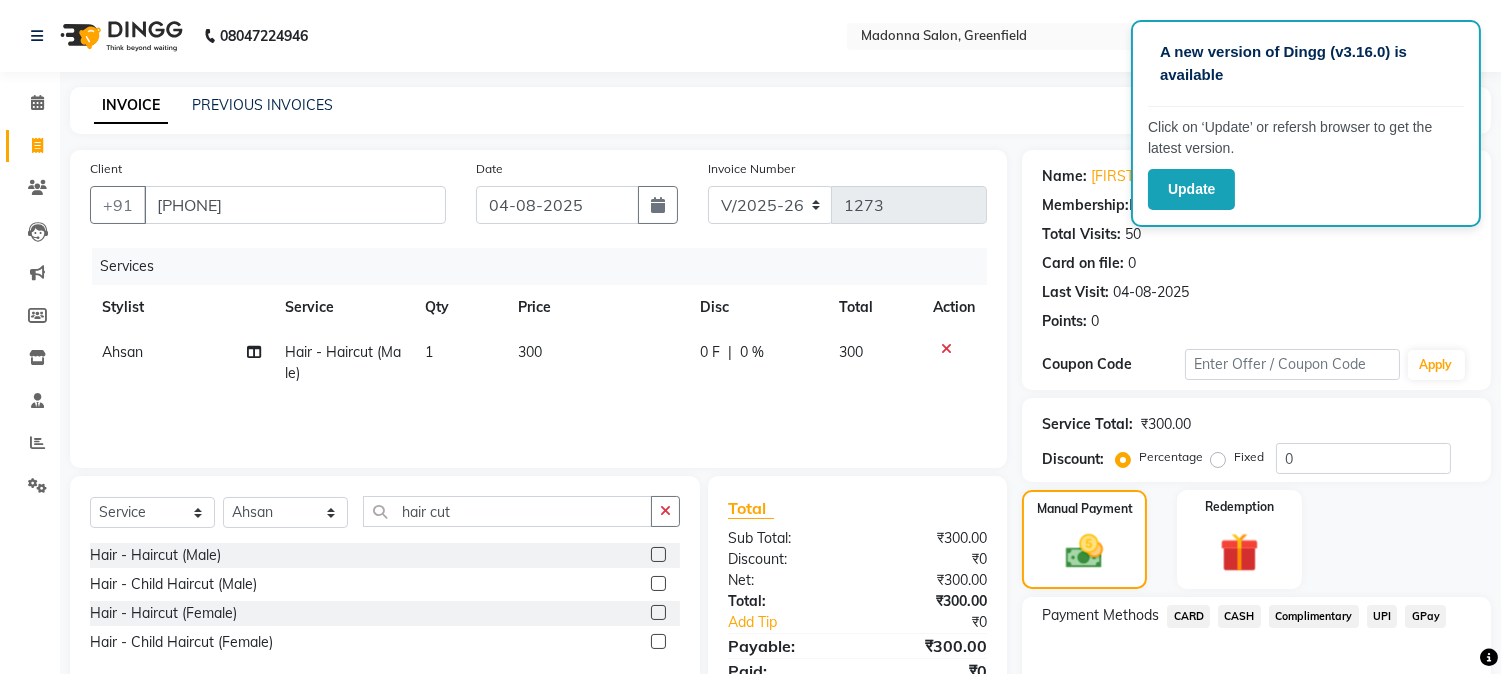 click on "CASH" 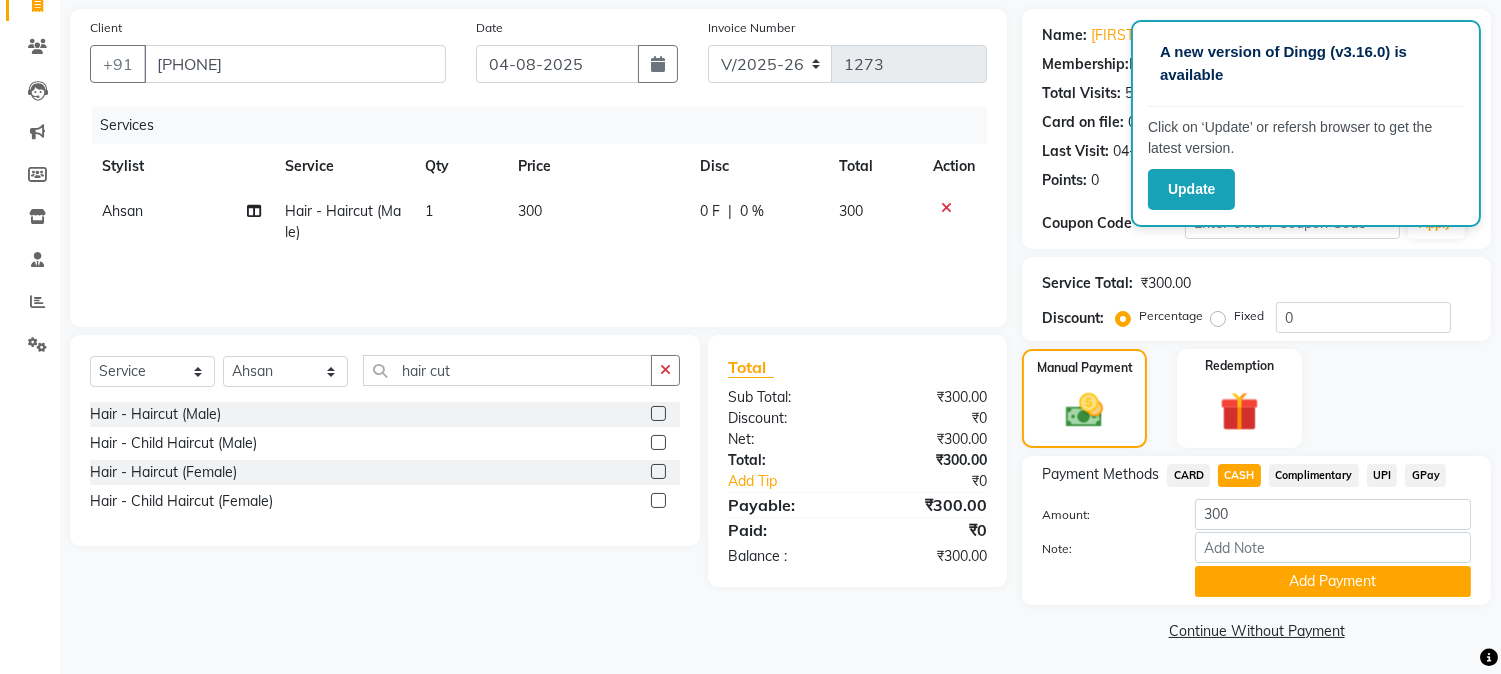 scroll, scrollTop: 142, scrollLeft: 0, axis: vertical 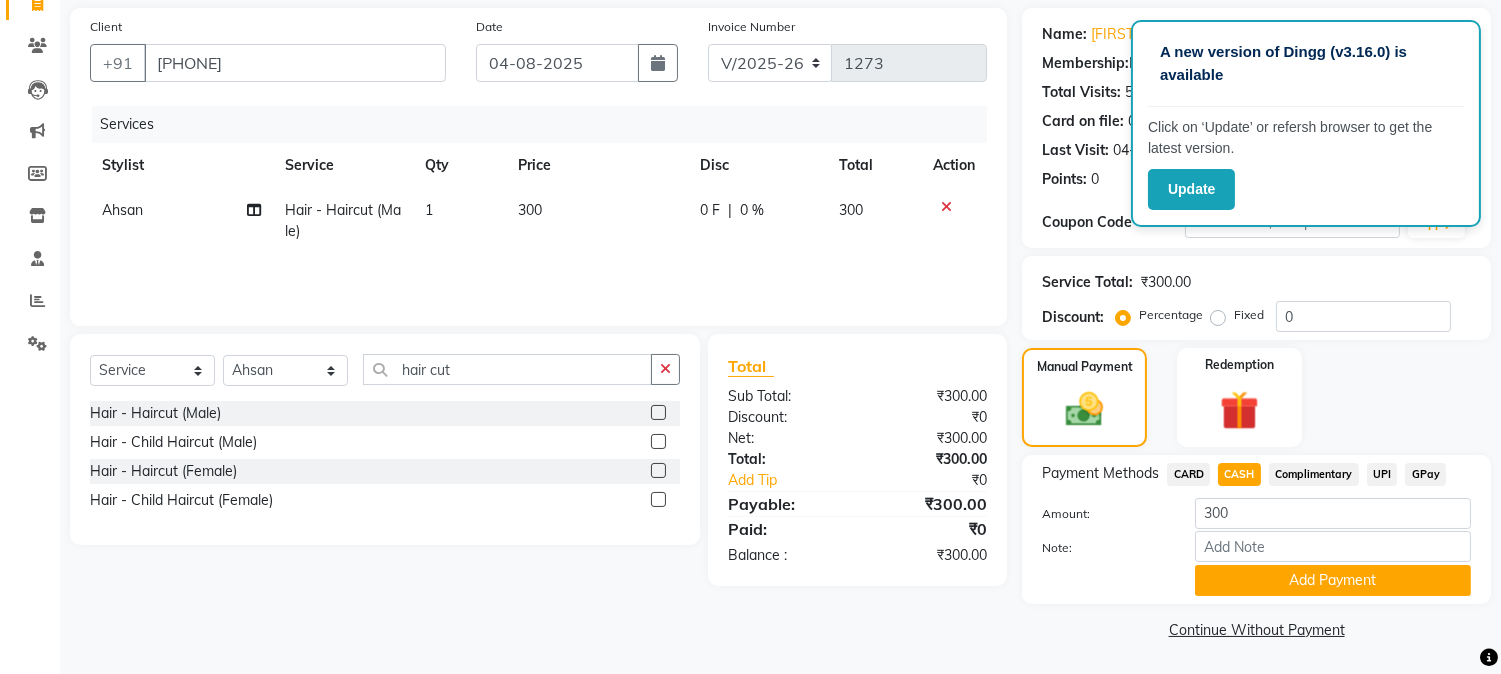 click on "Add Payment" 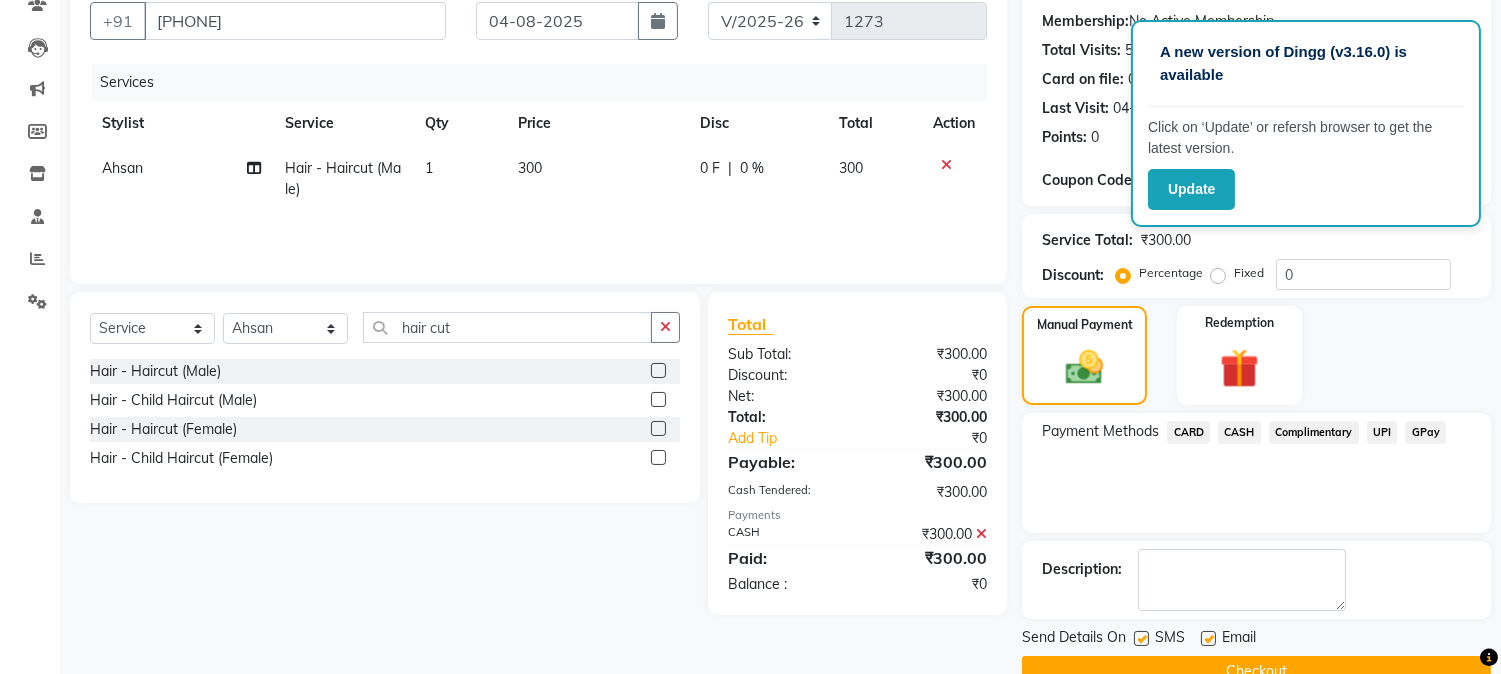 scroll, scrollTop: 225, scrollLeft: 0, axis: vertical 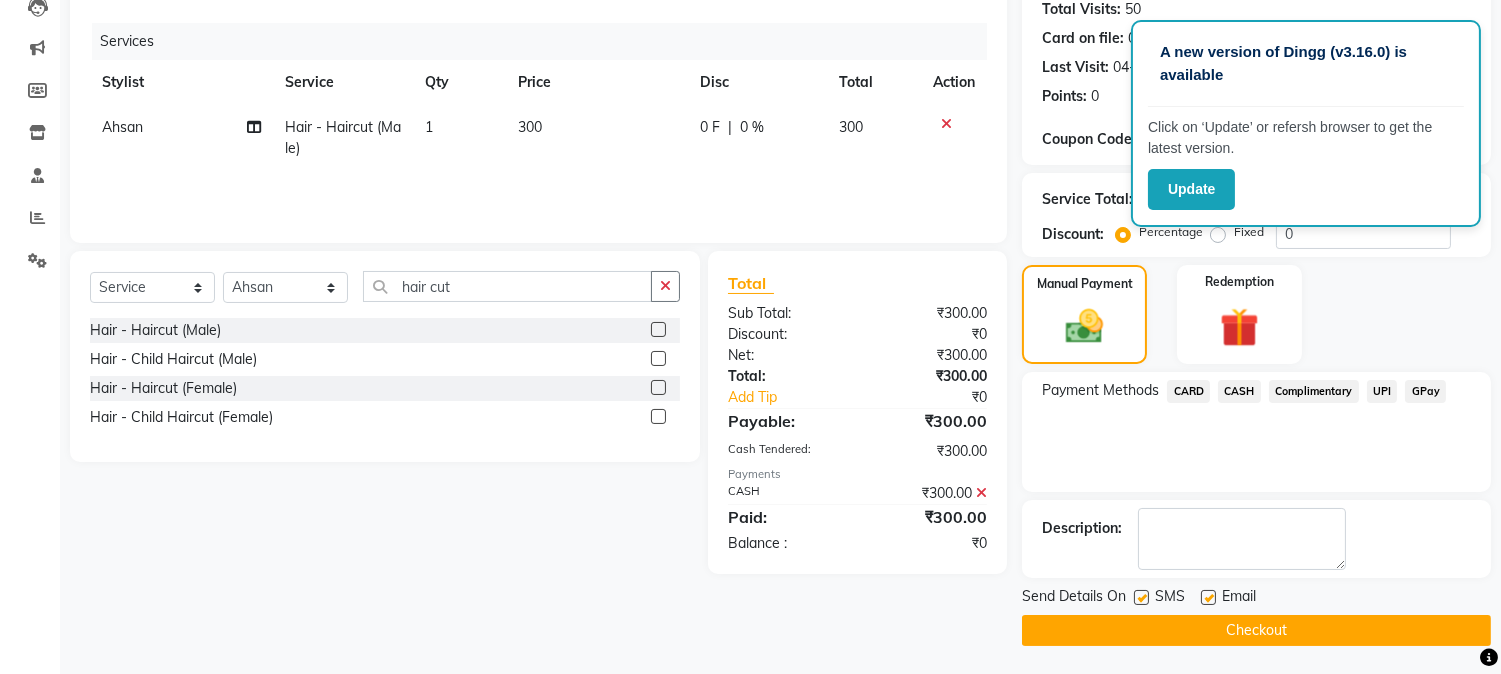 click on "Checkout" 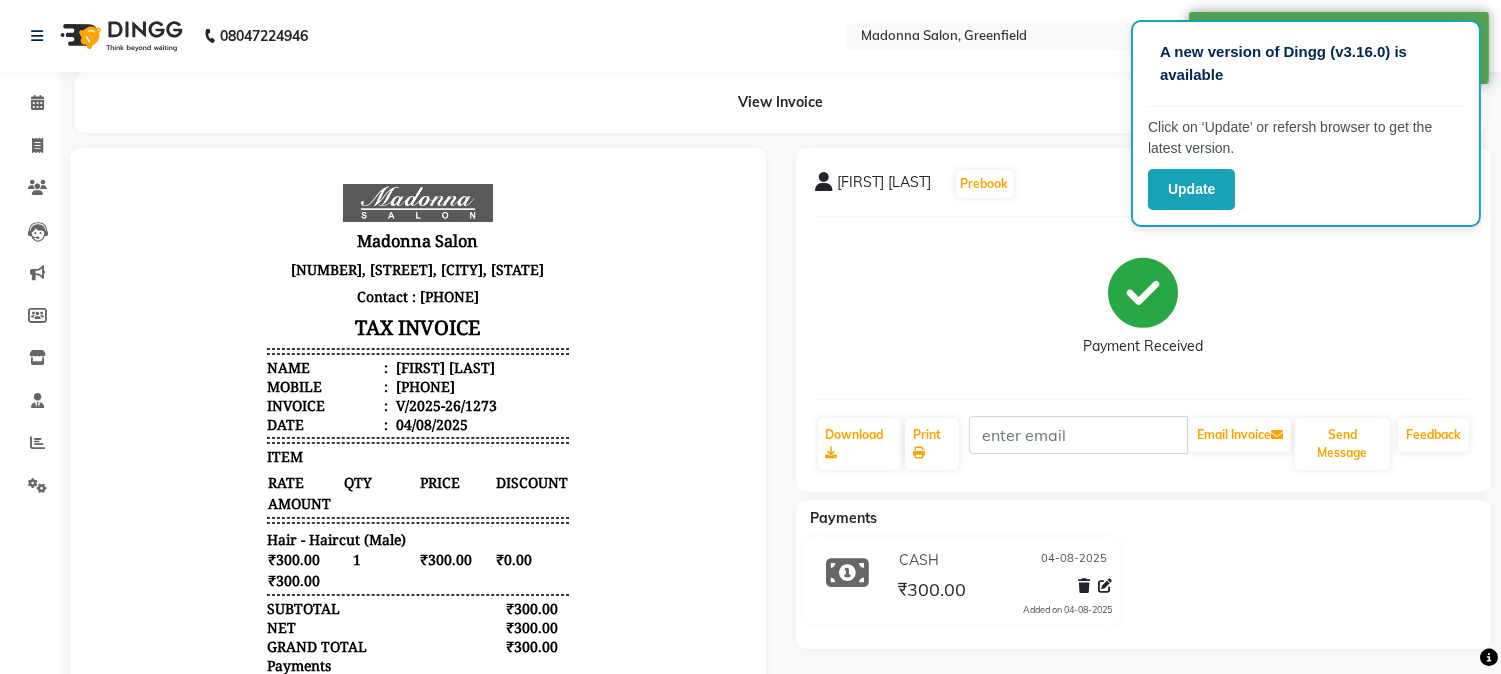 scroll, scrollTop: 0, scrollLeft: 0, axis: both 